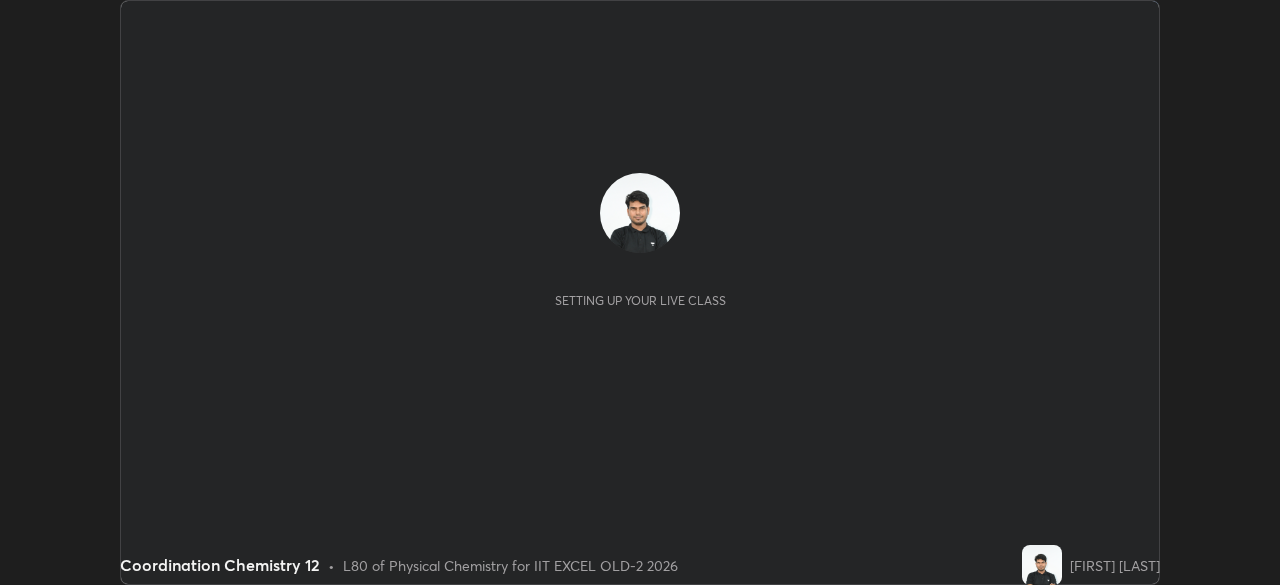 scroll, scrollTop: 0, scrollLeft: 0, axis: both 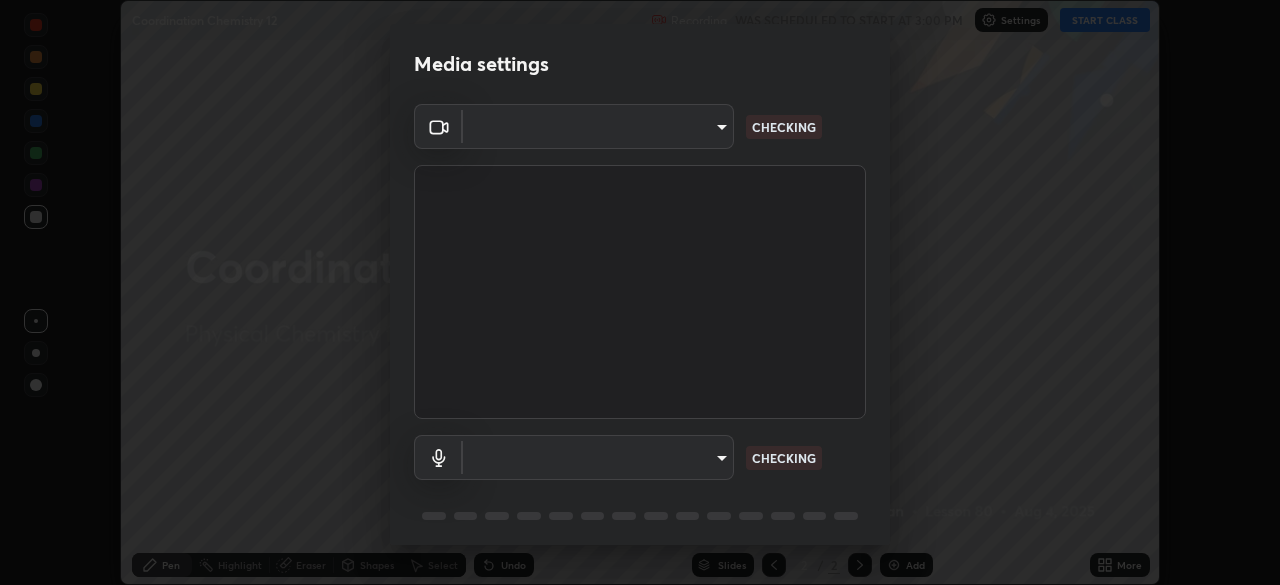 type on "a2c9e0304fea7a197325265949ed38064ec23766b16e4a4df4757bcf8ee53c87" 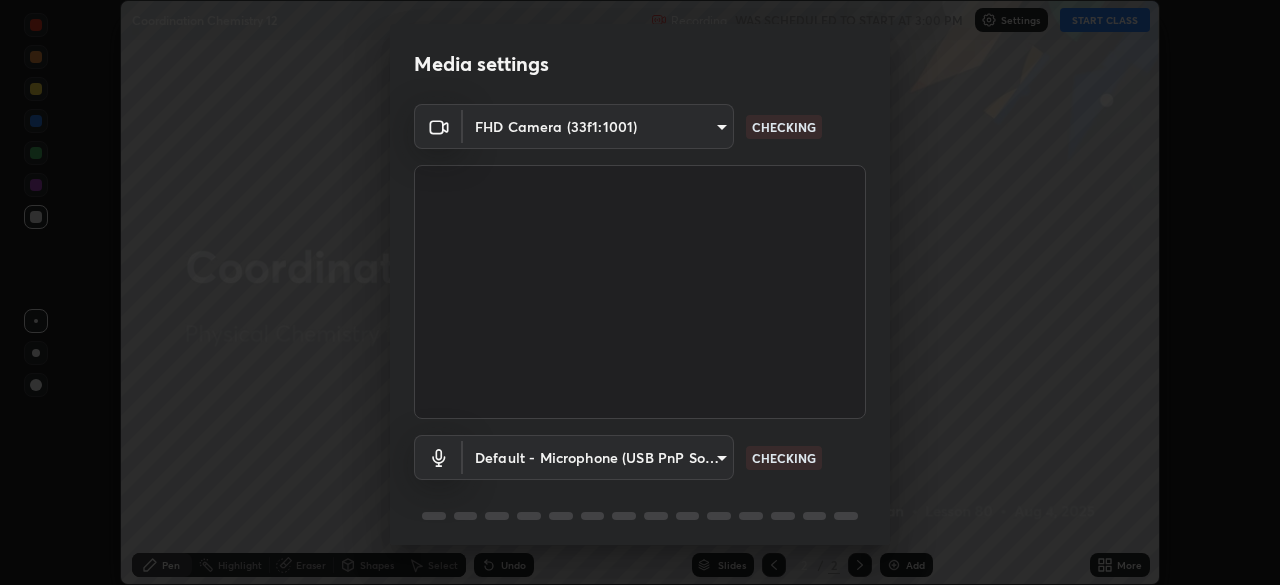 scroll, scrollTop: 71, scrollLeft: 0, axis: vertical 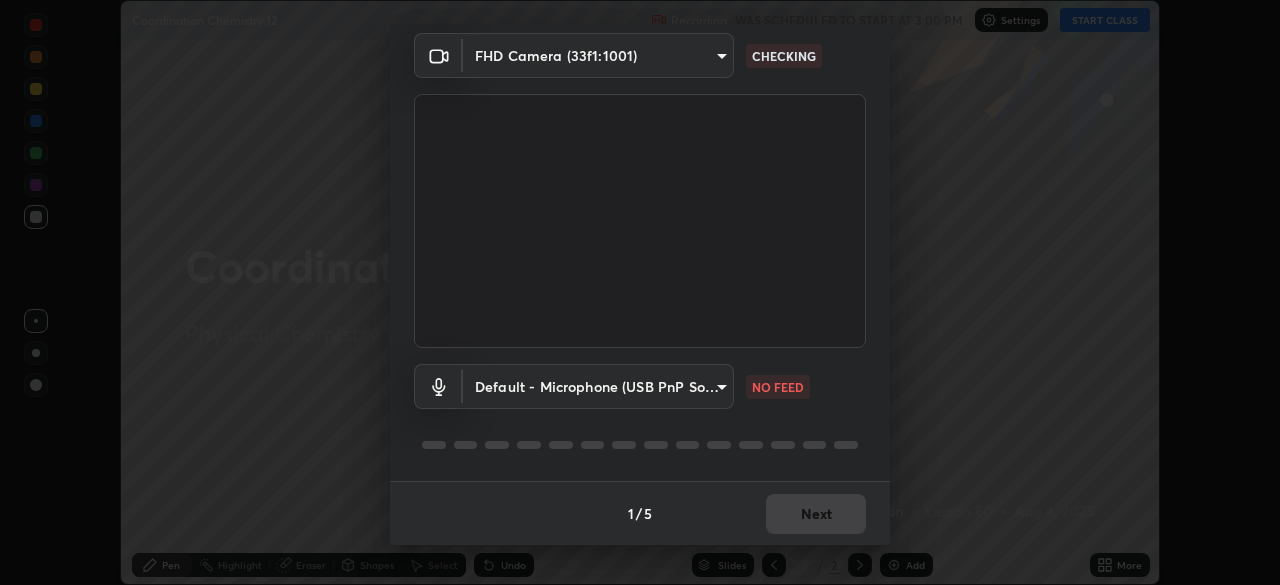click on "Erase all Coordination Chemistry 12 Recording WAS SCHEDULED TO START AT  3:00 PM Settings START CLASS Setting up your live class Coordination Chemistry 12 • L80 of Physical Chemistry for IIT EXCEL OLD-2 2026 [FIRST] [LAST] Pen Highlight Eraser Shapes Select Undo Slides 2 / 2 Add More No doubts shared Encourage your learners to ask a doubt for better clarity Report an issue Reason for reporting Buffering Chat not working Audio - Video sync issue Educator video quality low ​ Attach an image Report Media settings FHD Camera (33f1:1001) a2c9e0304fea7a197325265949ed38064ec23766b16e4a4df4757bcf8ee53c87 CHECKING Default - Microphone (USB PnP Sound Device) default NO FEED 1 / 5 Next" at bounding box center [640, 292] 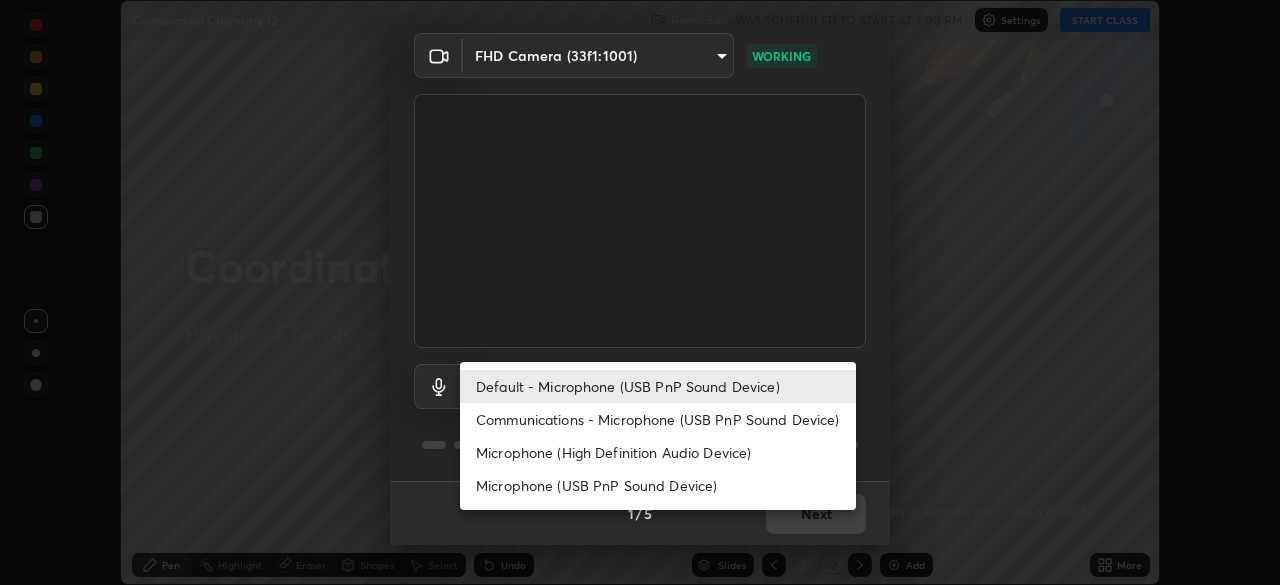 click on "Microphone (High Definition Audio Device)" at bounding box center [658, 452] 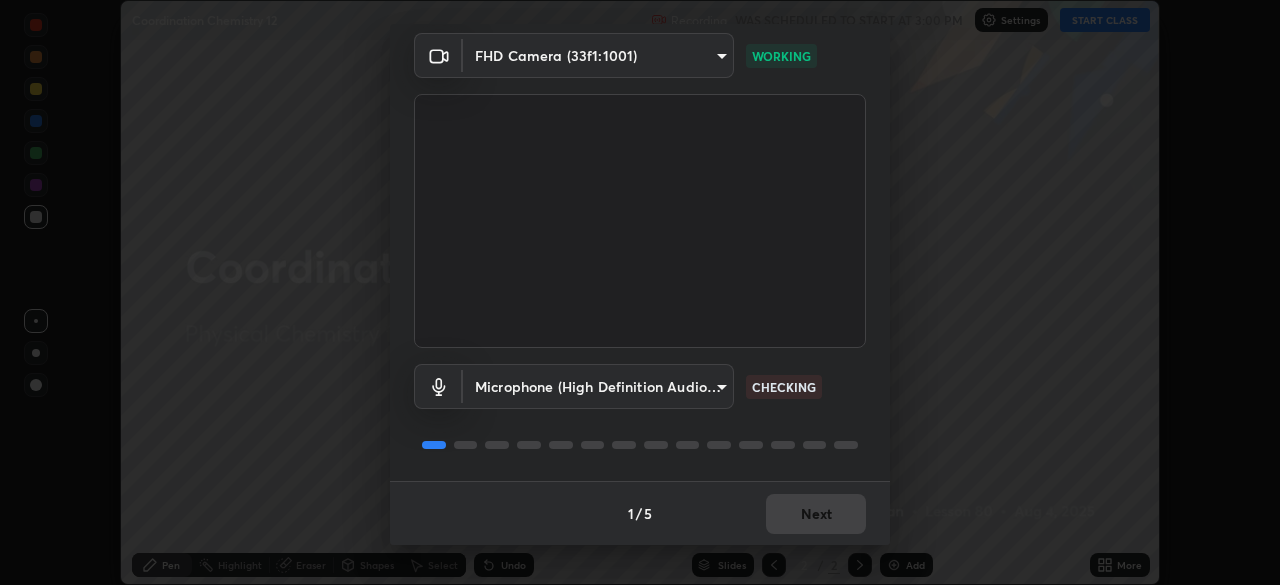 click on "1 / 5 Next" at bounding box center (640, 513) 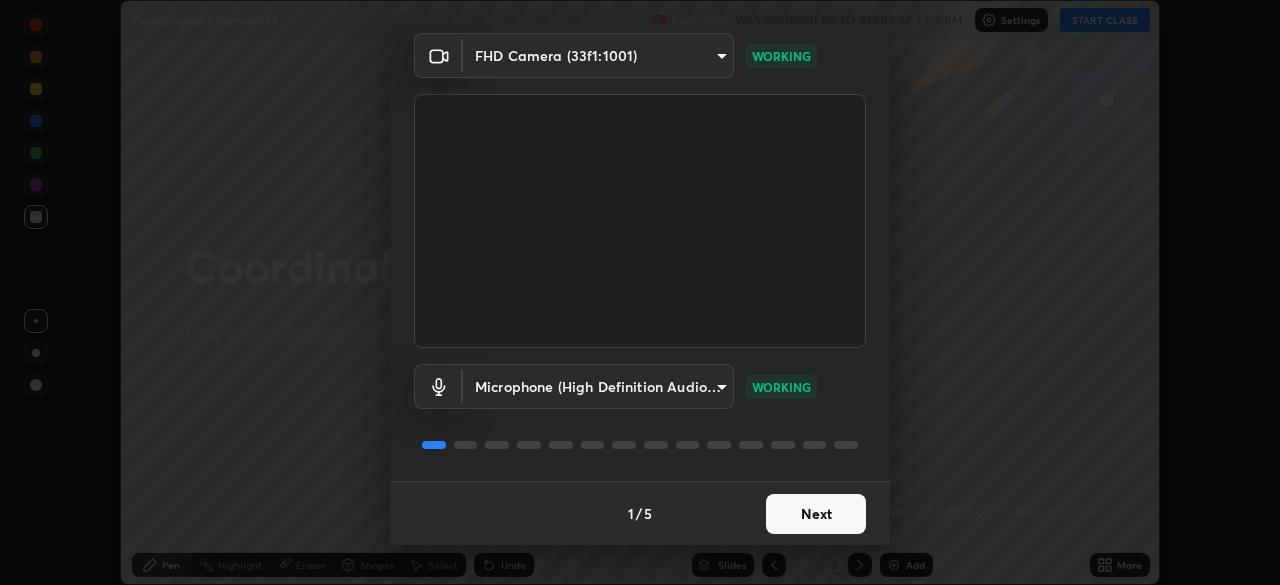 click on "Next" at bounding box center [816, 514] 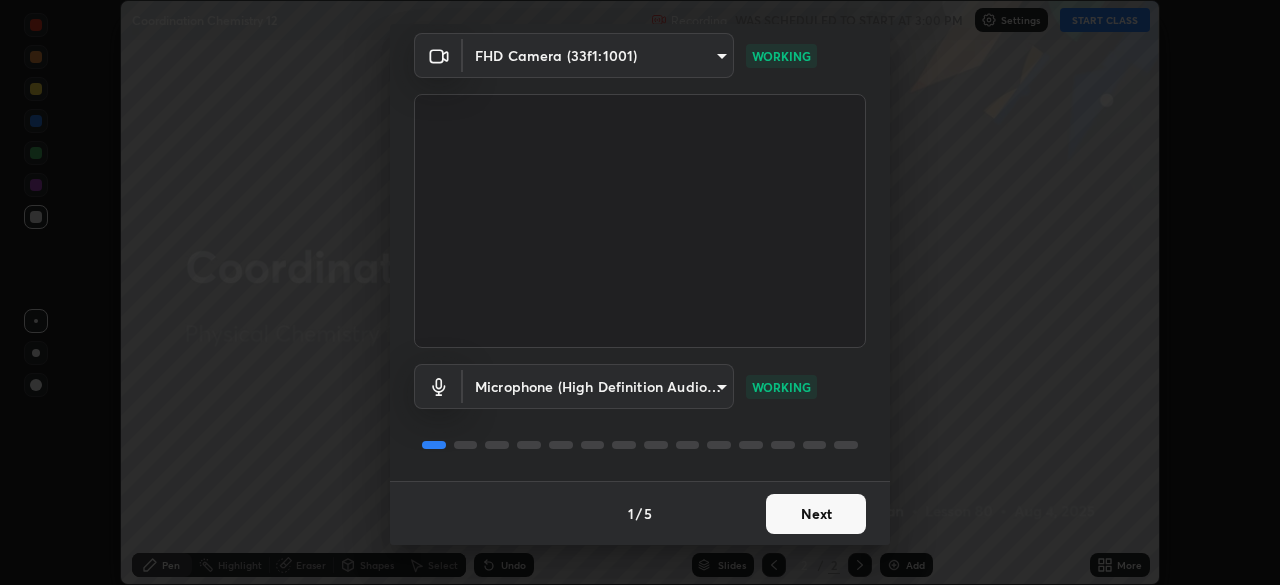scroll, scrollTop: 0, scrollLeft: 0, axis: both 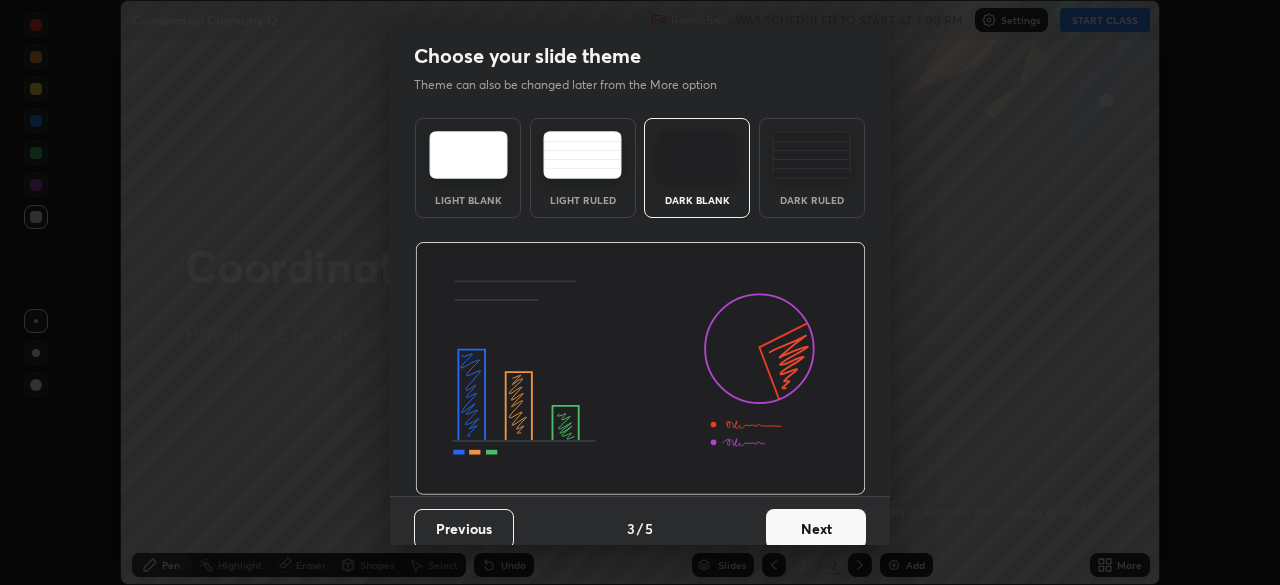 click on "Next" at bounding box center (816, 529) 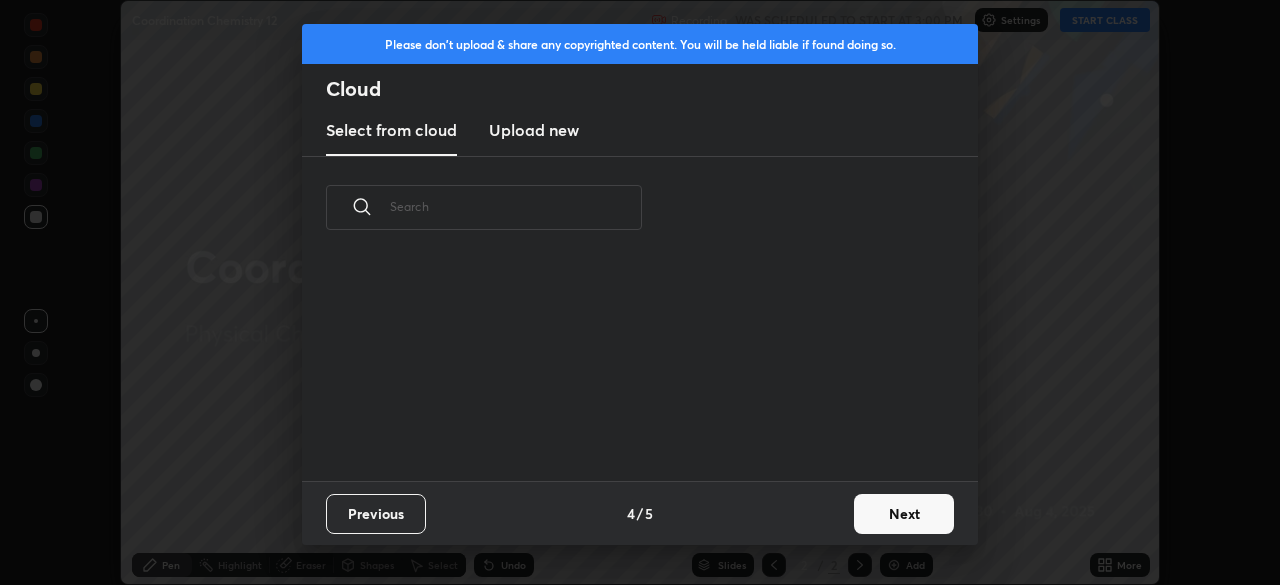 click on "Previous 4 / 5 Next" at bounding box center [640, 513] 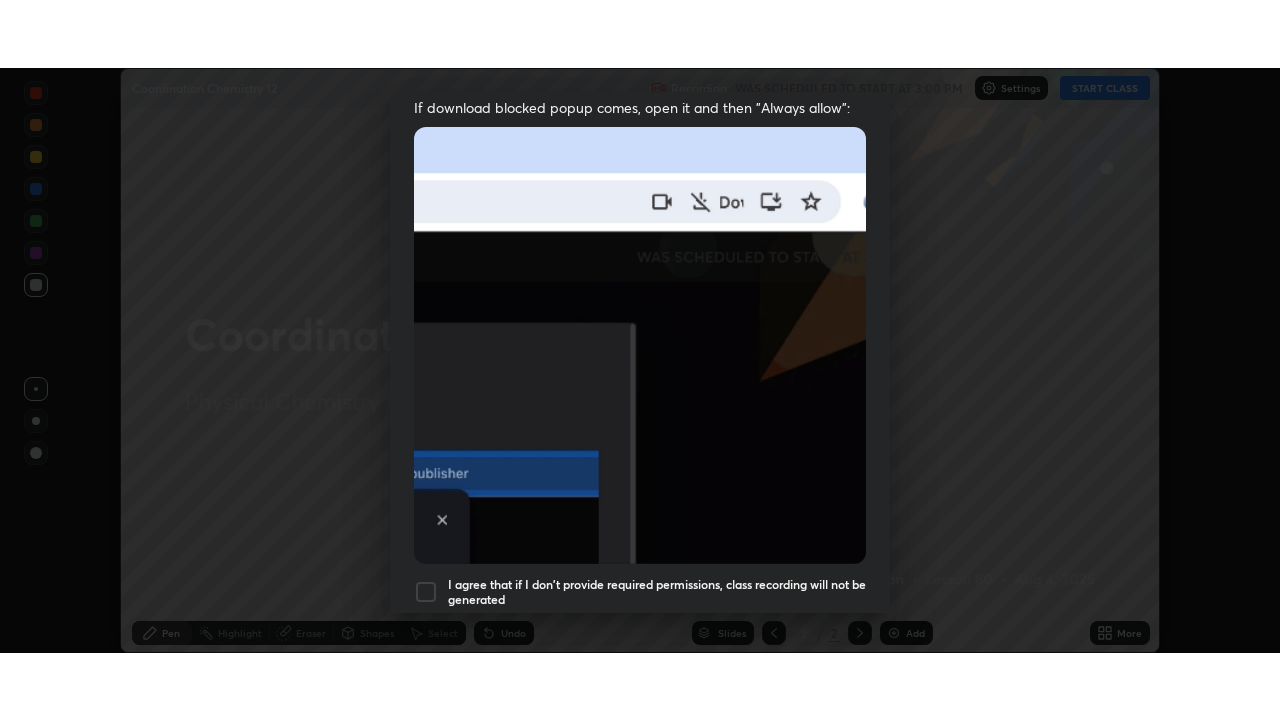 scroll, scrollTop: 479, scrollLeft: 0, axis: vertical 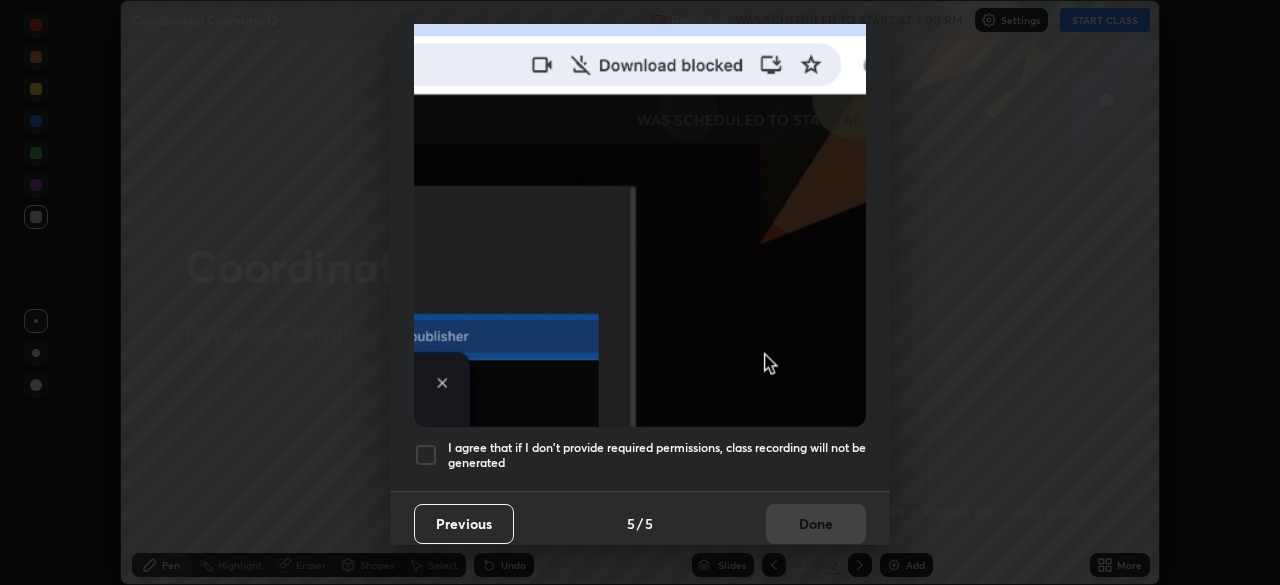 click at bounding box center [426, 455] 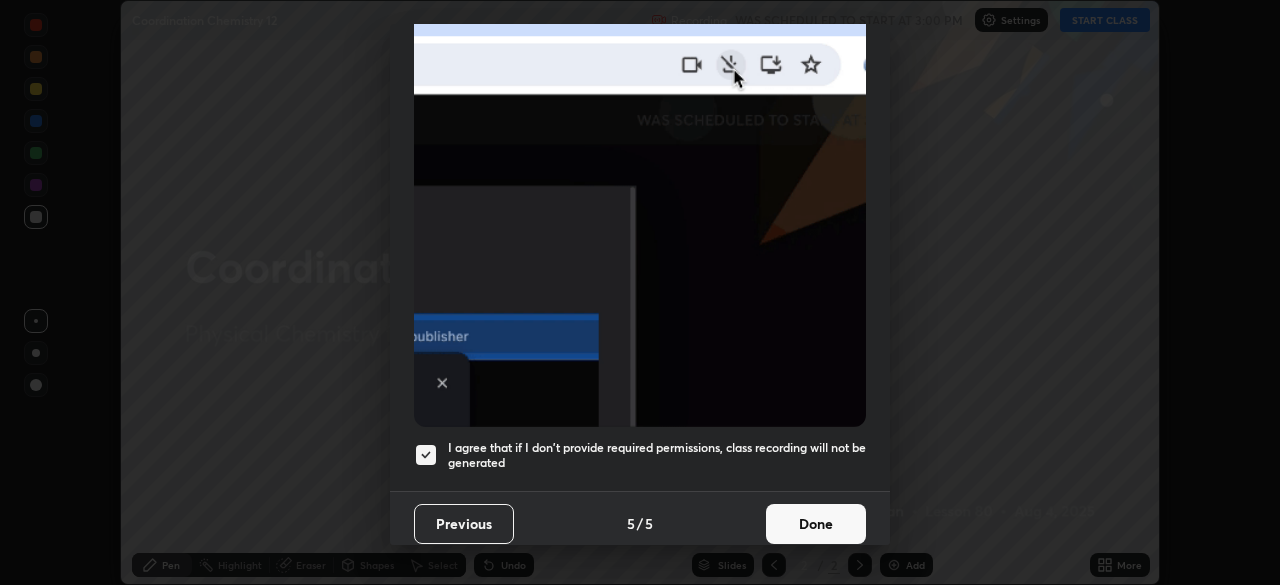 click on "Done" at bounding box center (816, 524) 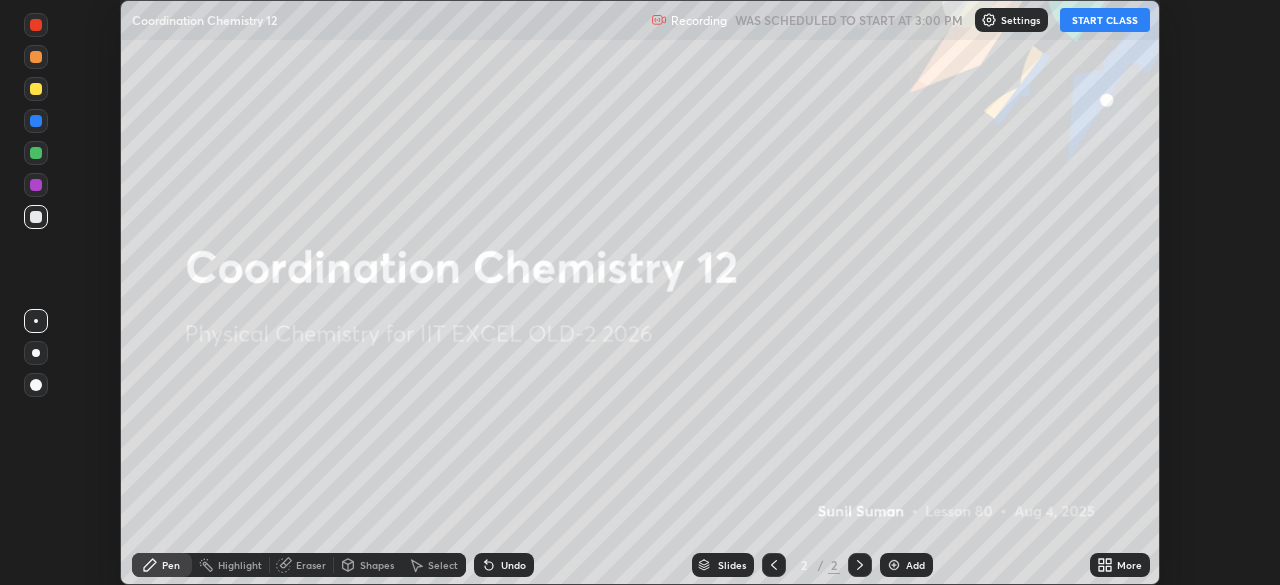 click 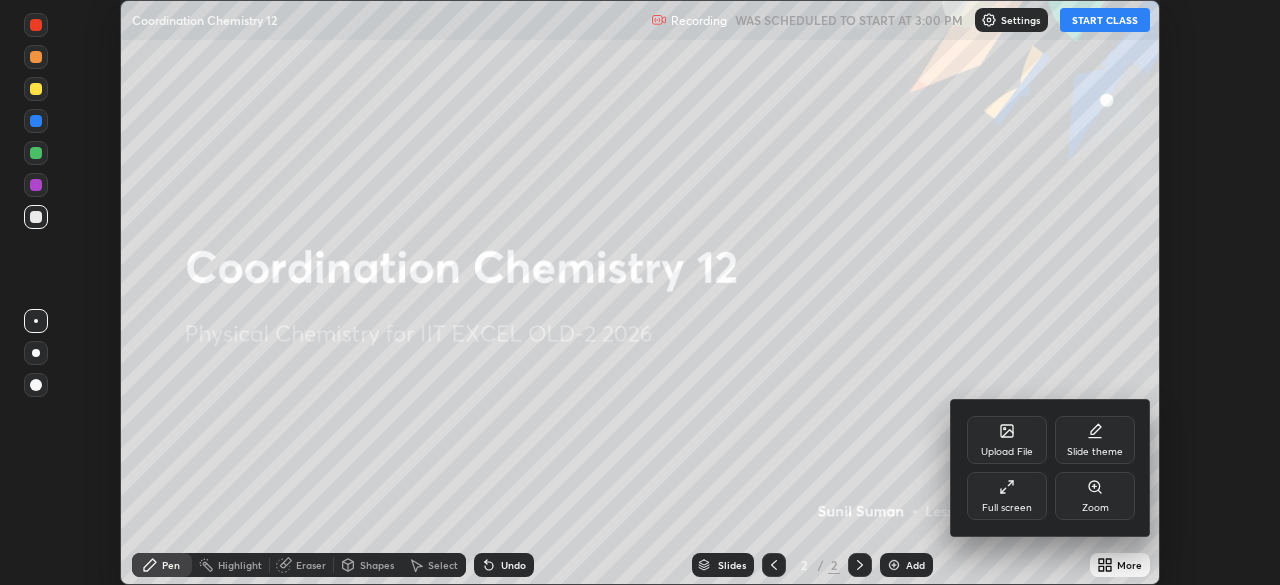 click 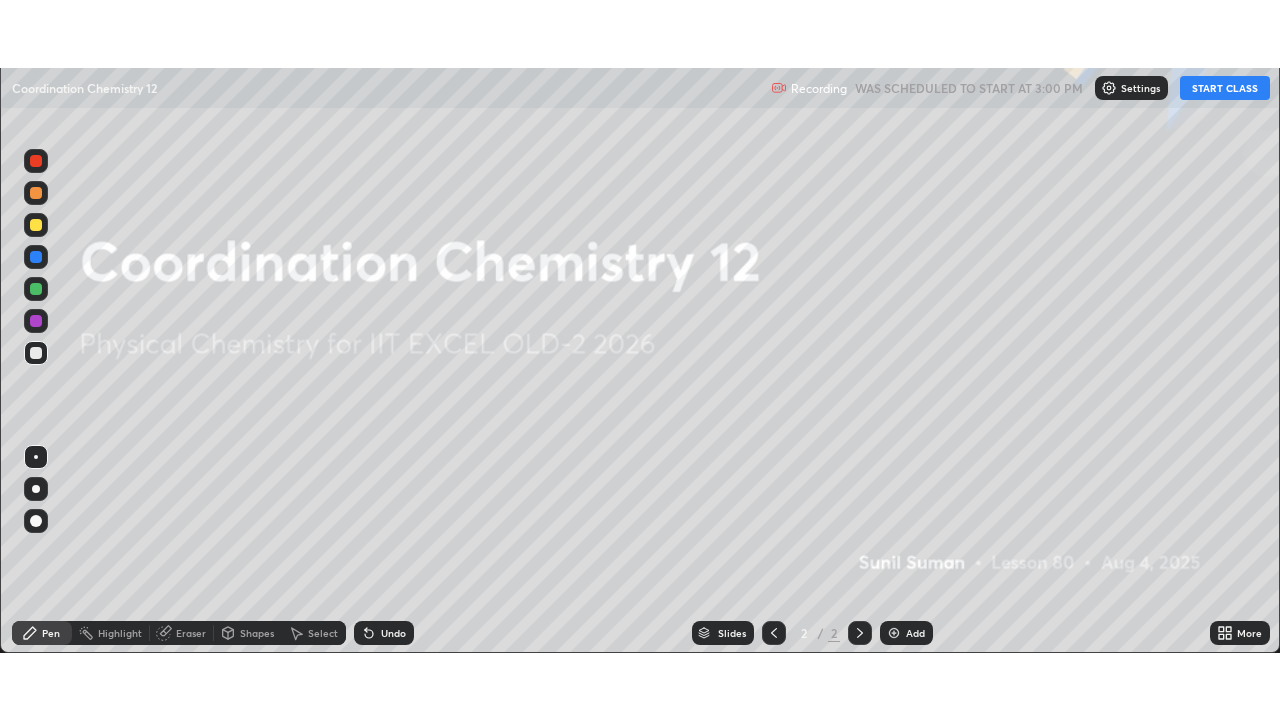 scroll, scrollTop: 99280, scrollLeft: 98720, axis: both 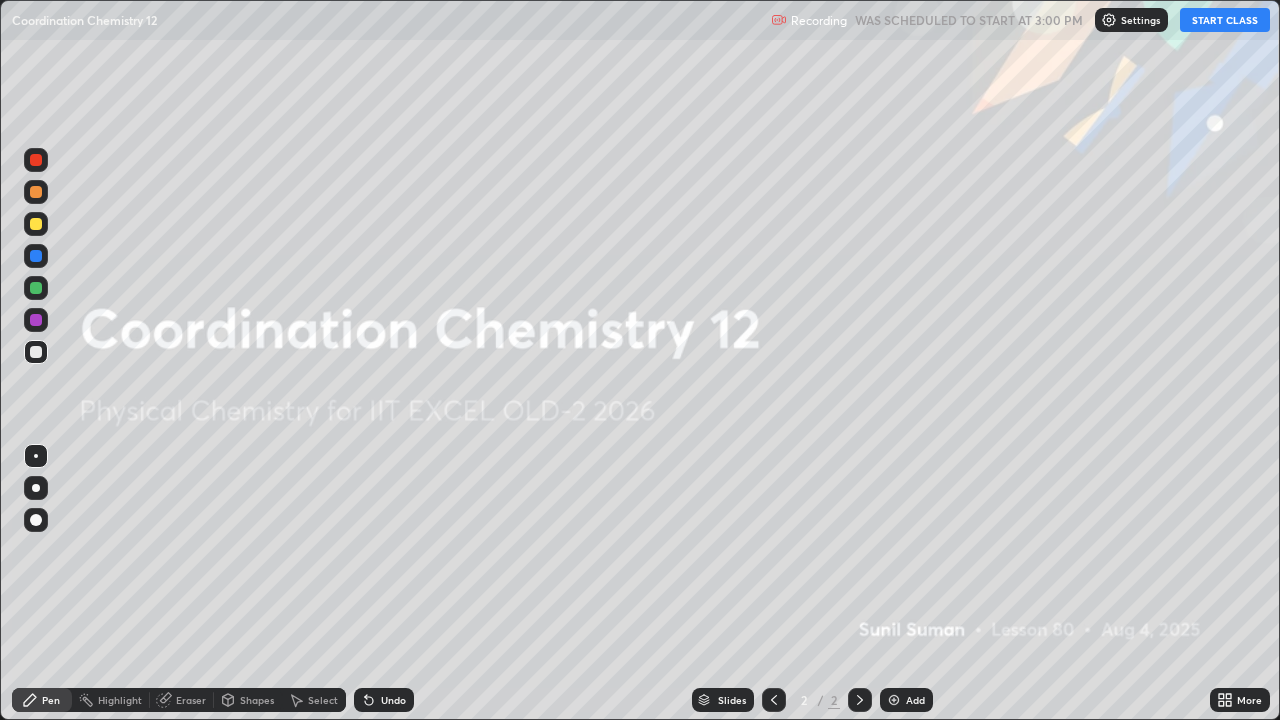 click at bounding box center [894, 700] 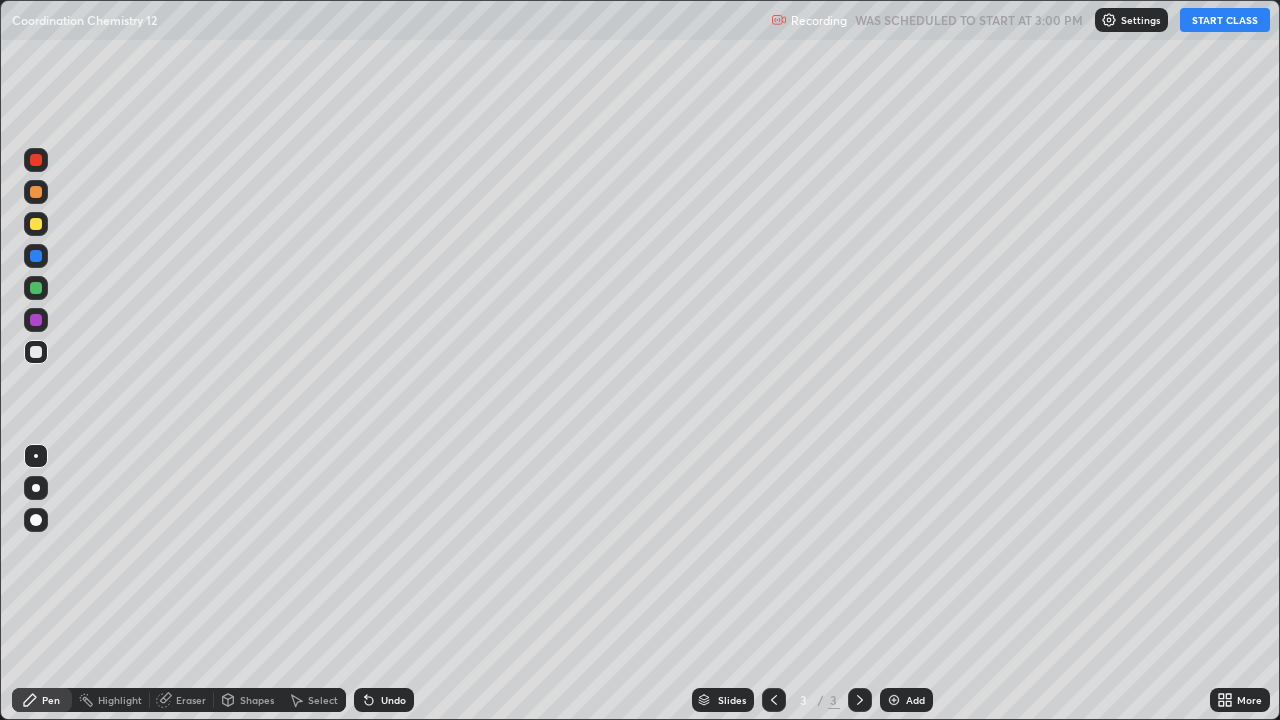 click on "START CLASS" at bounding box center (1225, 20) 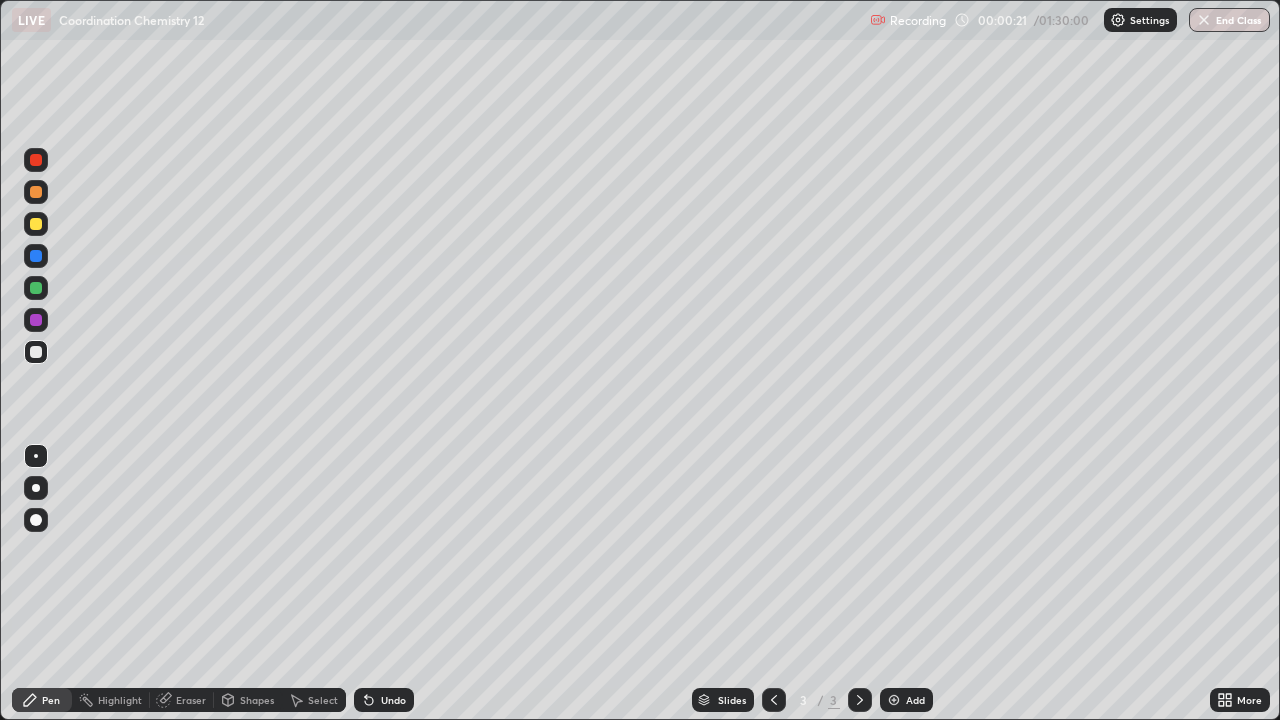 click 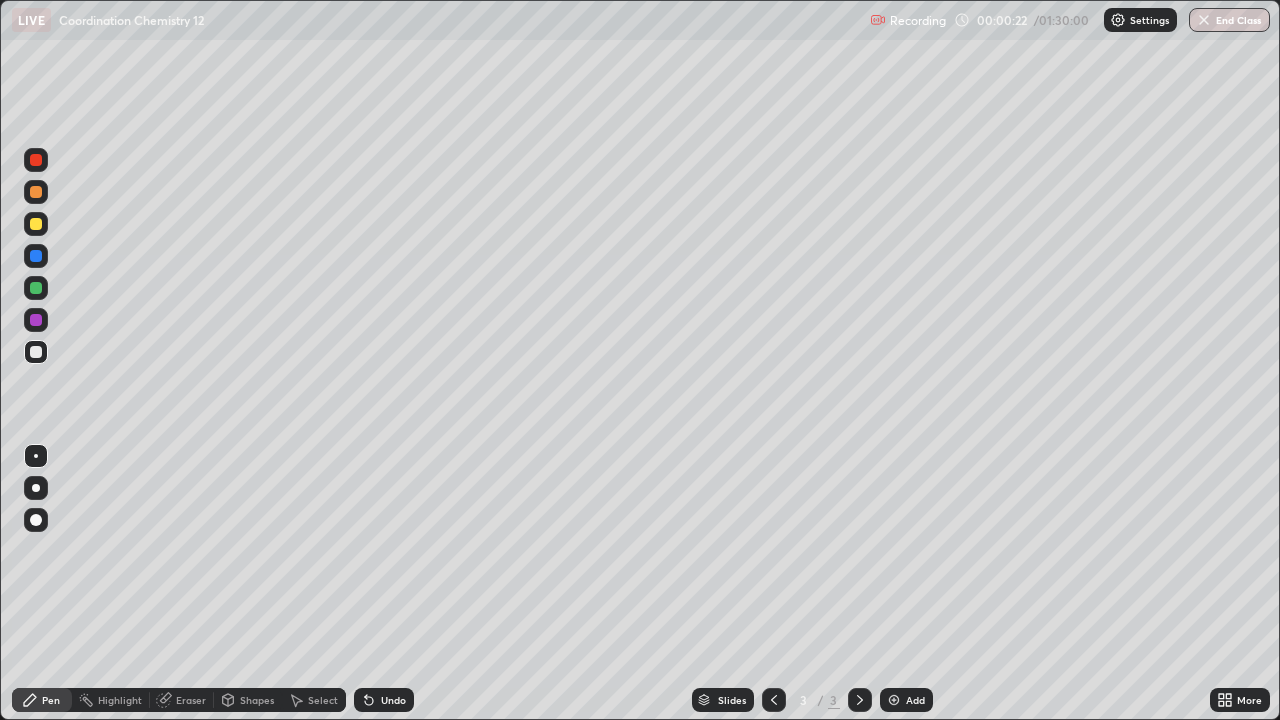 click 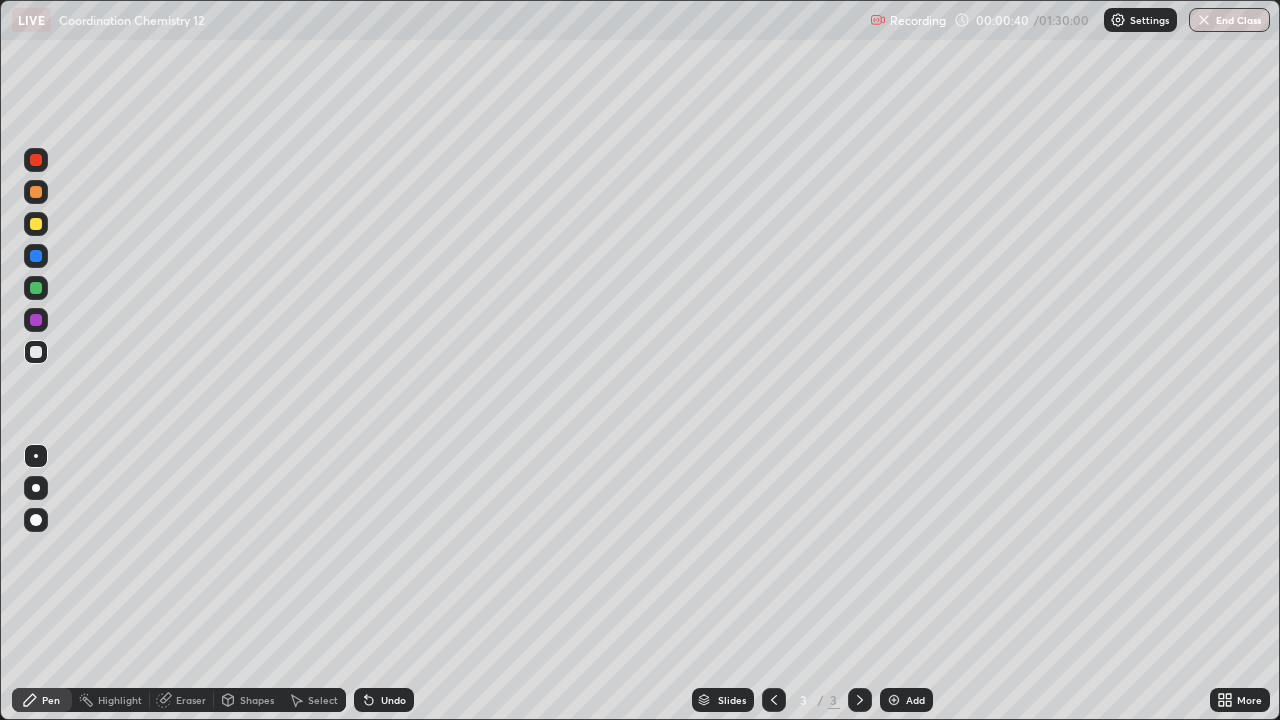 click at bounding box center (36, 352) 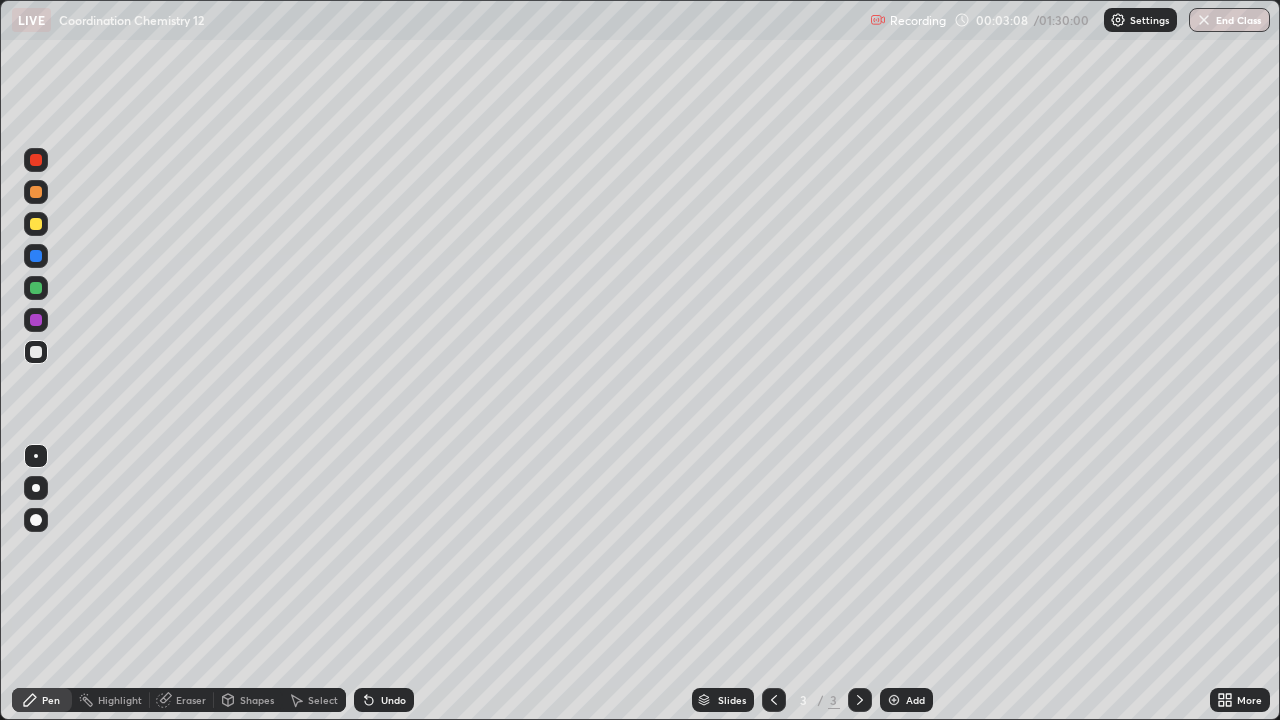 click at bounding box center (36, 224) 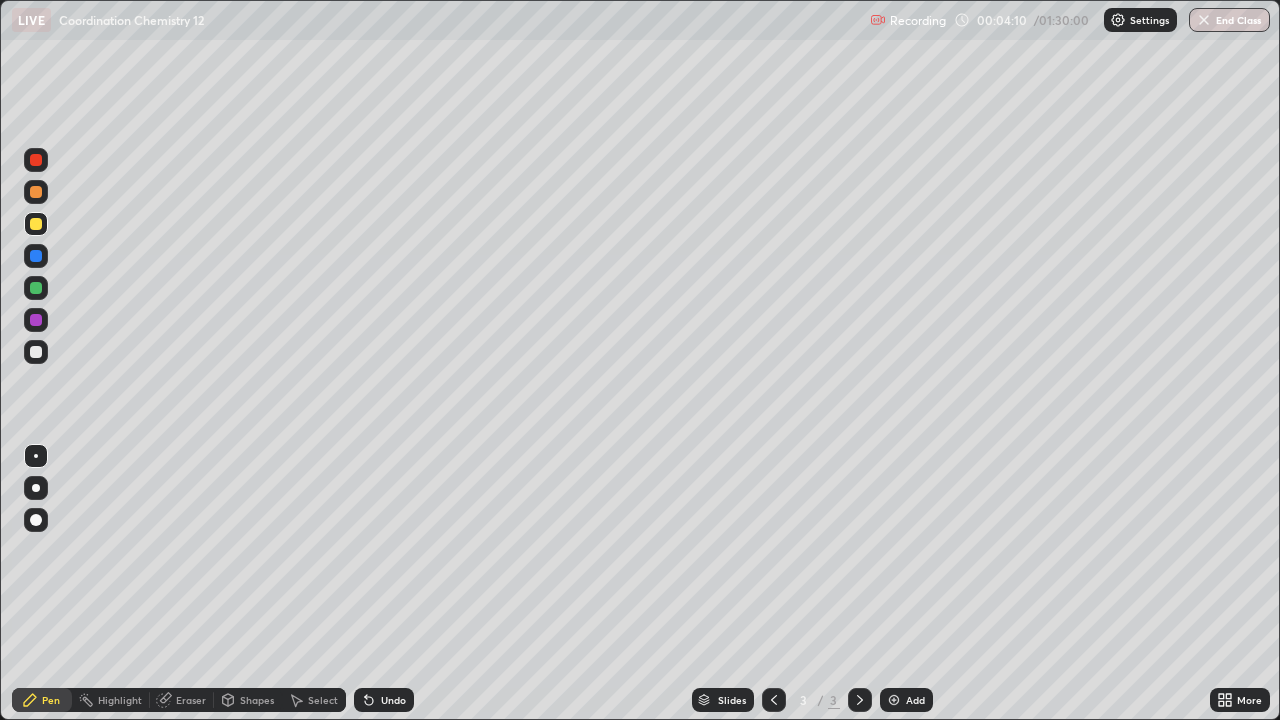click at bounding box center (894, 700) 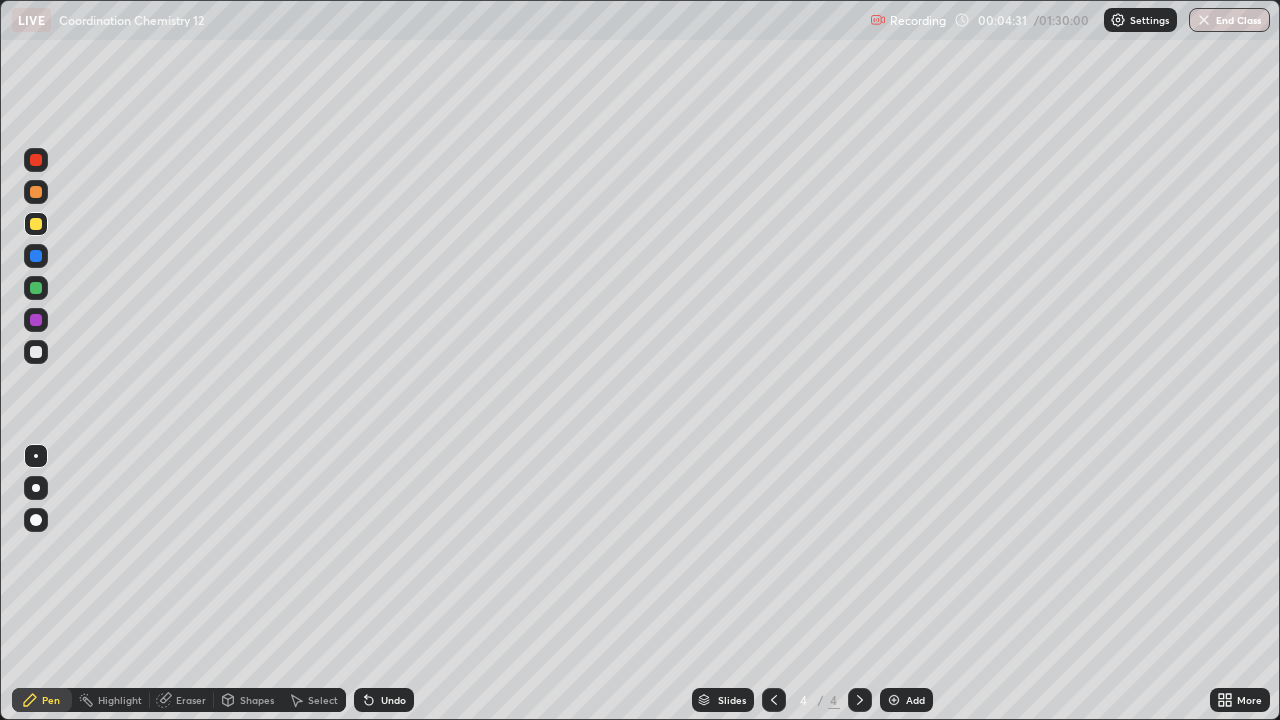 click at bounding box center (36, 352) 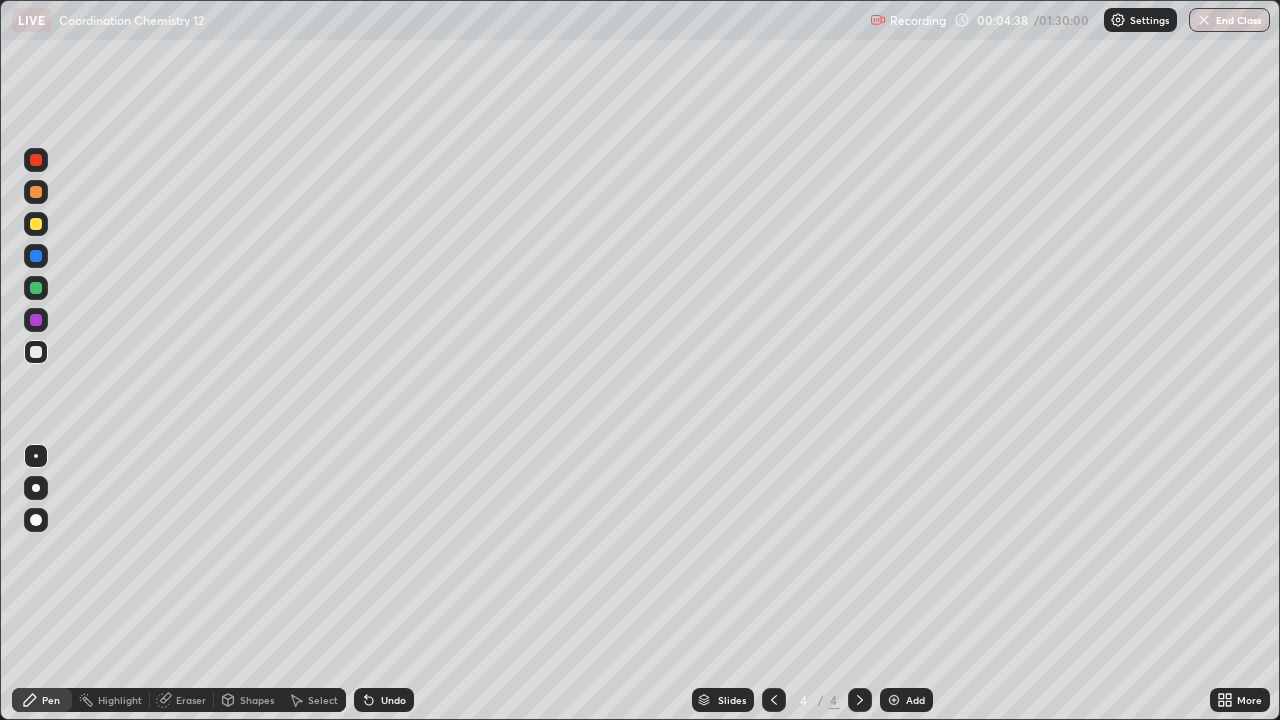 click at bounding box center [36, 288] 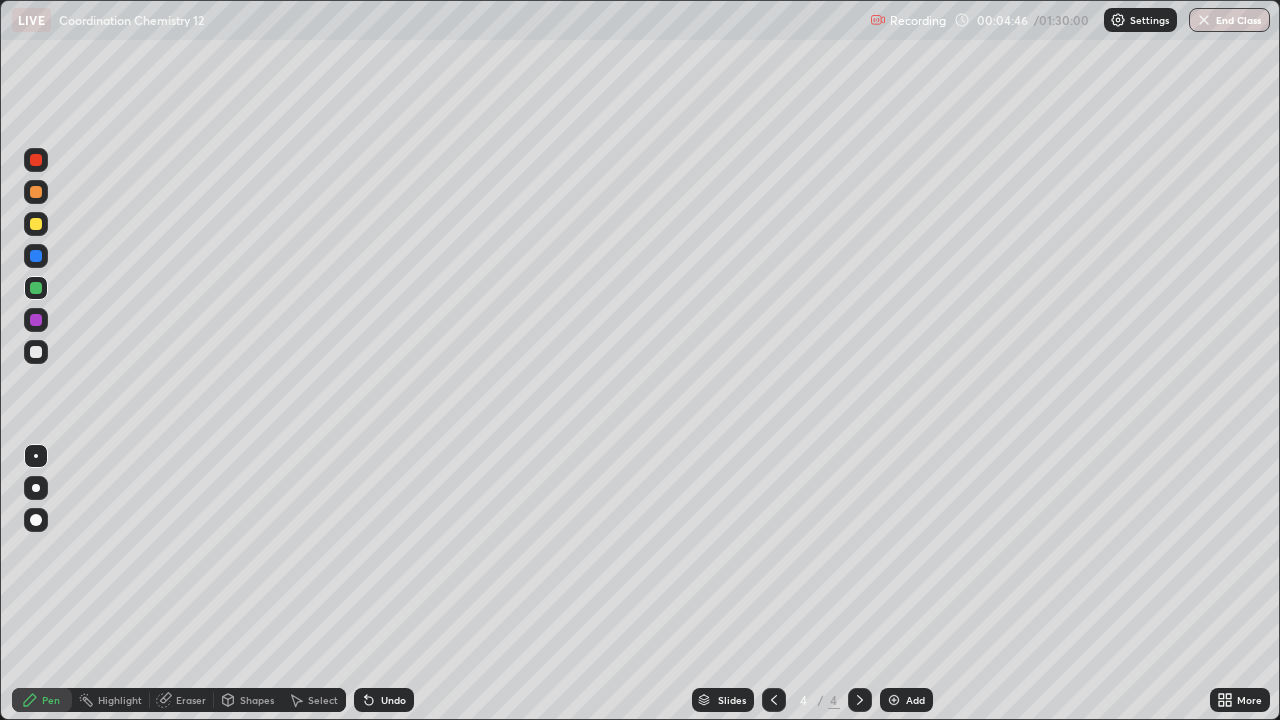 click at bounding box center (36, 192) 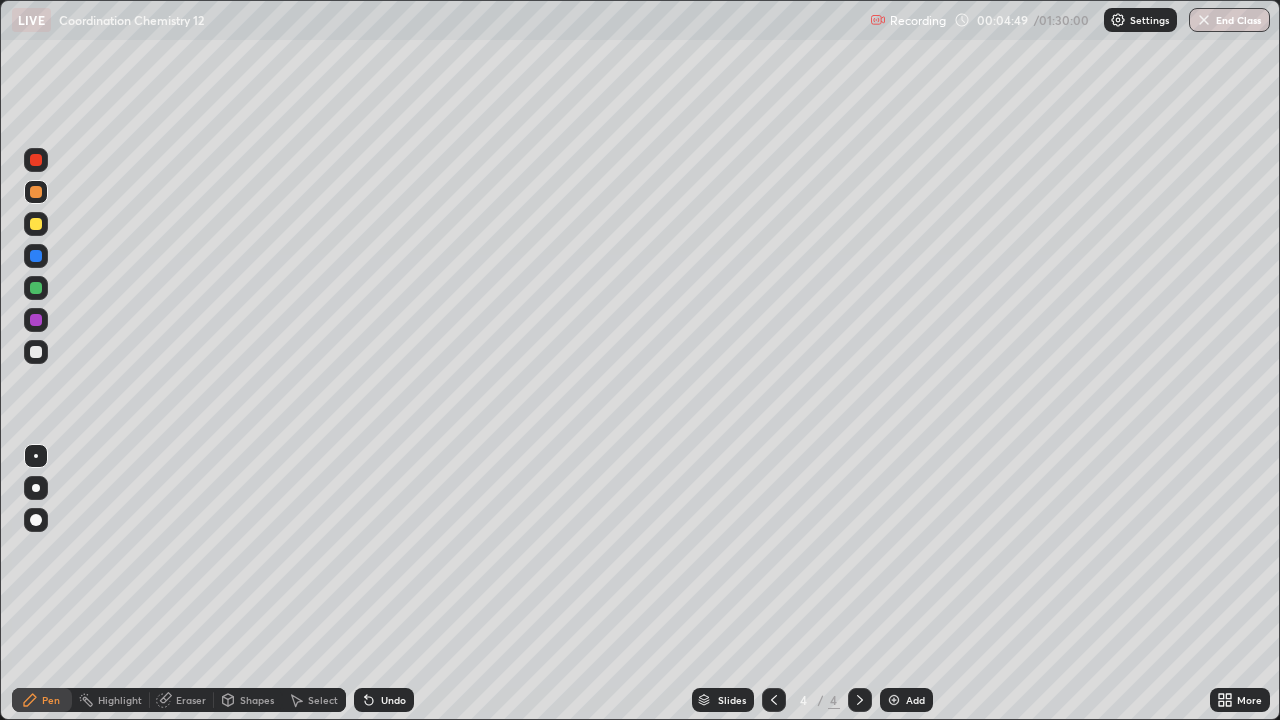 click 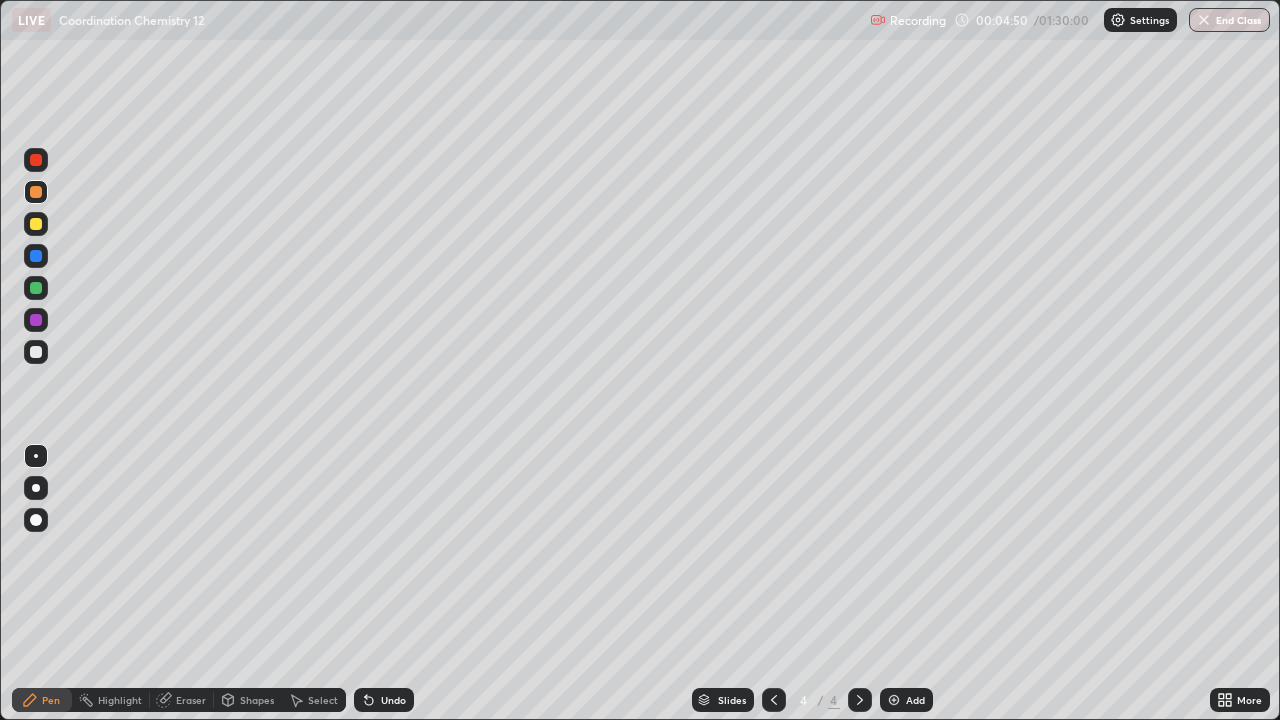 click 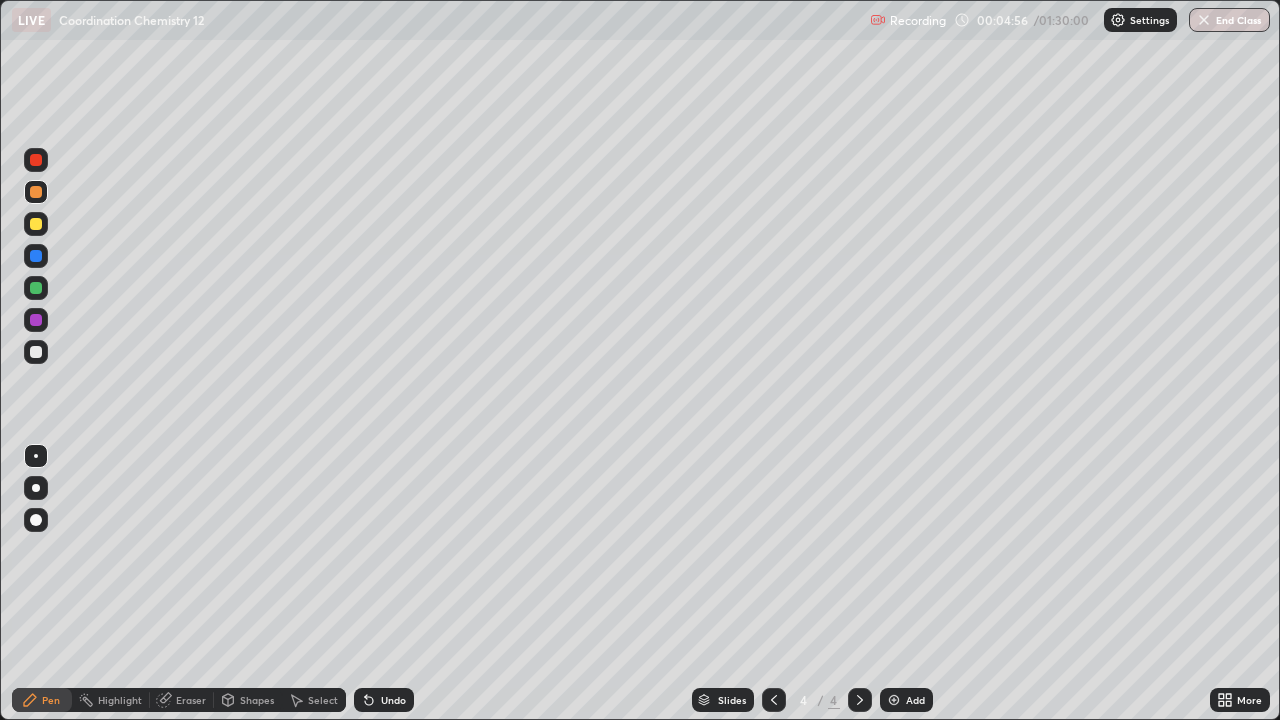 click at bounding box center (36, 352) 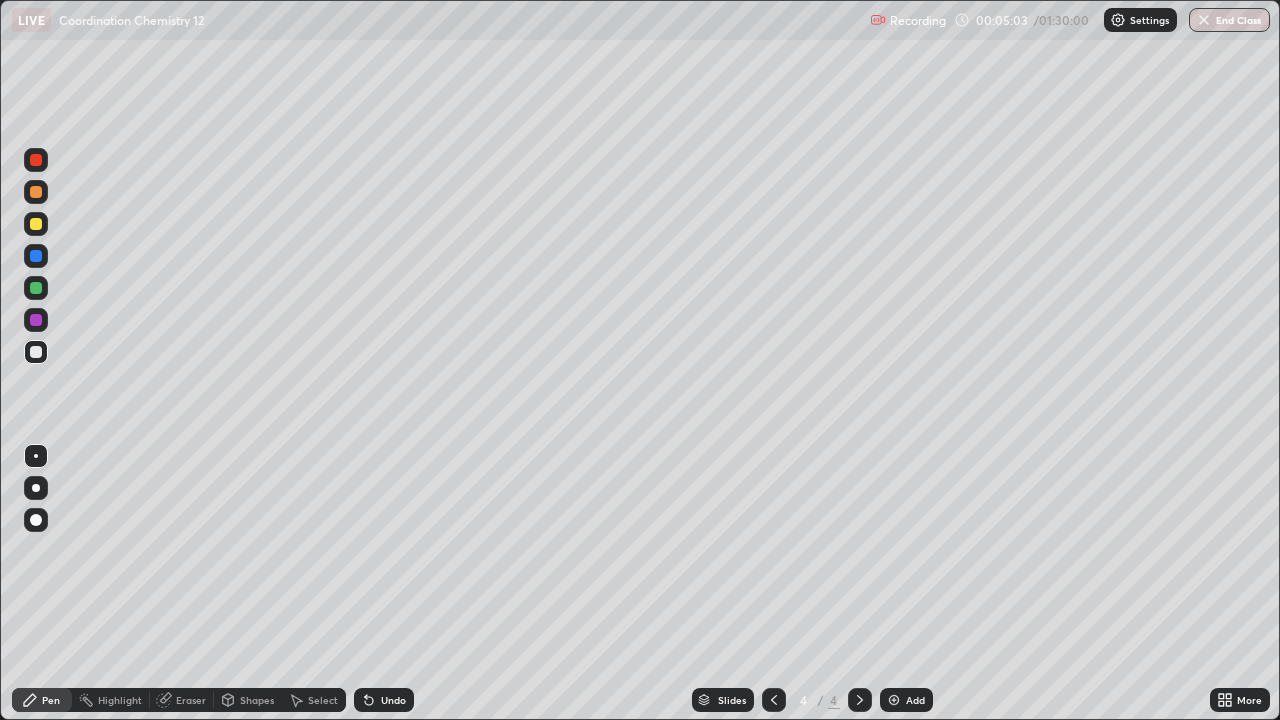 click on "Undo" at bounding box center [384, 700] 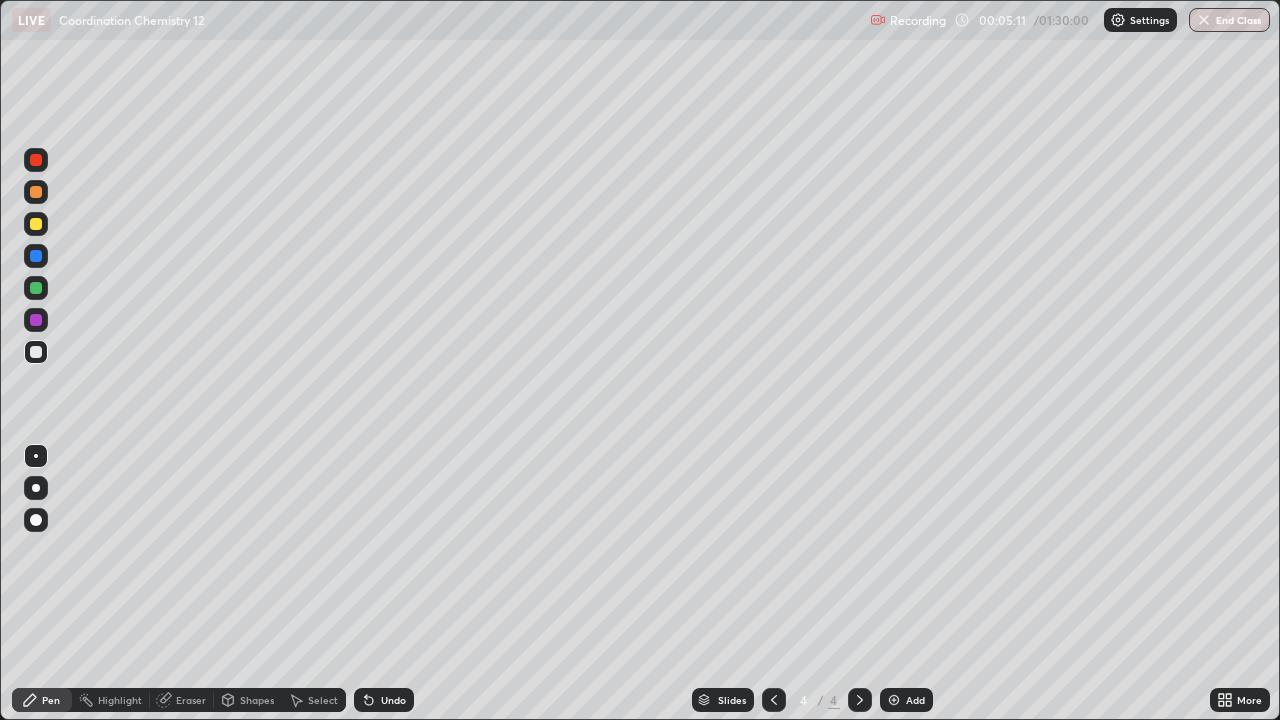 click at bounding box center (36, 224) 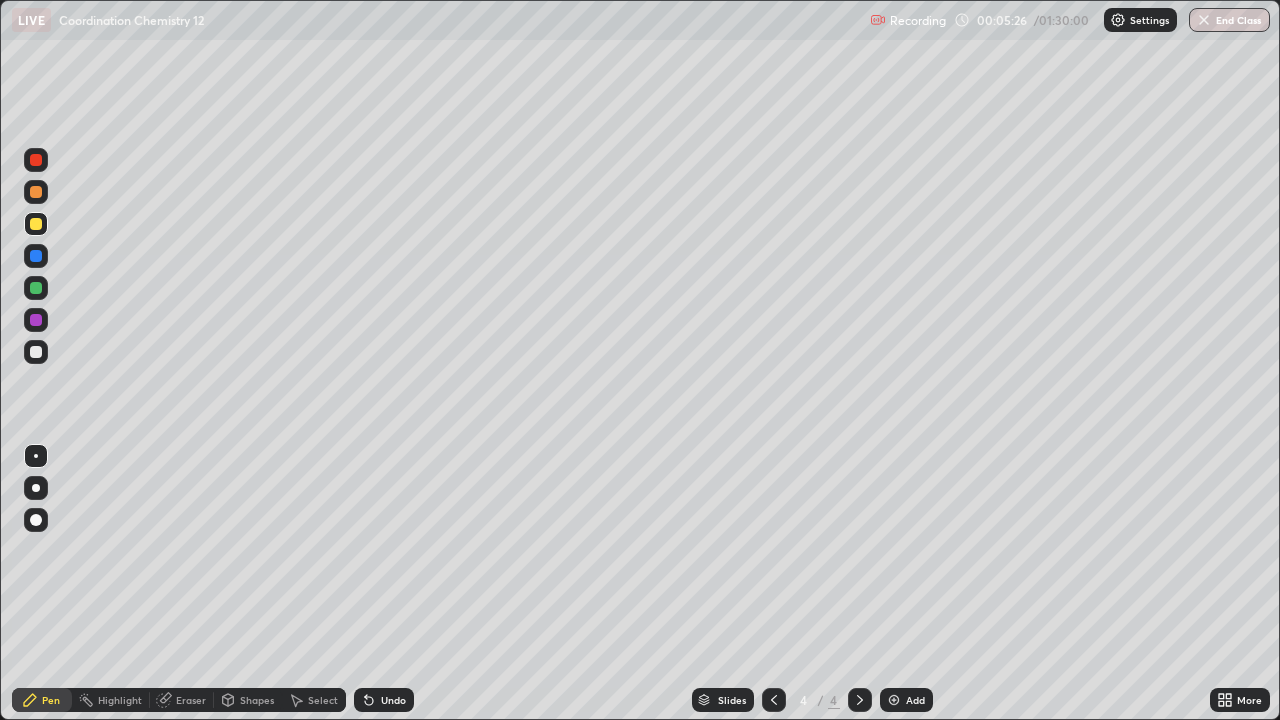 click at bounding box center [36, 192] 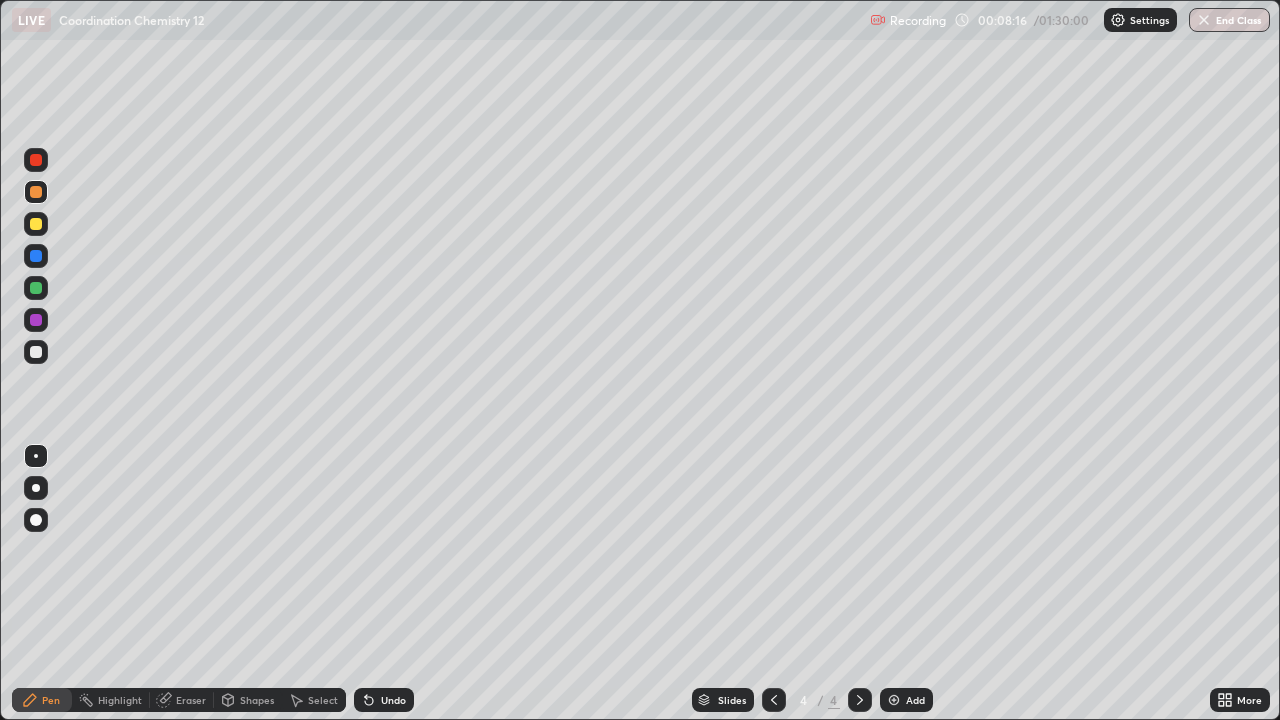 click at bounding box center [894, 700] 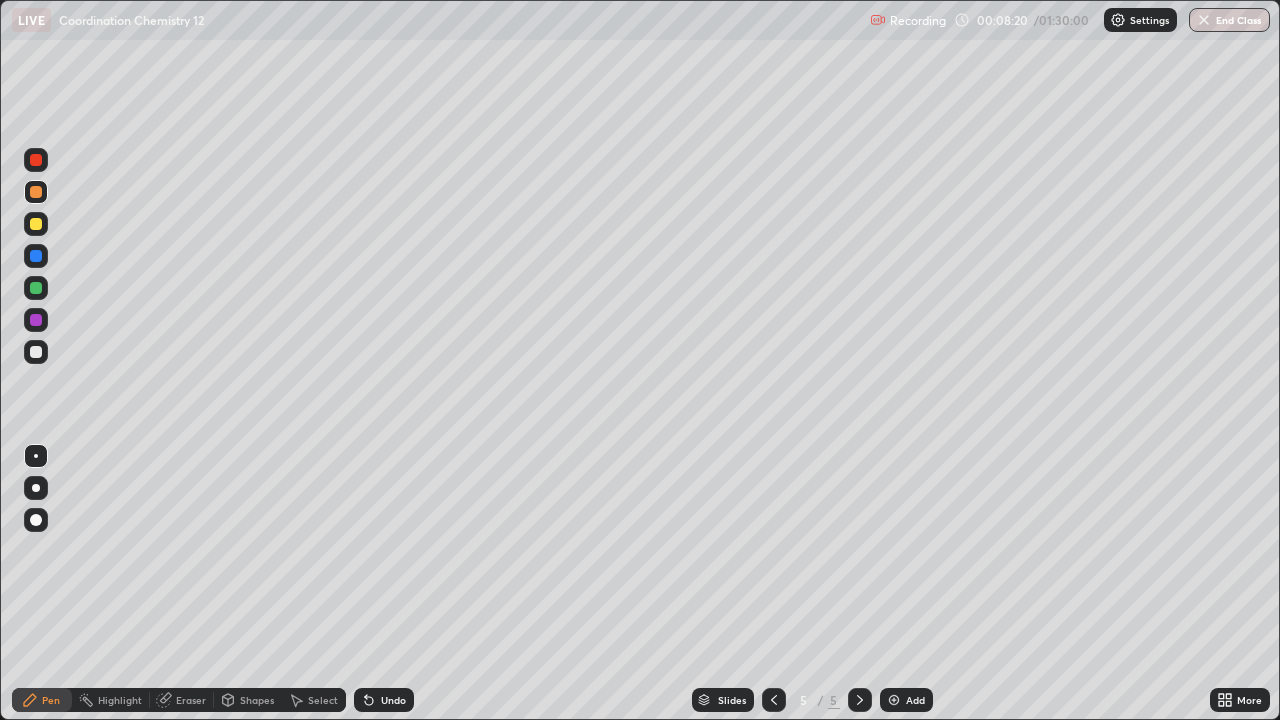 click at bounding box center (36, 352) 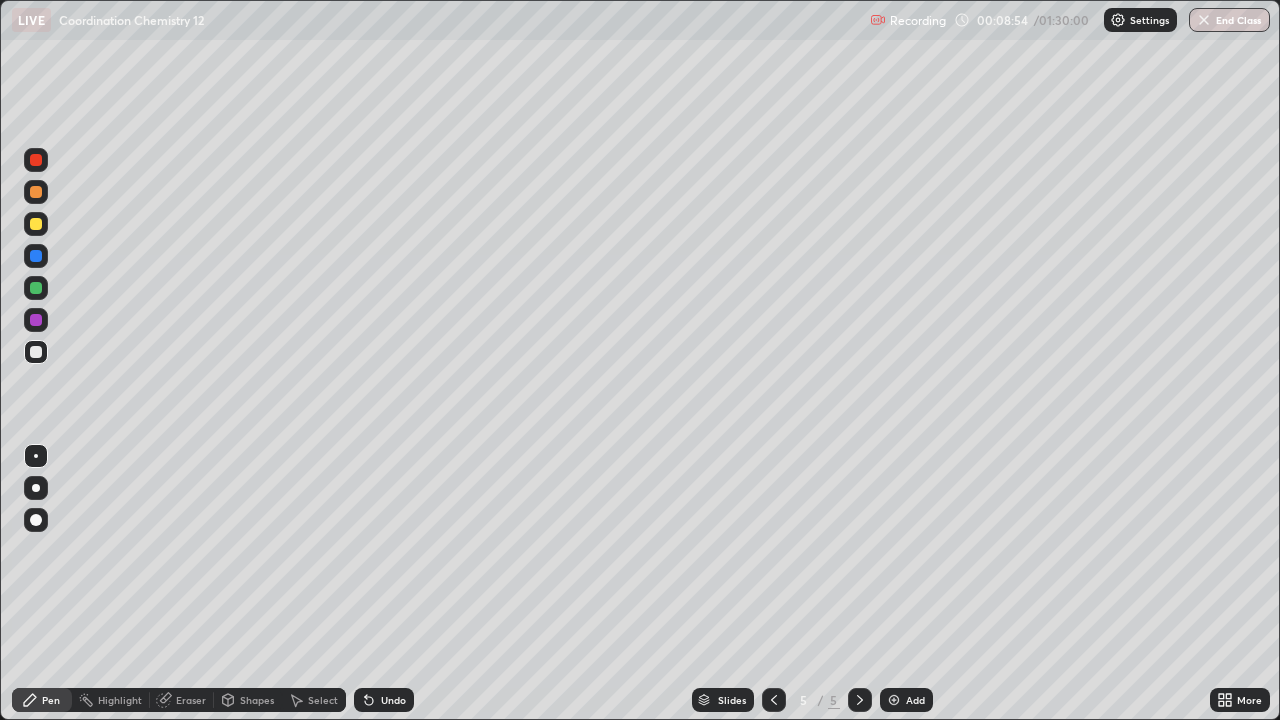 click at bounding box center [36, 352] 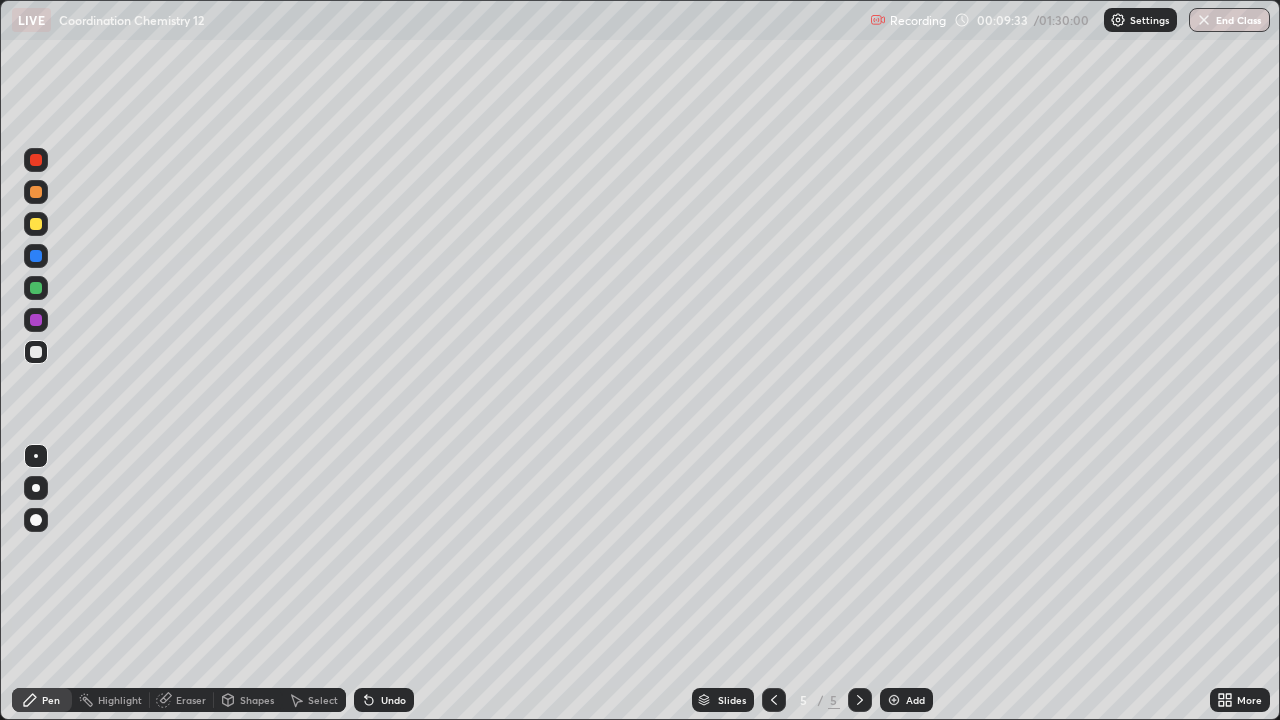 click at bounding box center (36, 224) 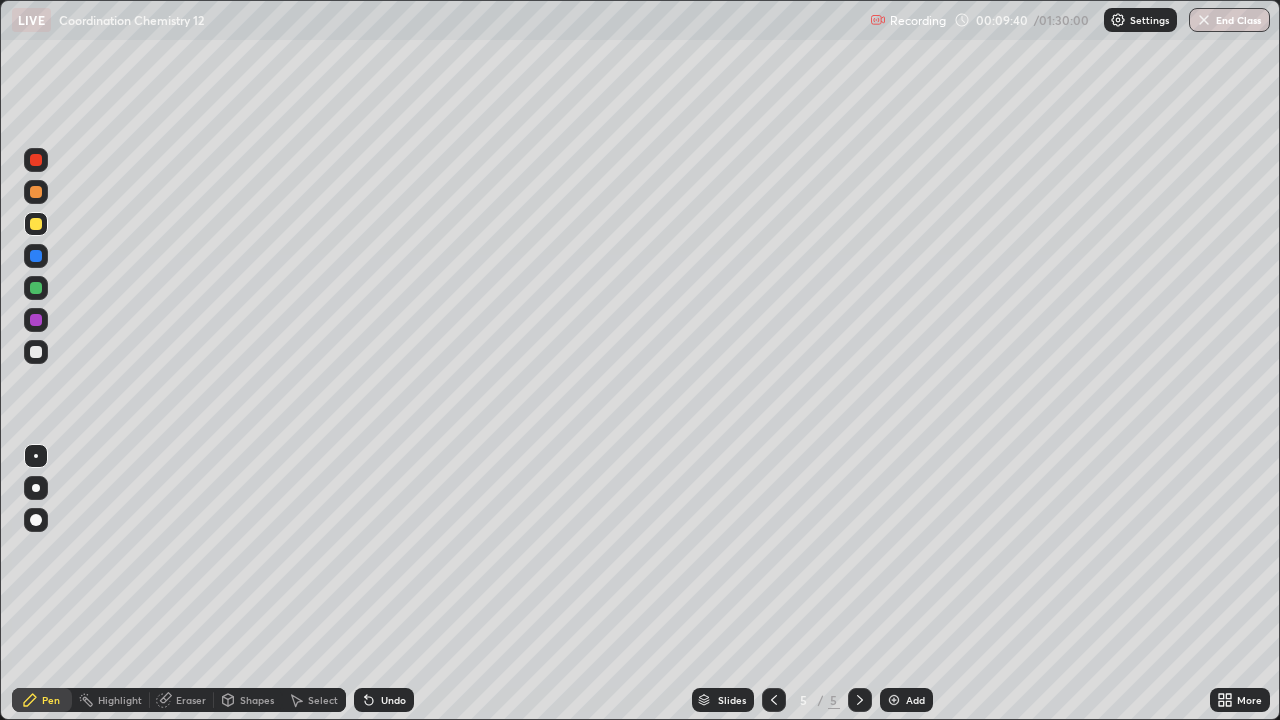 click 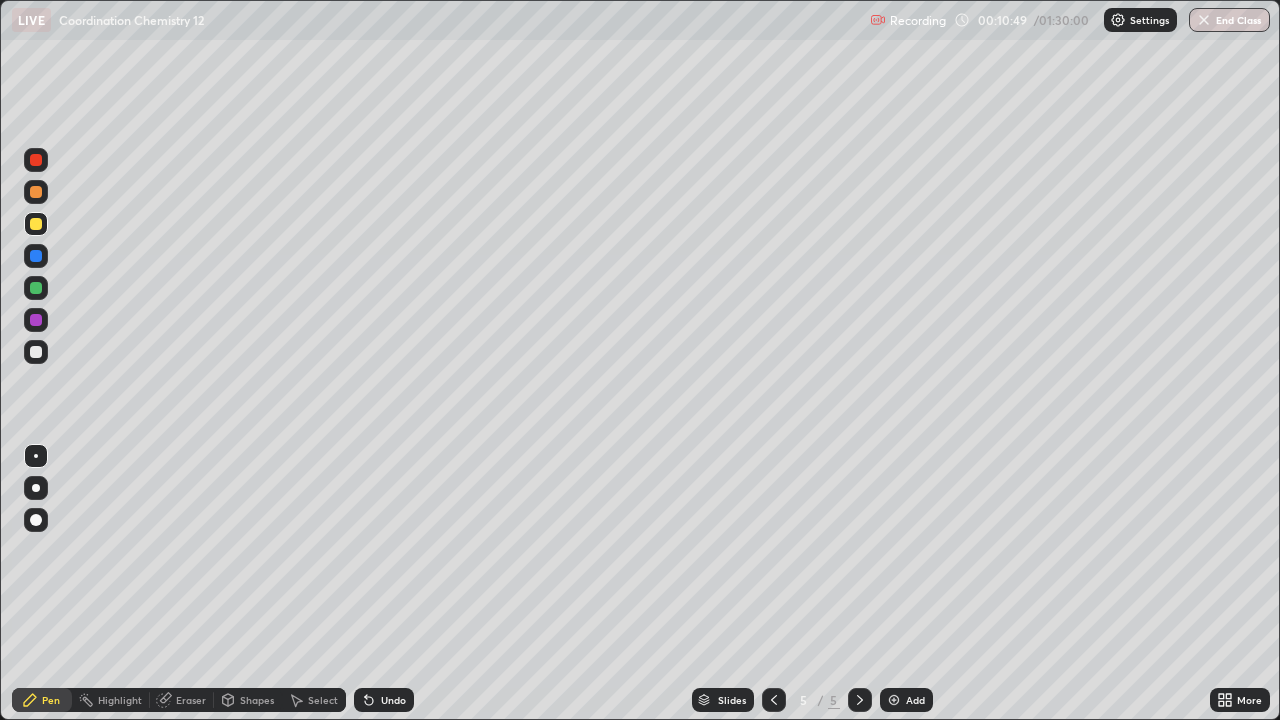 click at bounding box center [36, 352] 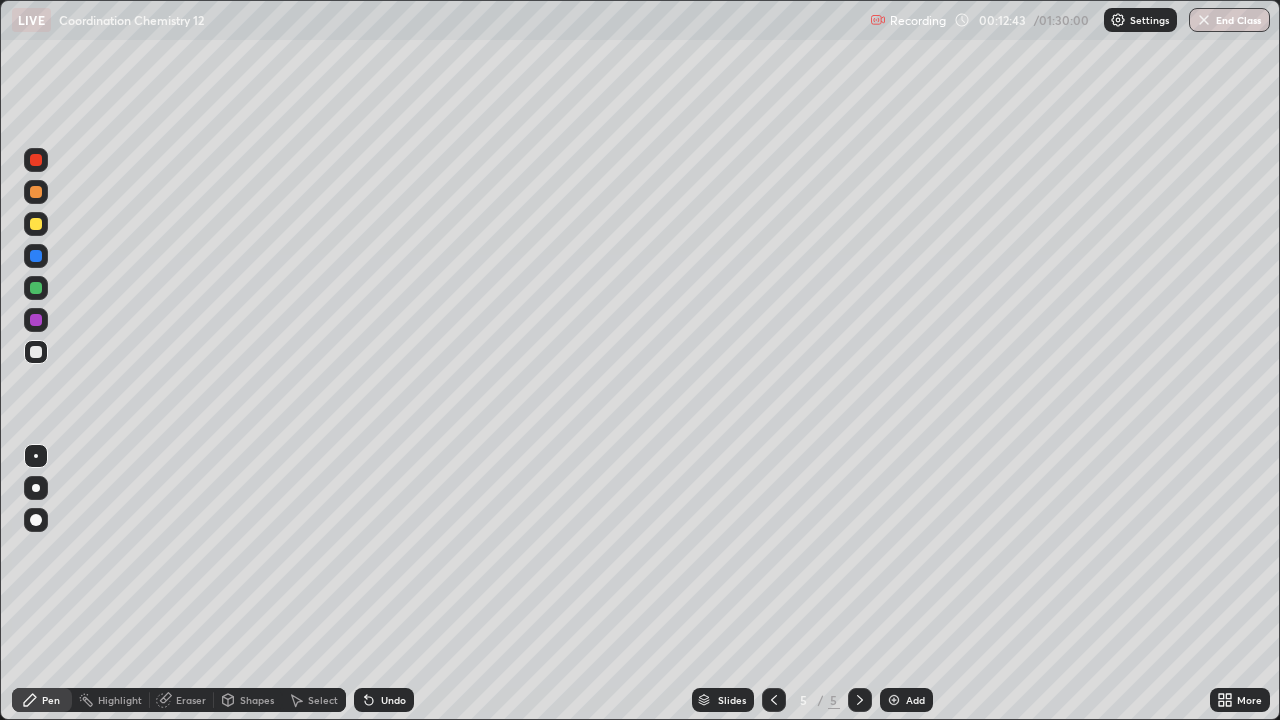 click at bounding box center (894, 700) 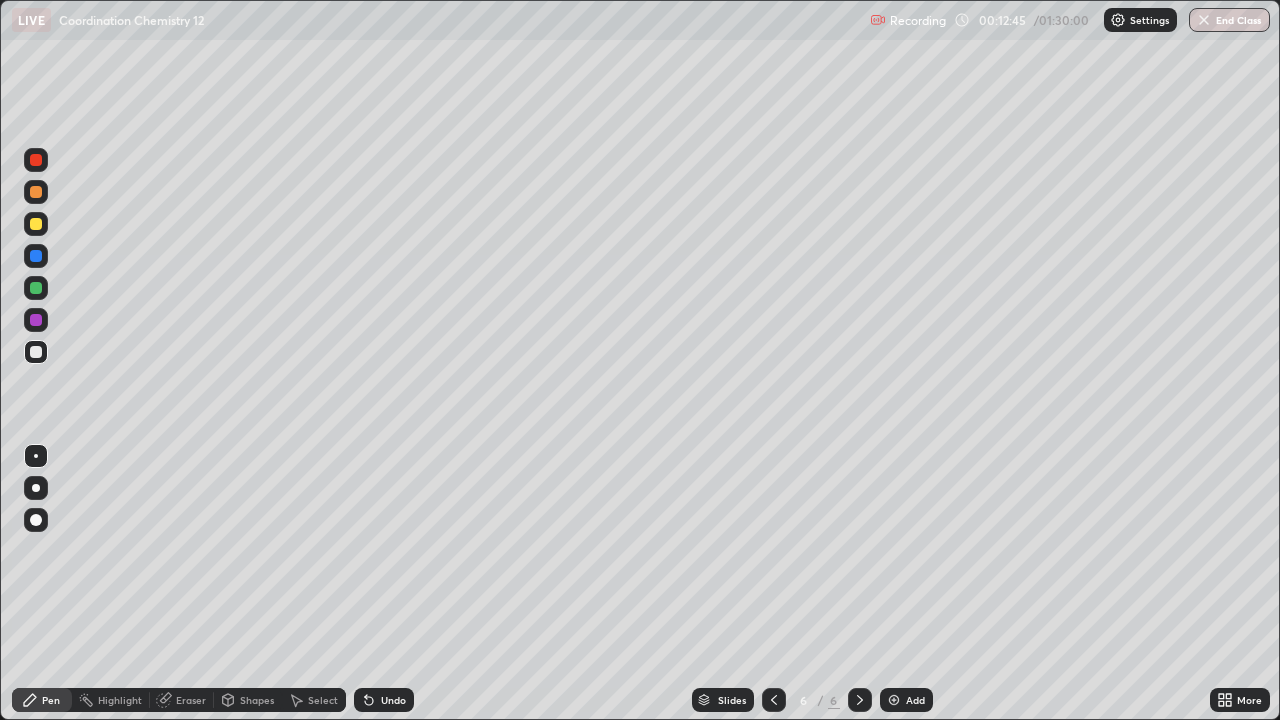 click at bounding box center (36, 352) 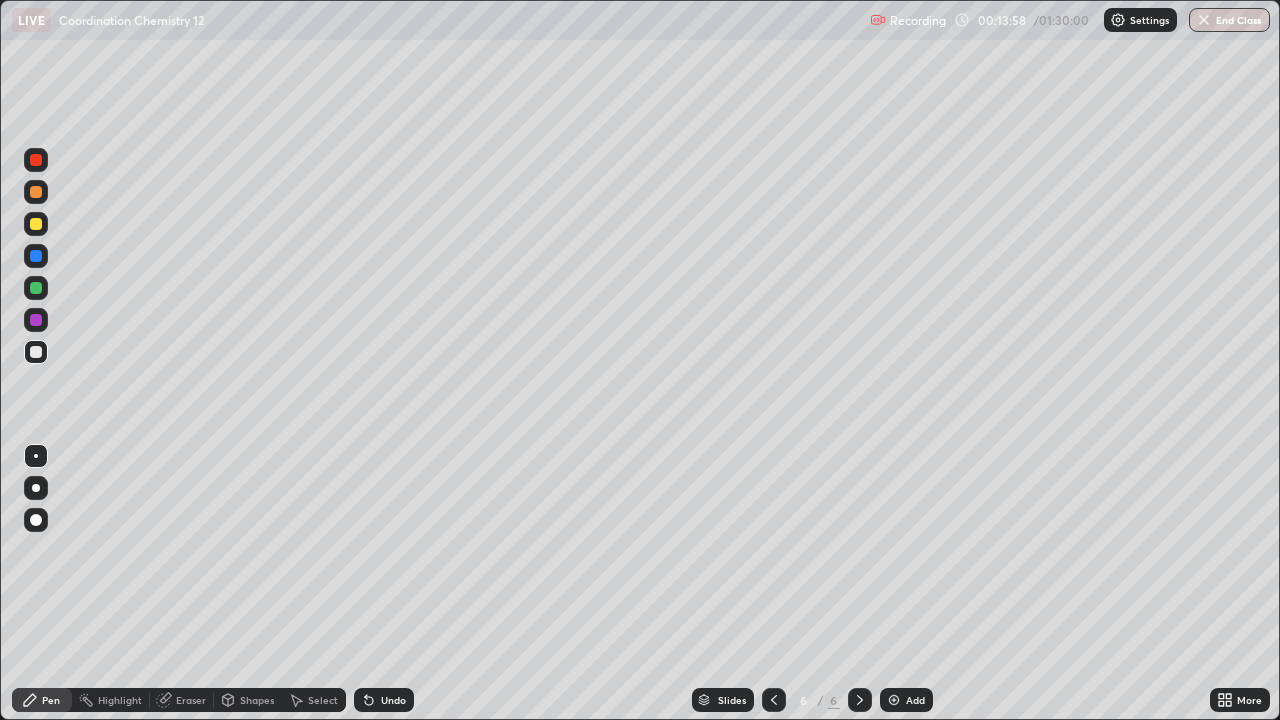 click at bounding box center (36, 288) 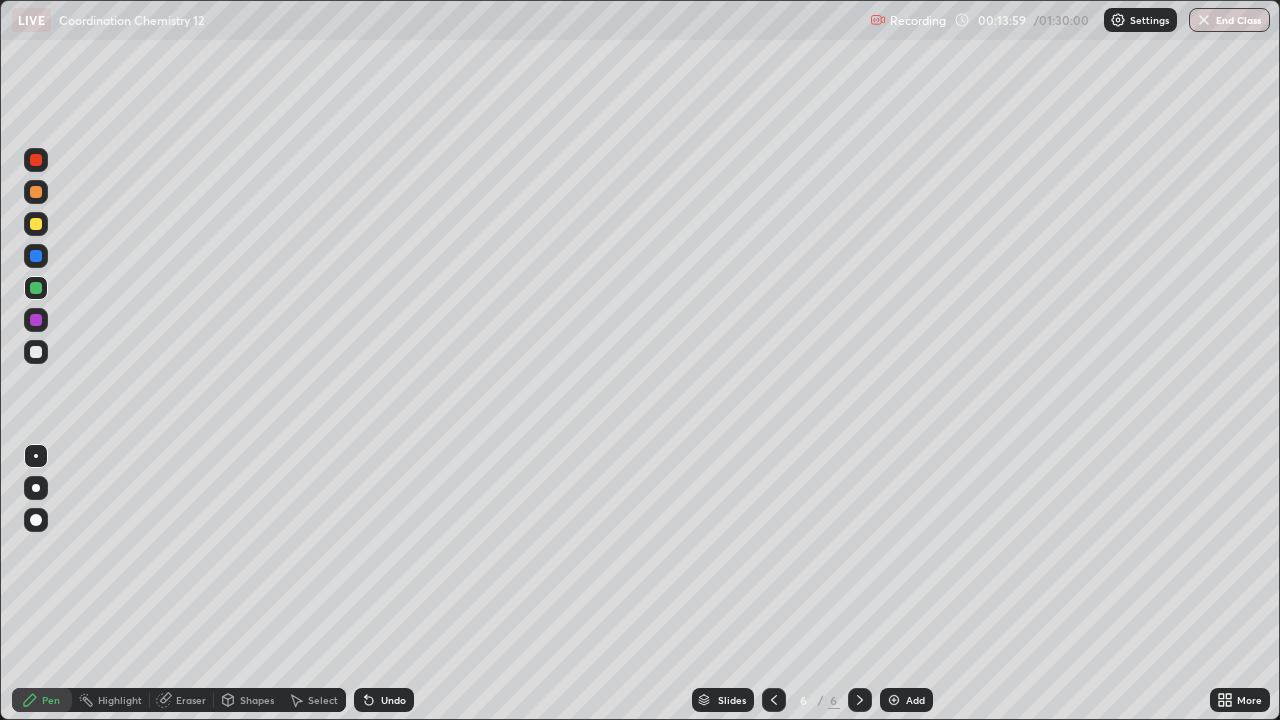click at bounding box center [36, 352] 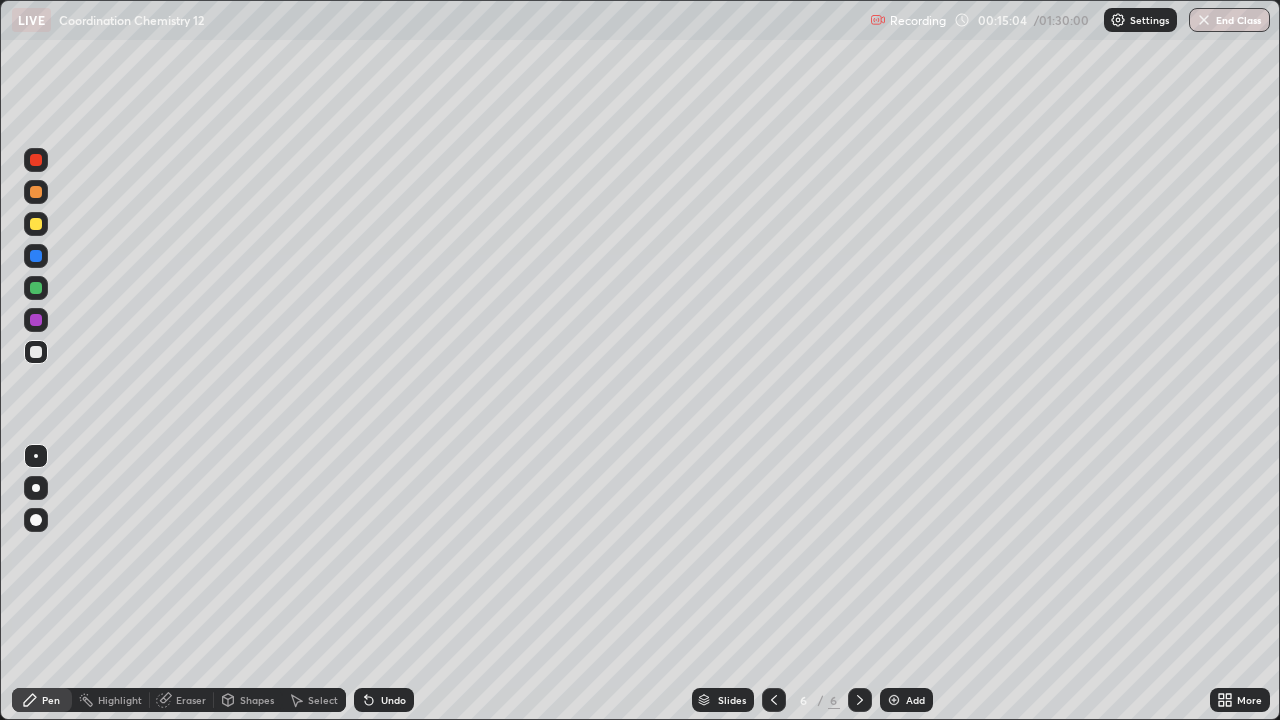 click at bounding box center (36, 288) 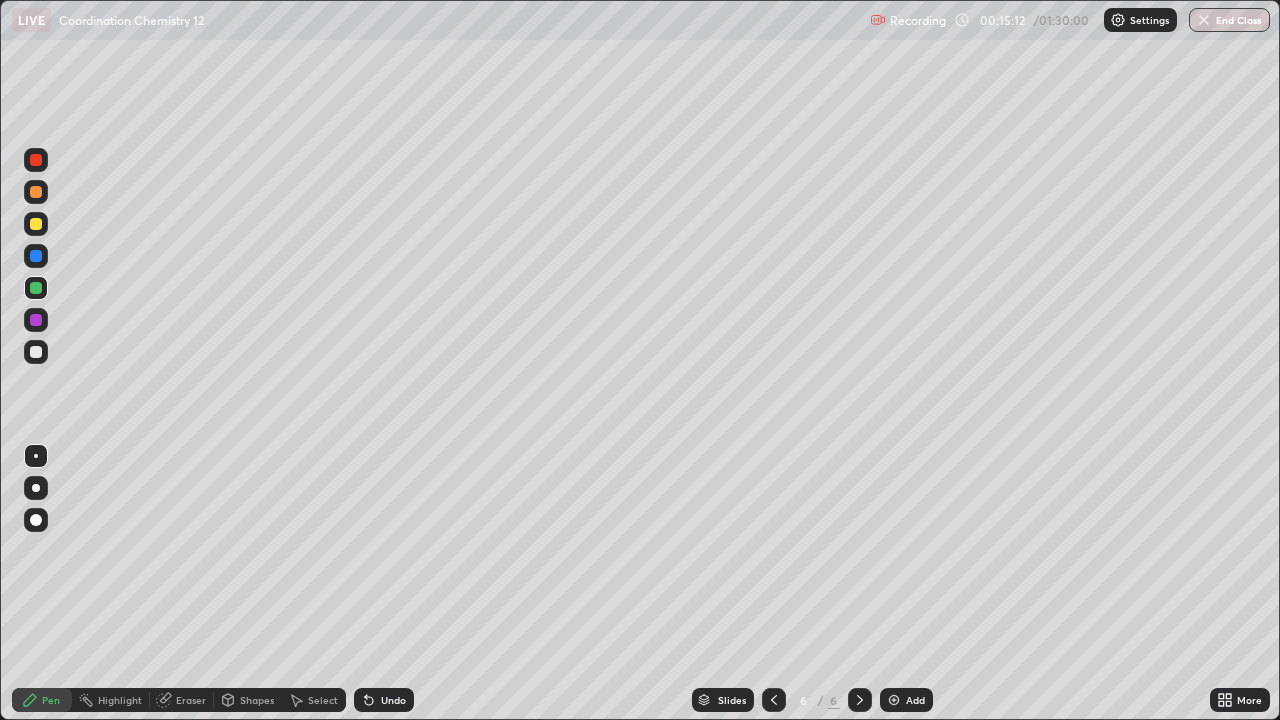 click at bounding box center [36, 256] 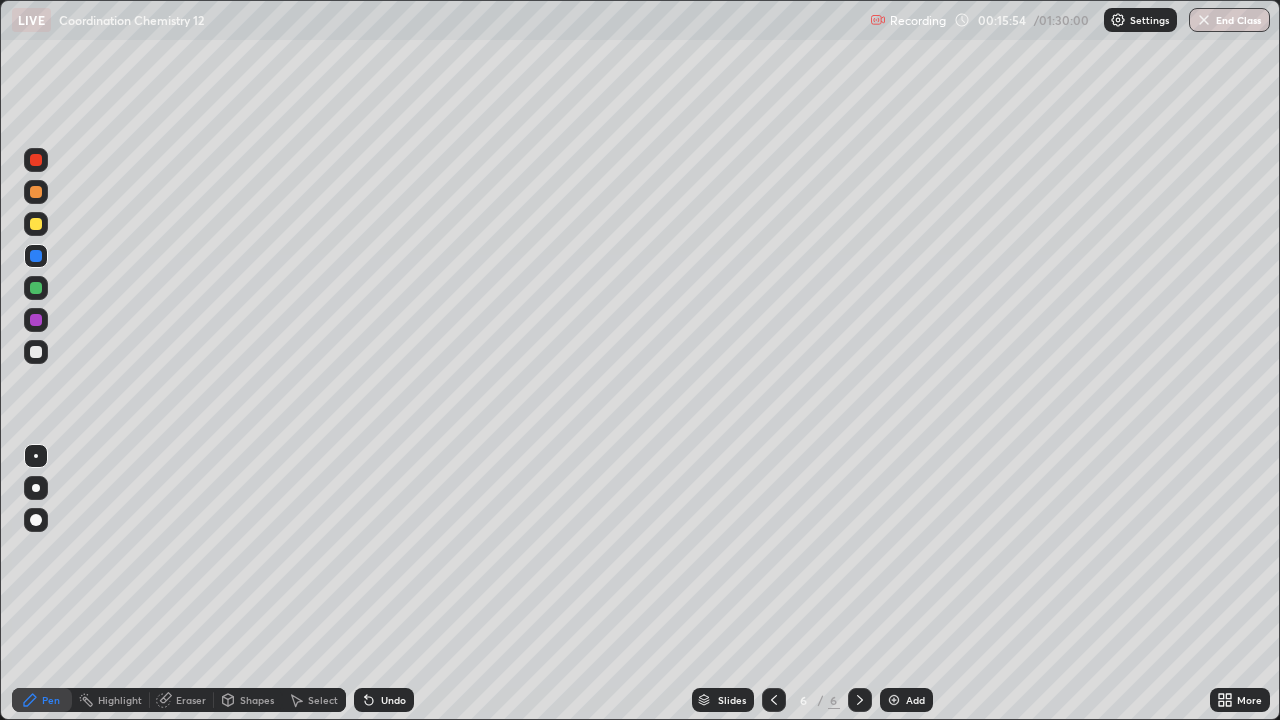 click at bounding box center (36, 192) 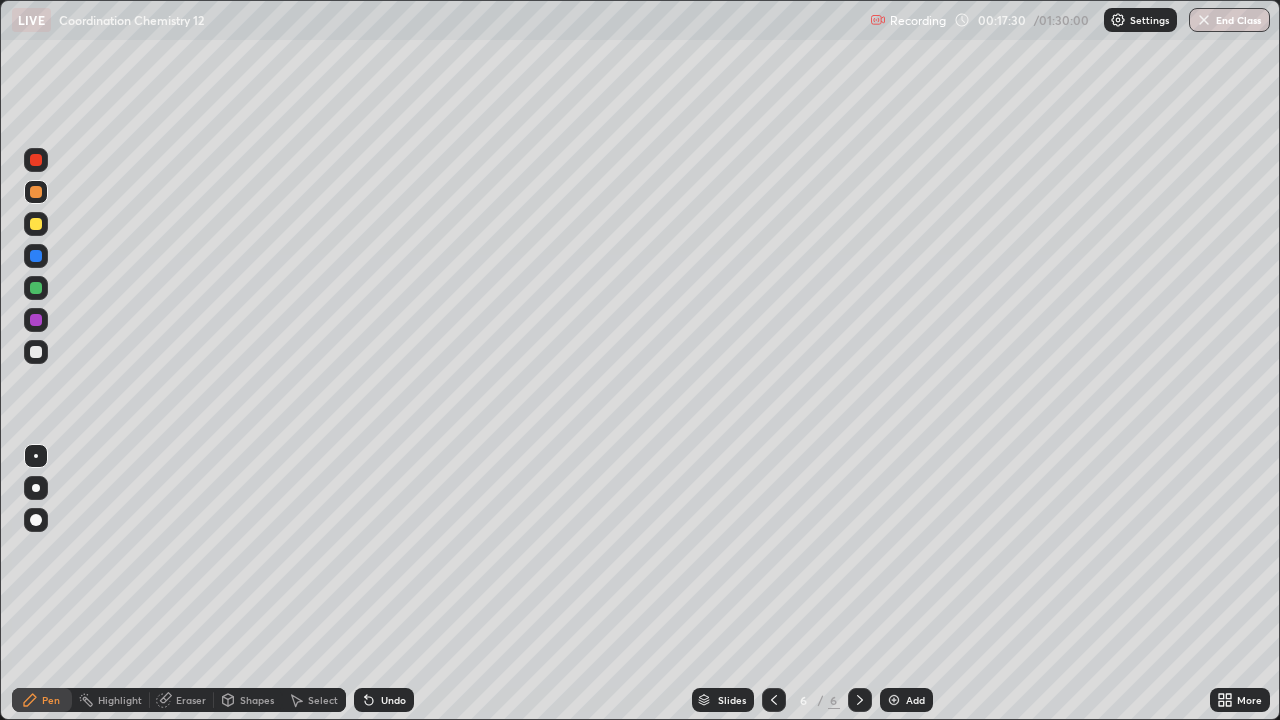 click at bounding box center (36, 224) 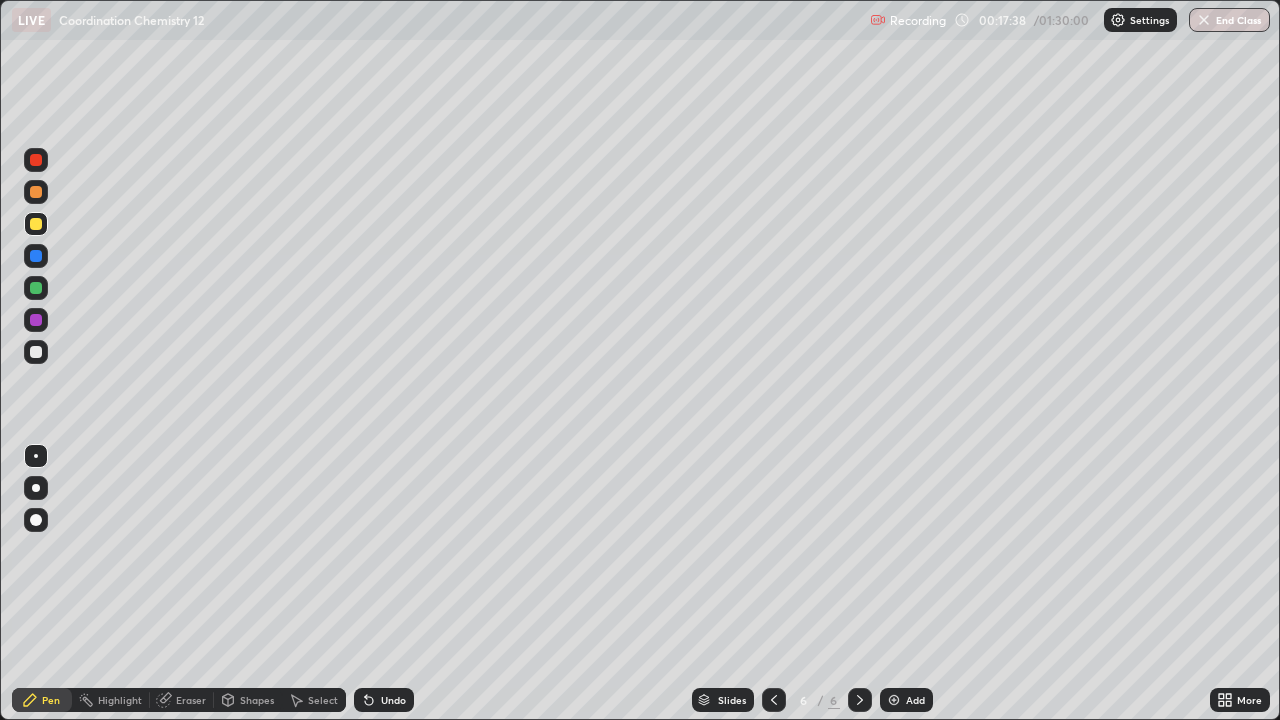 click at bounding box center (36, 192) 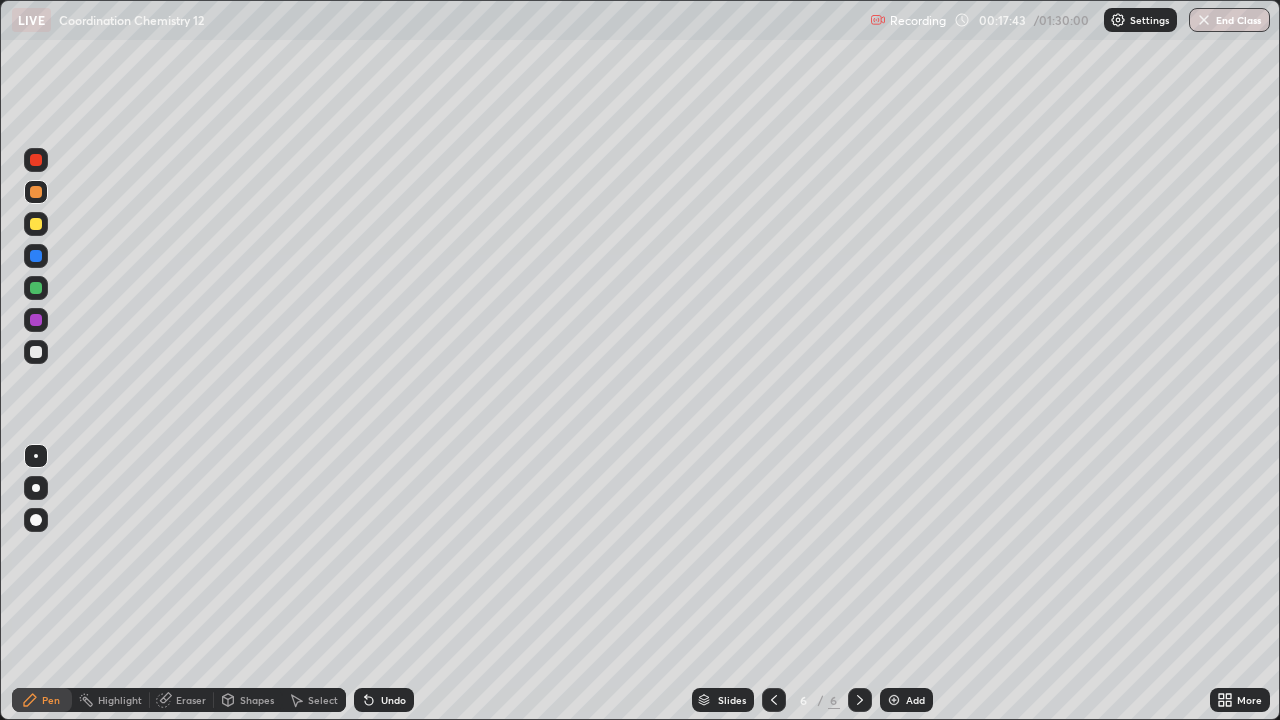click at bounding box center [36, 352] 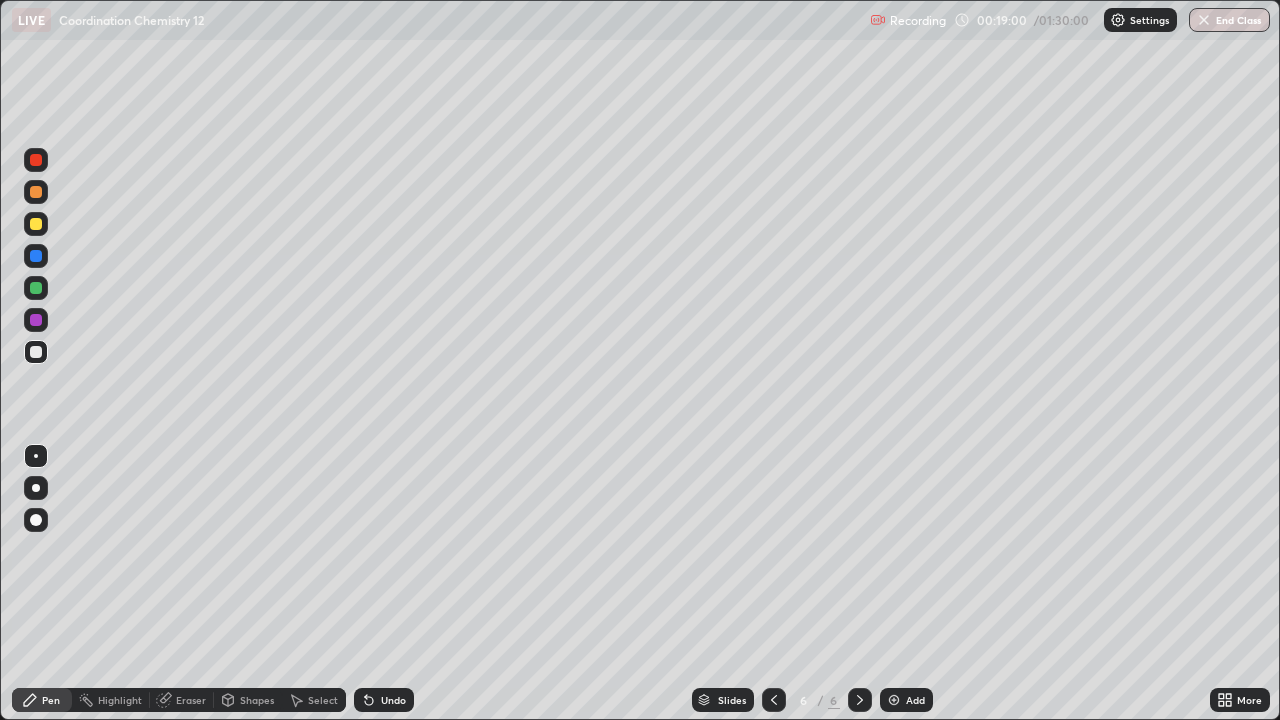 click at bounding box center (36, 352) 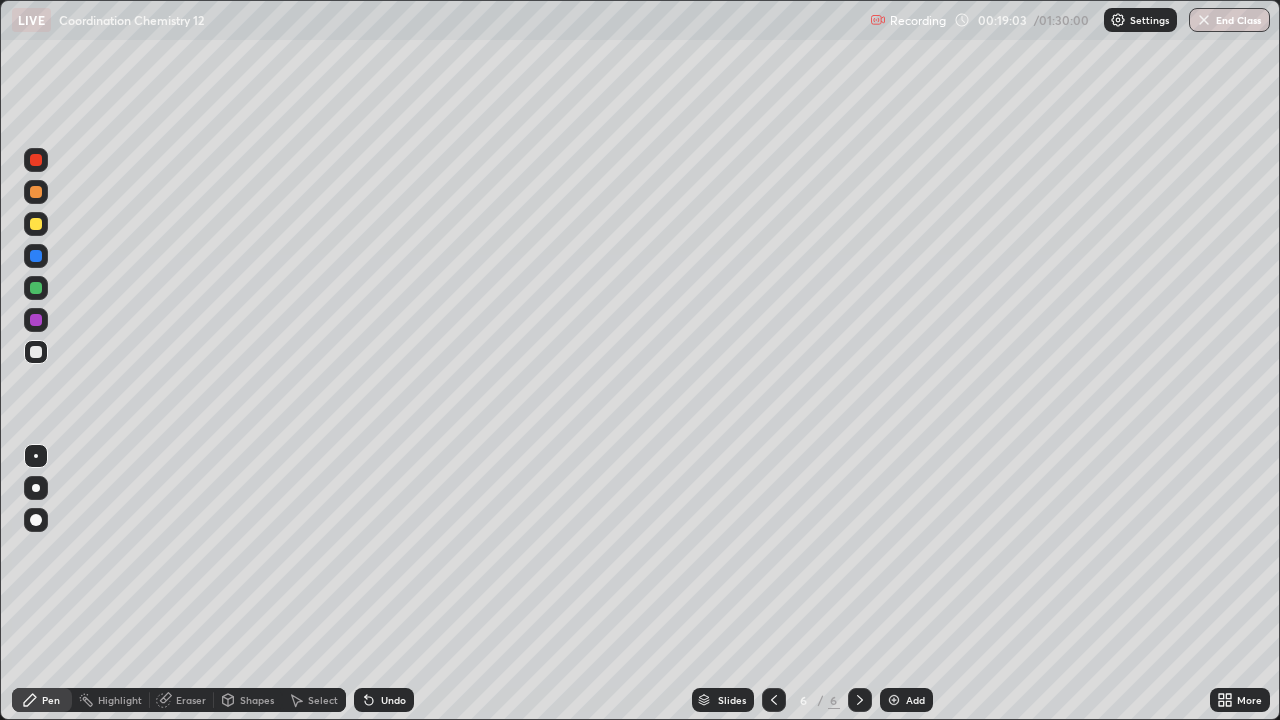 click at bounding box center [894, 700] 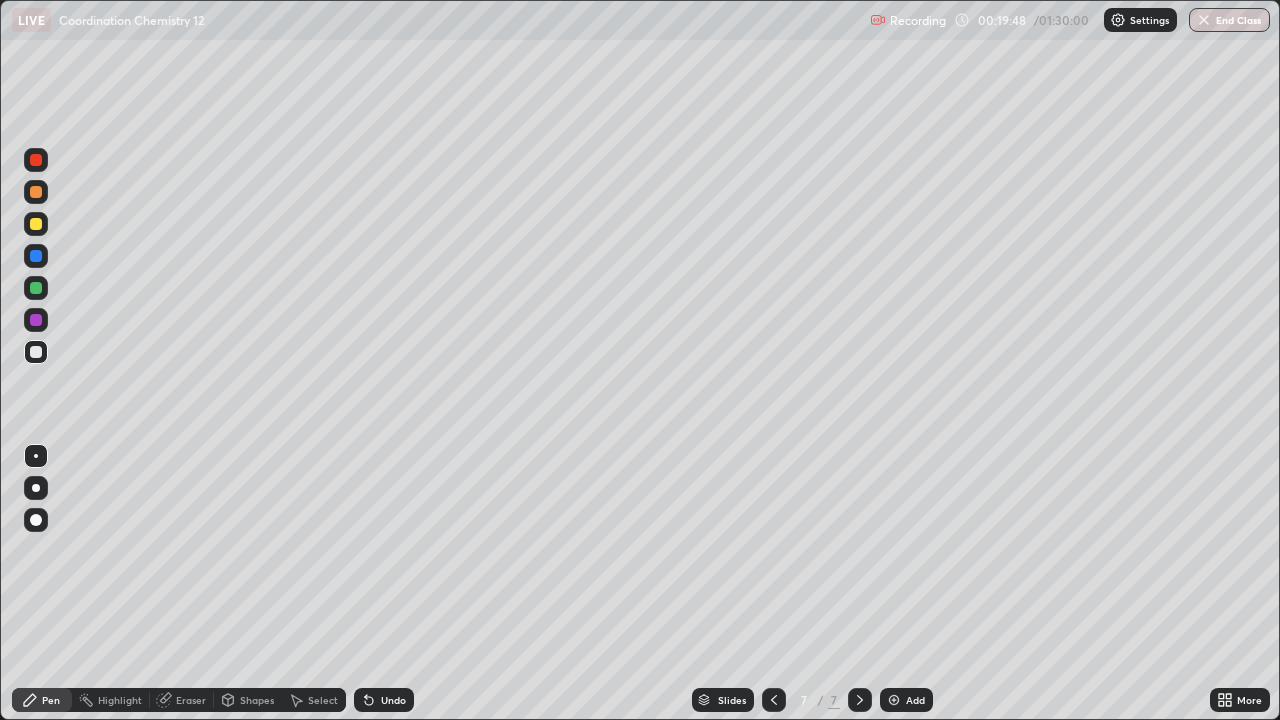 click 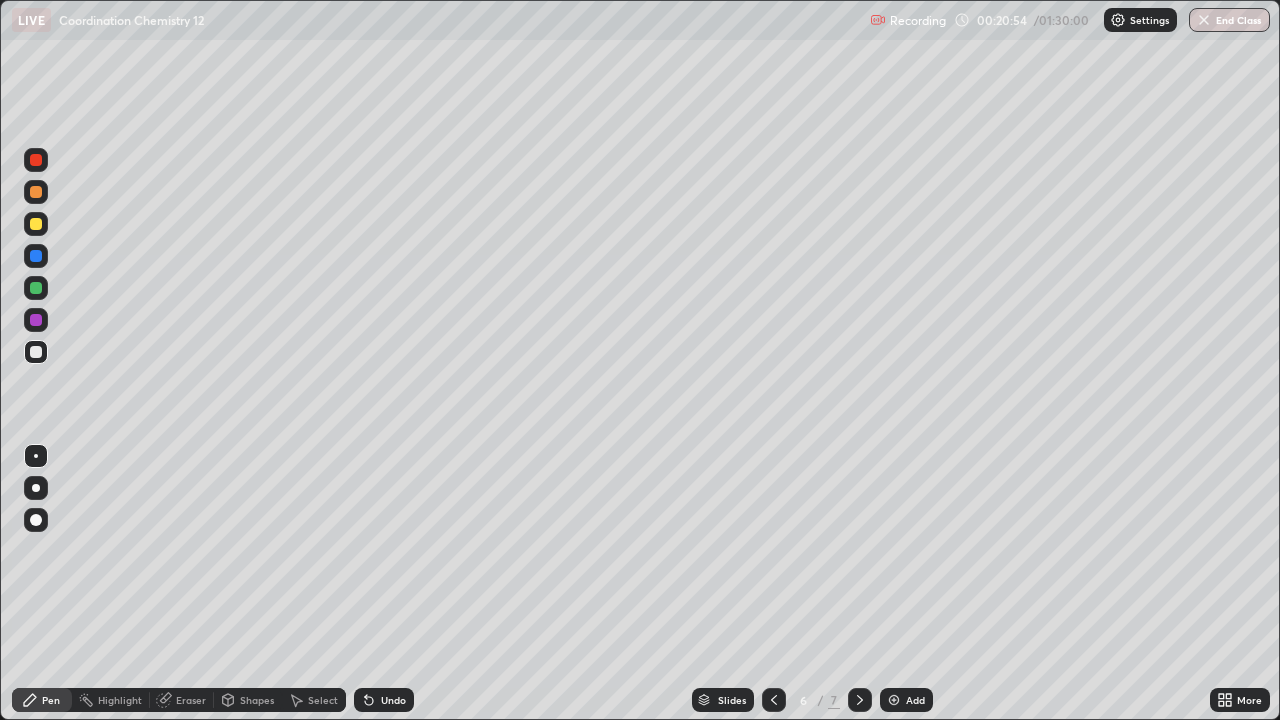click 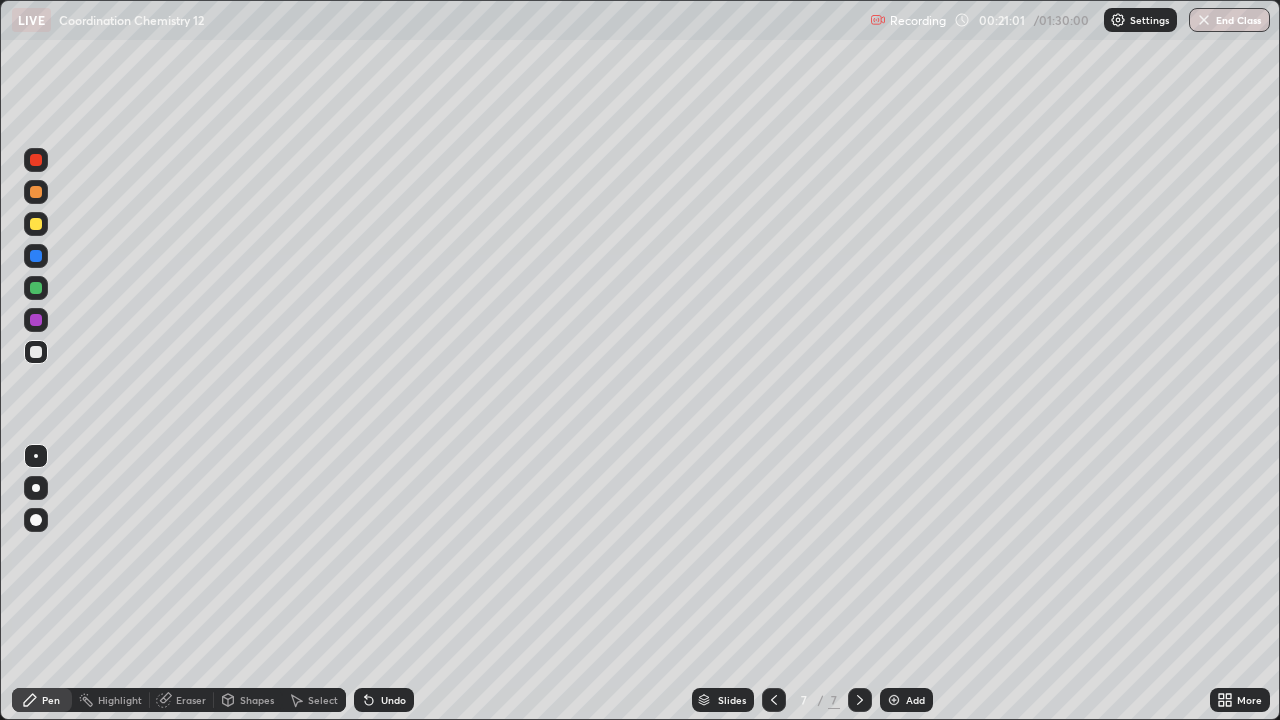 click at bounding box center [36, 352] 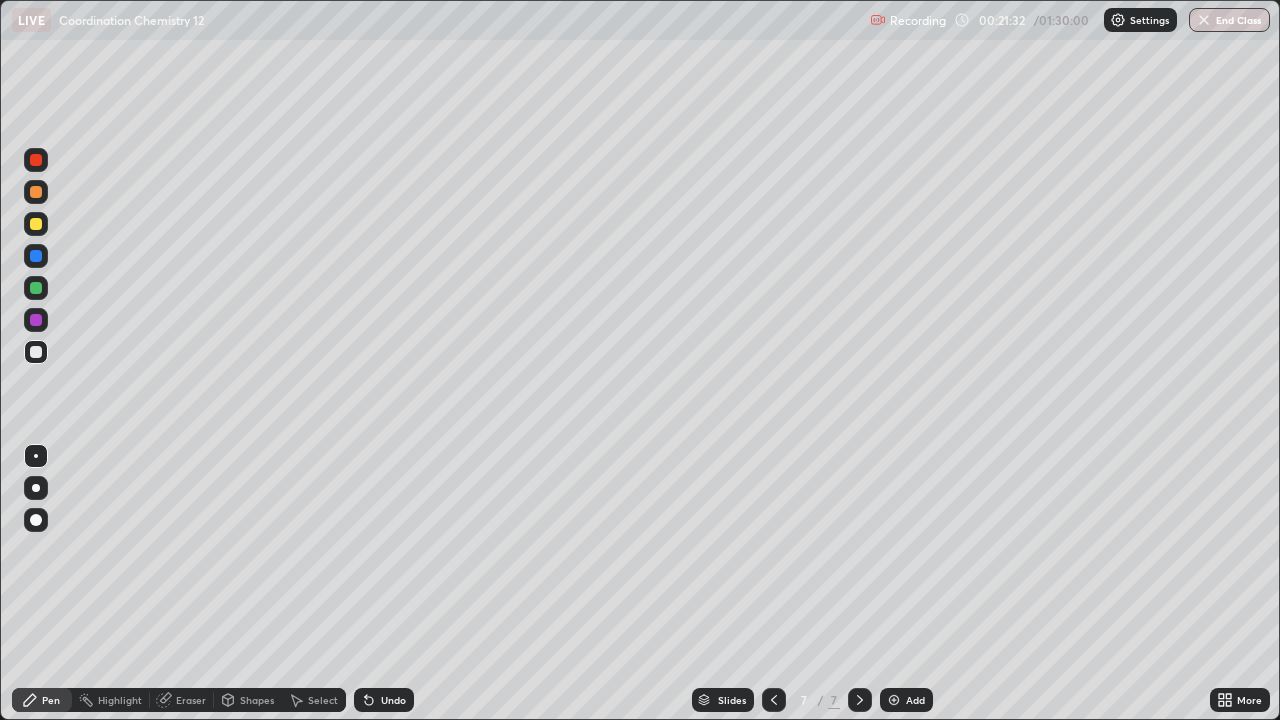 click at bounding box center (36, 224) 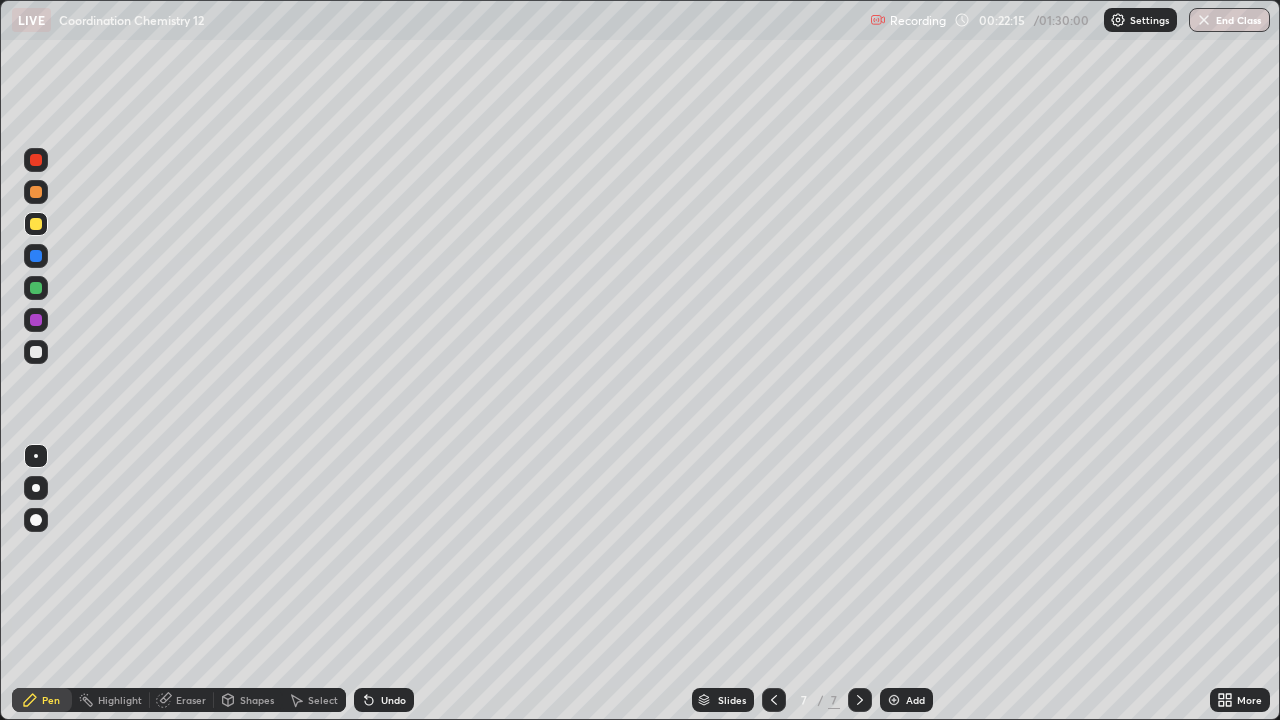 click at bounding box center [36, 192] 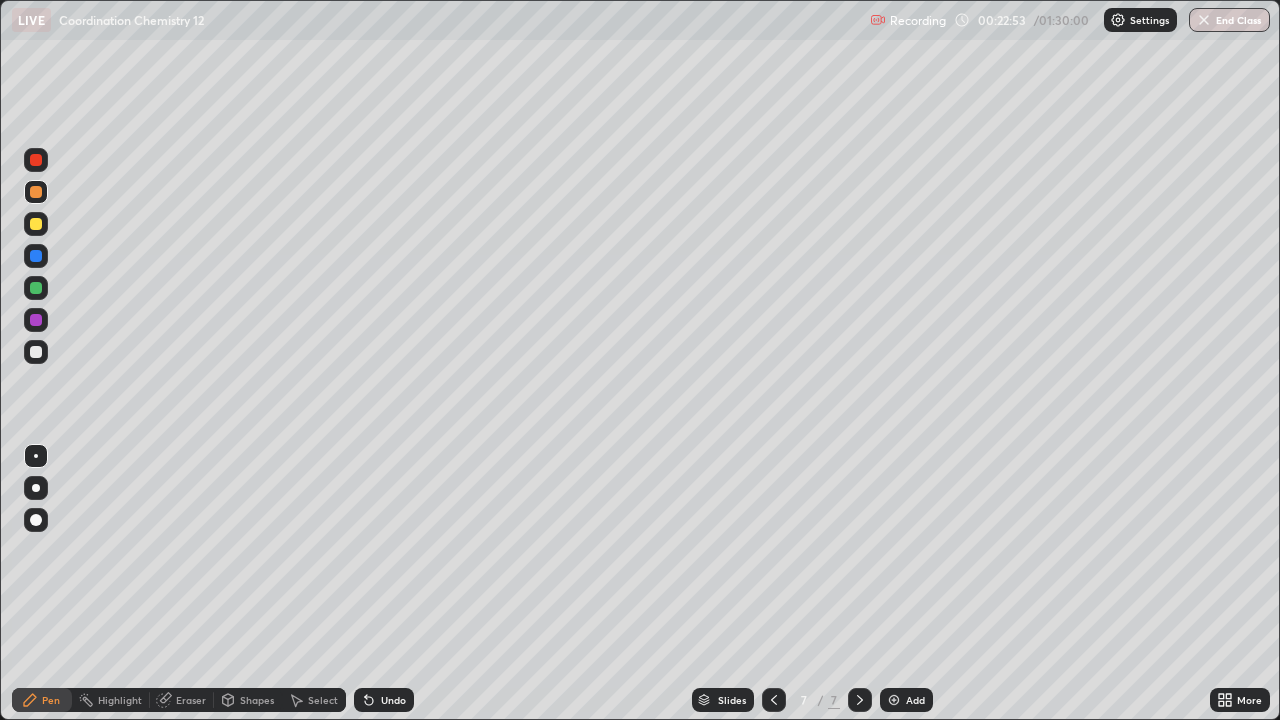 click at bounding box center [36, 224] 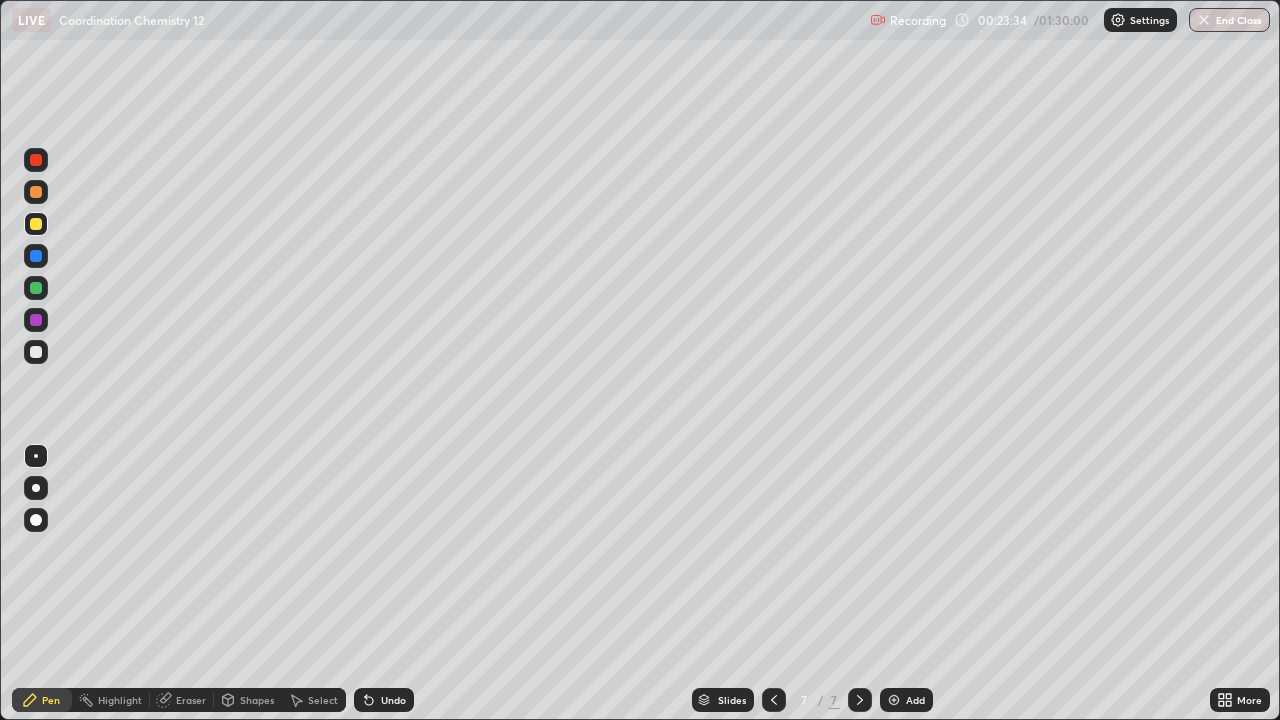 click 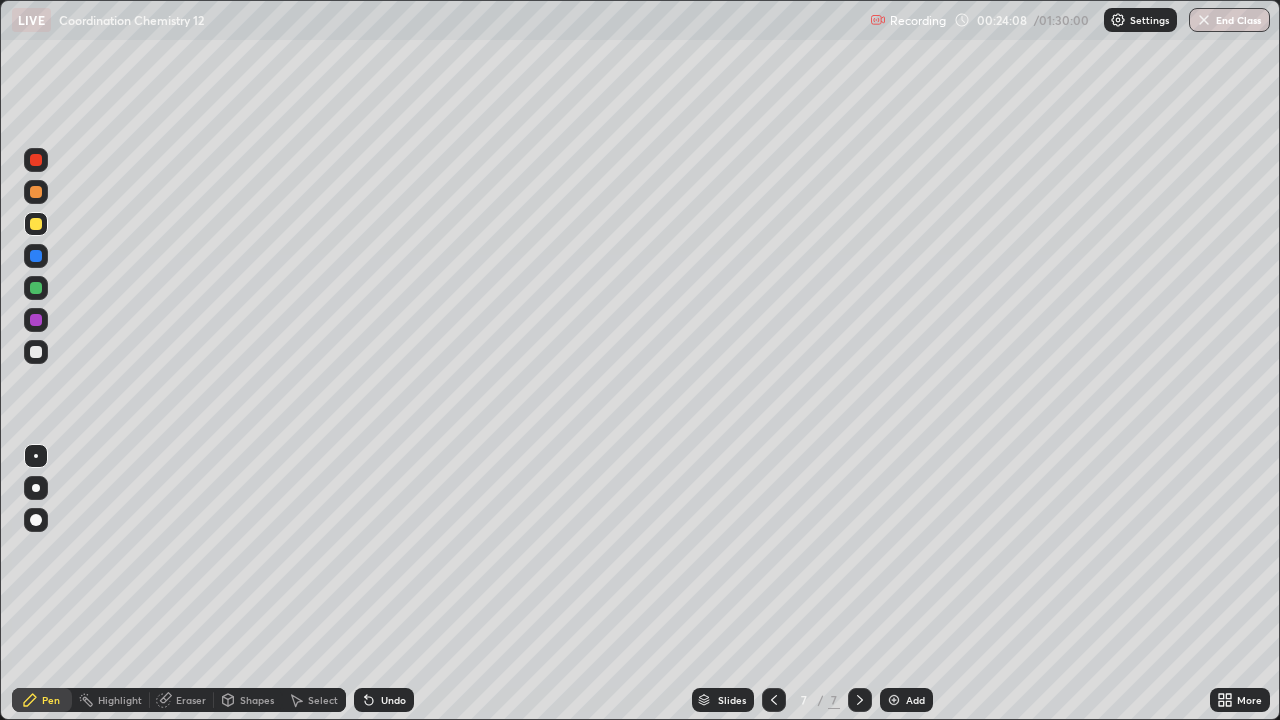 click at bounding box center (36, 288) 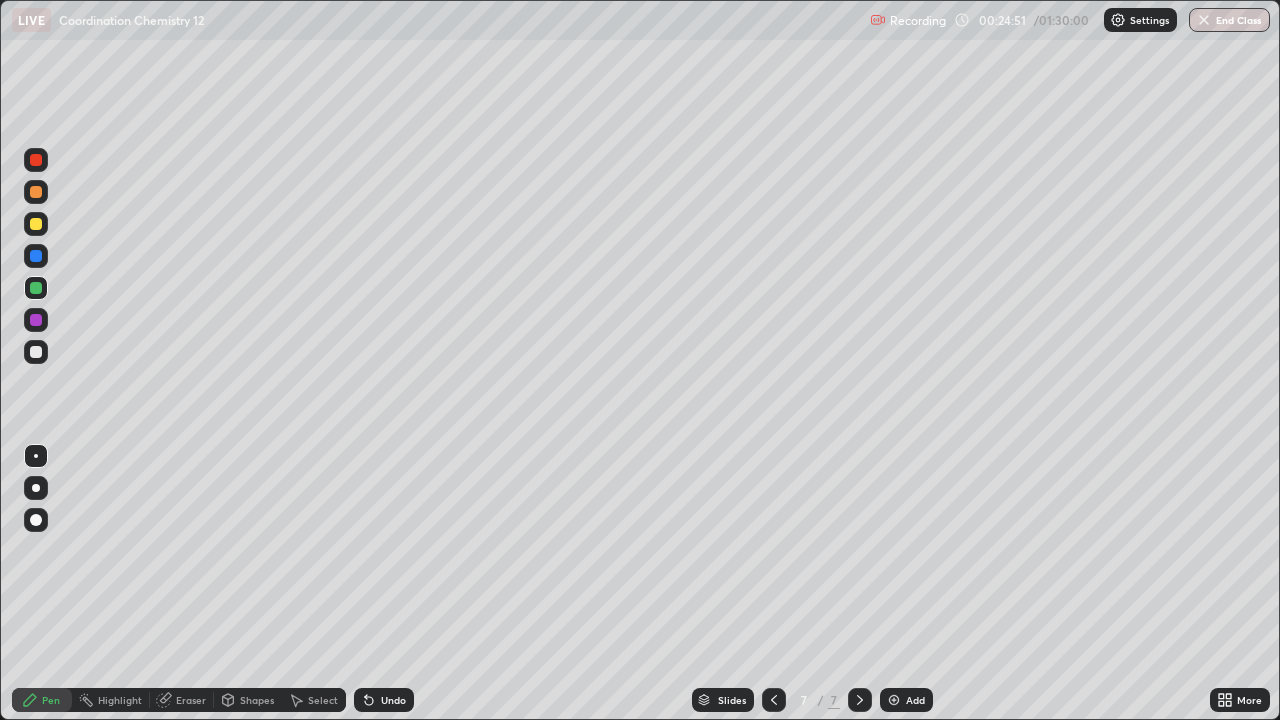 click at bounding box center [36, 352] 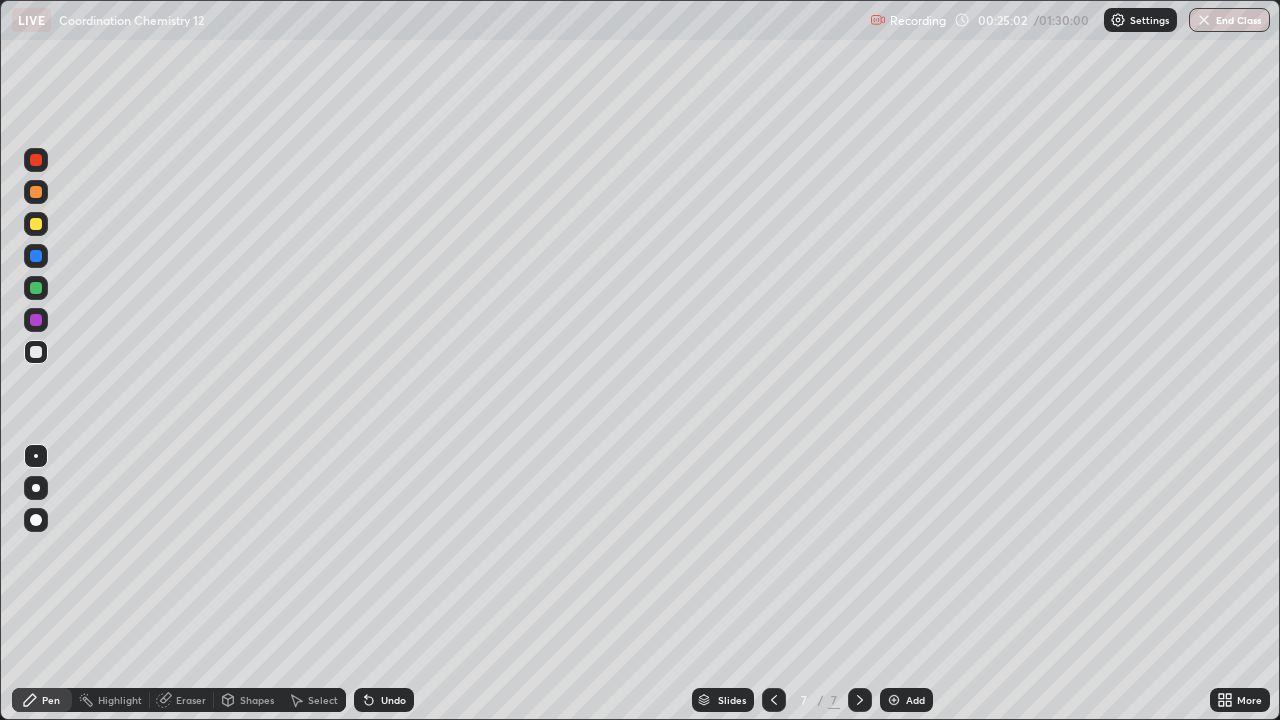 click 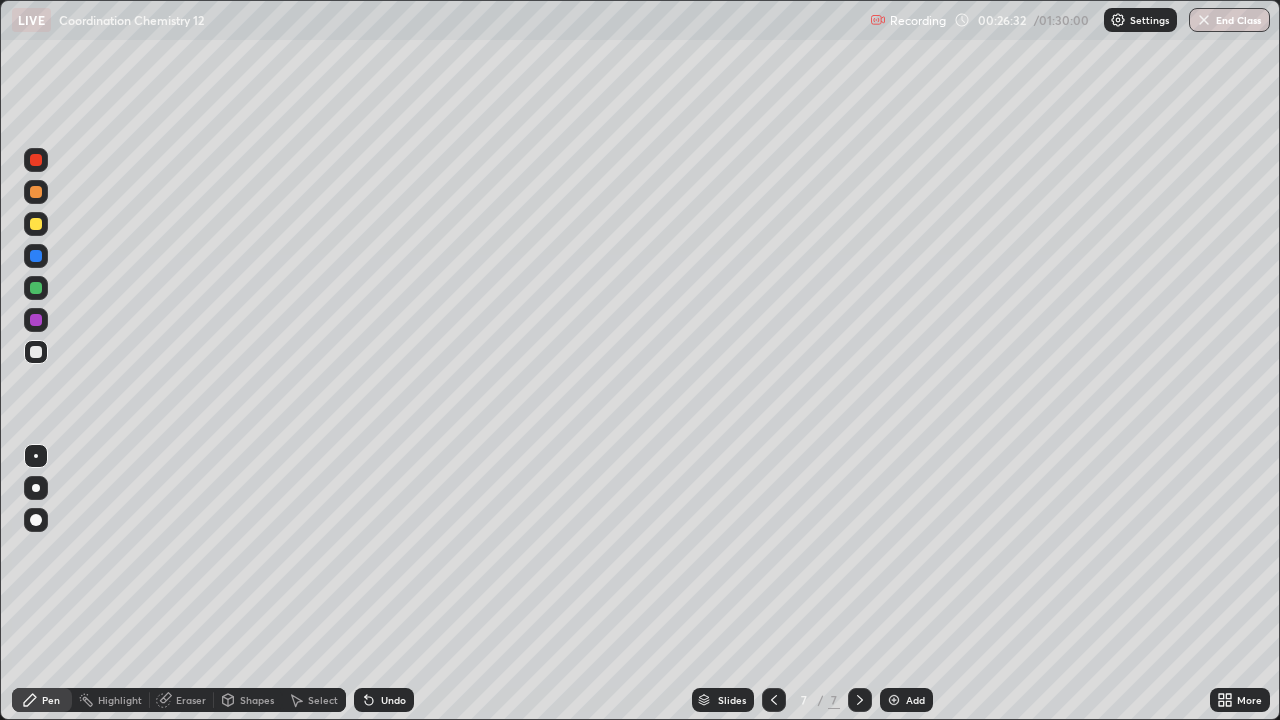 click at bounding box center (894, 700) 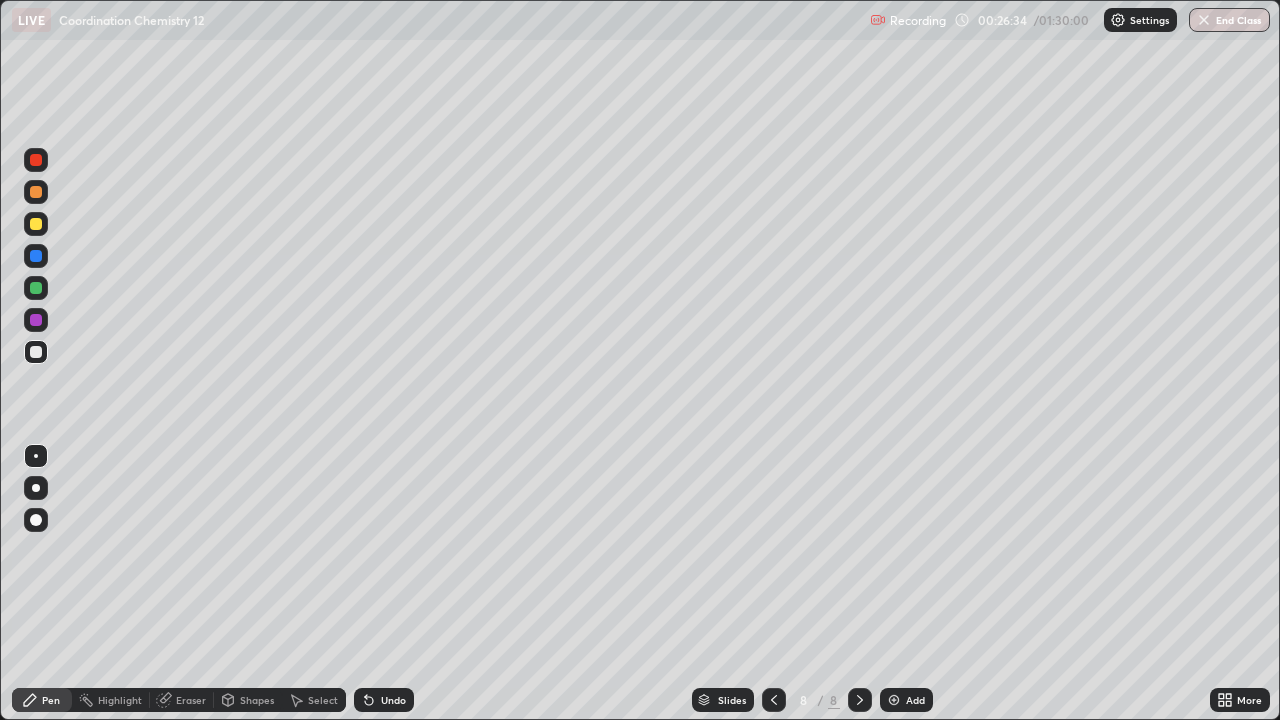 click at bounding box center (36, 352) 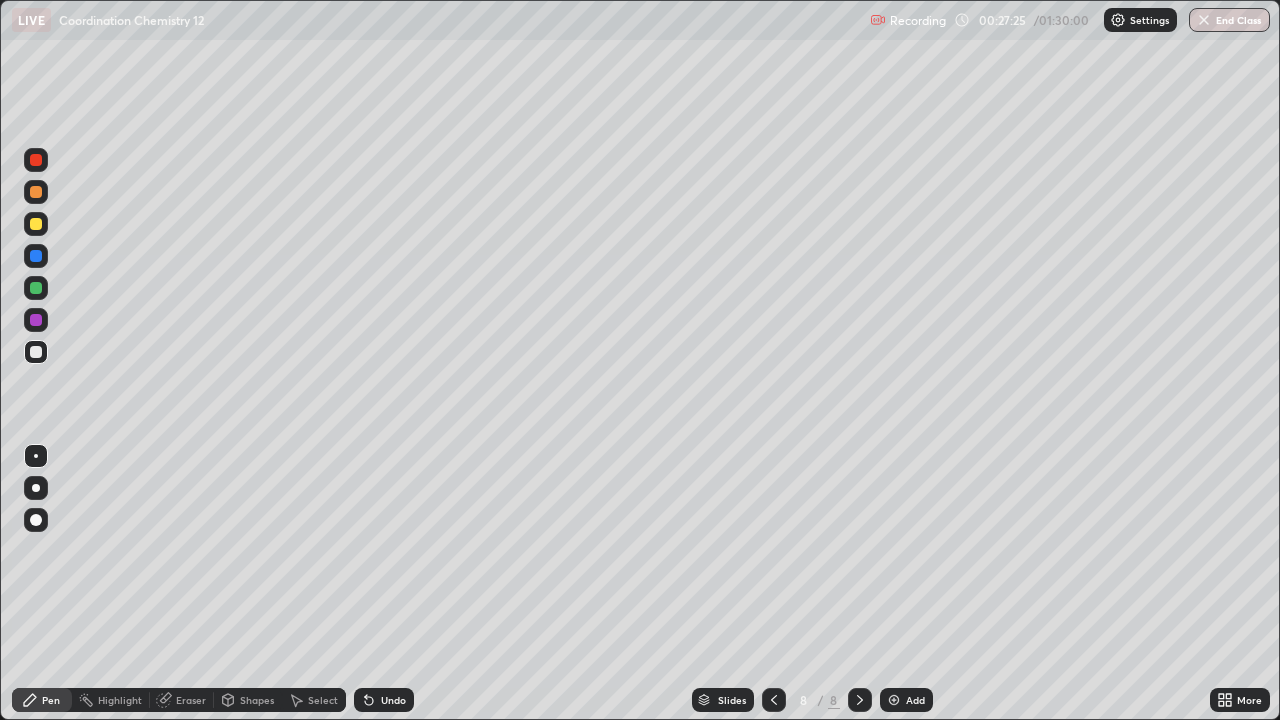 click on "Eraser" at bounding box center [191, 700] 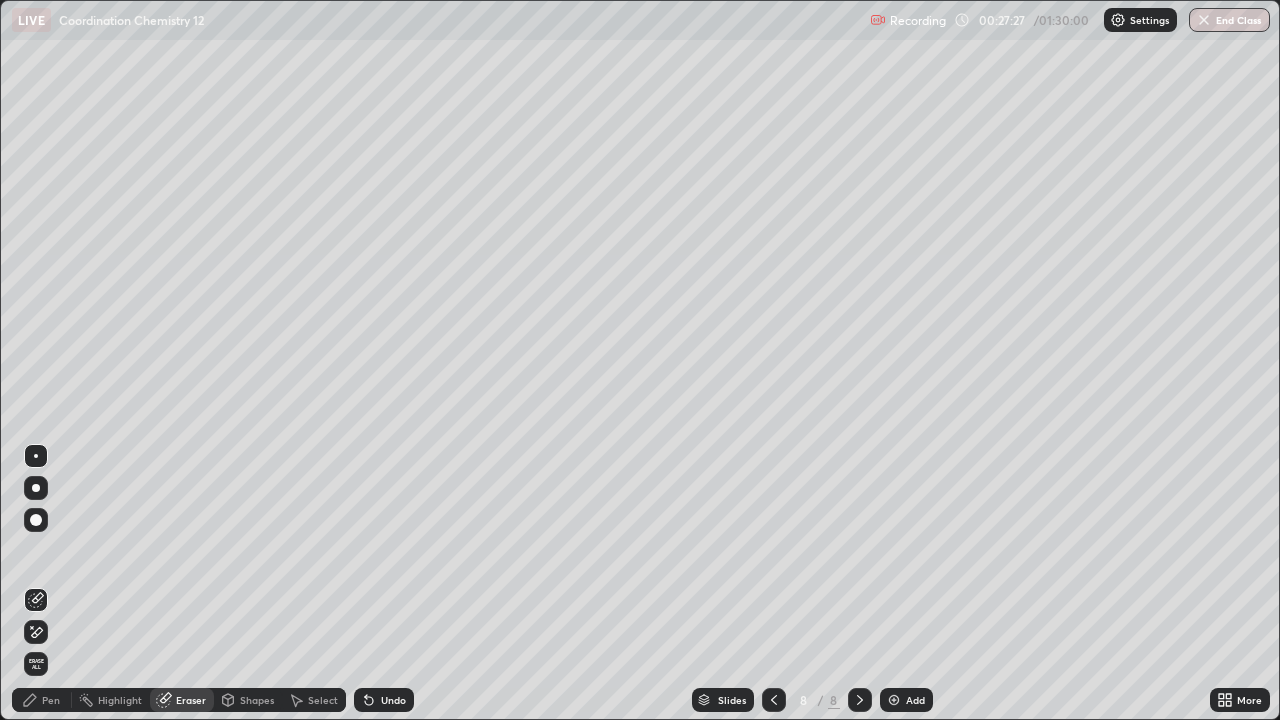 click on "Pen" at bounding box center [42, 700] 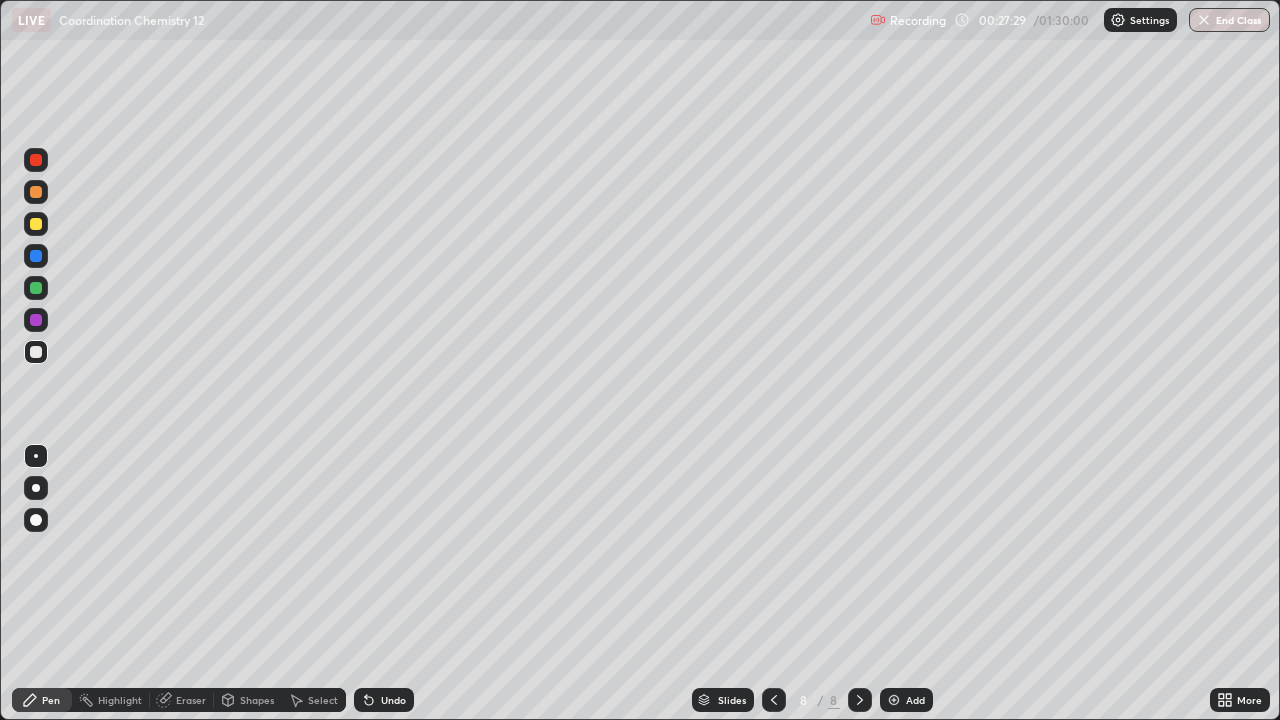 click on "Pen" at bounding box center [51, 700] 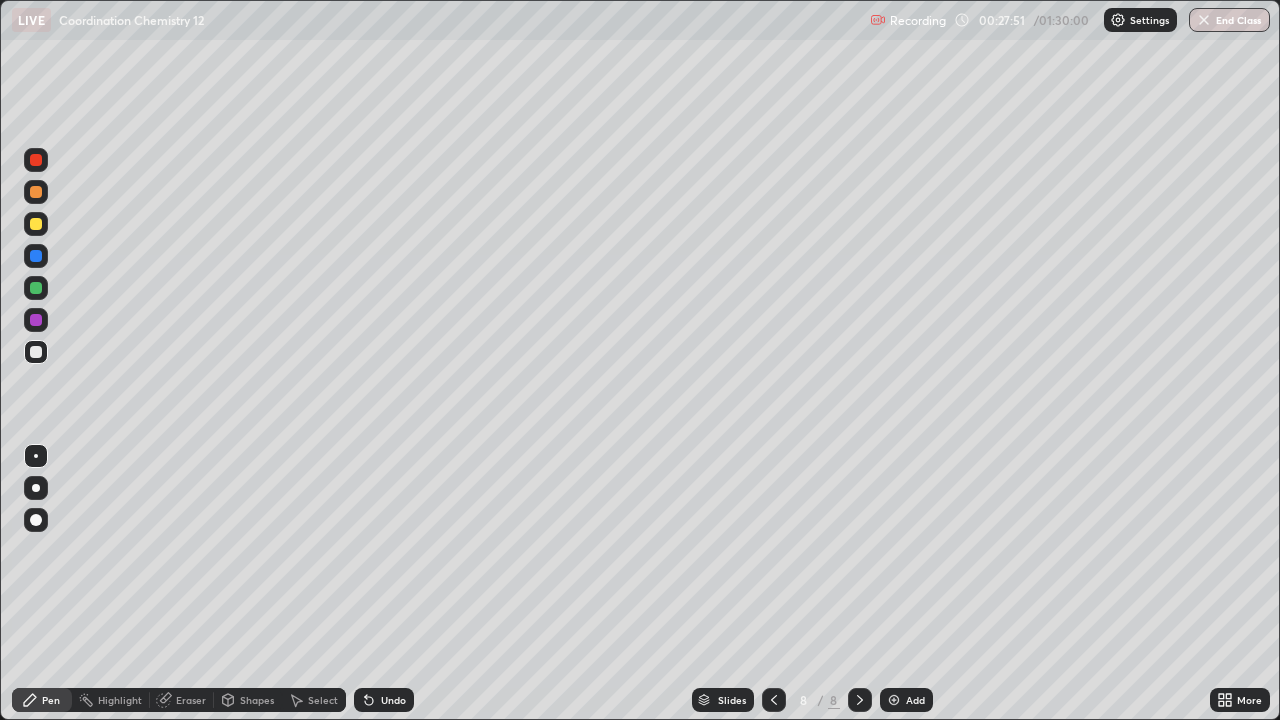 click at bounding box center [36, 352] 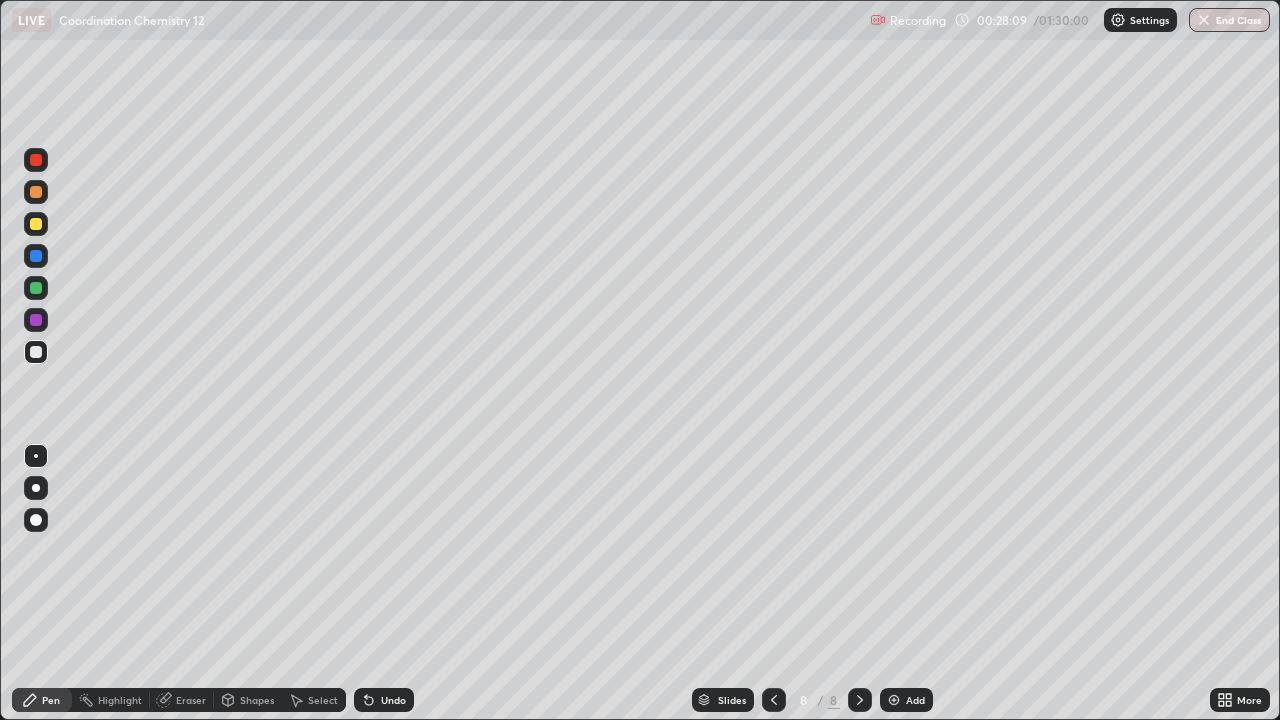 click at bounding box center [36, 288] 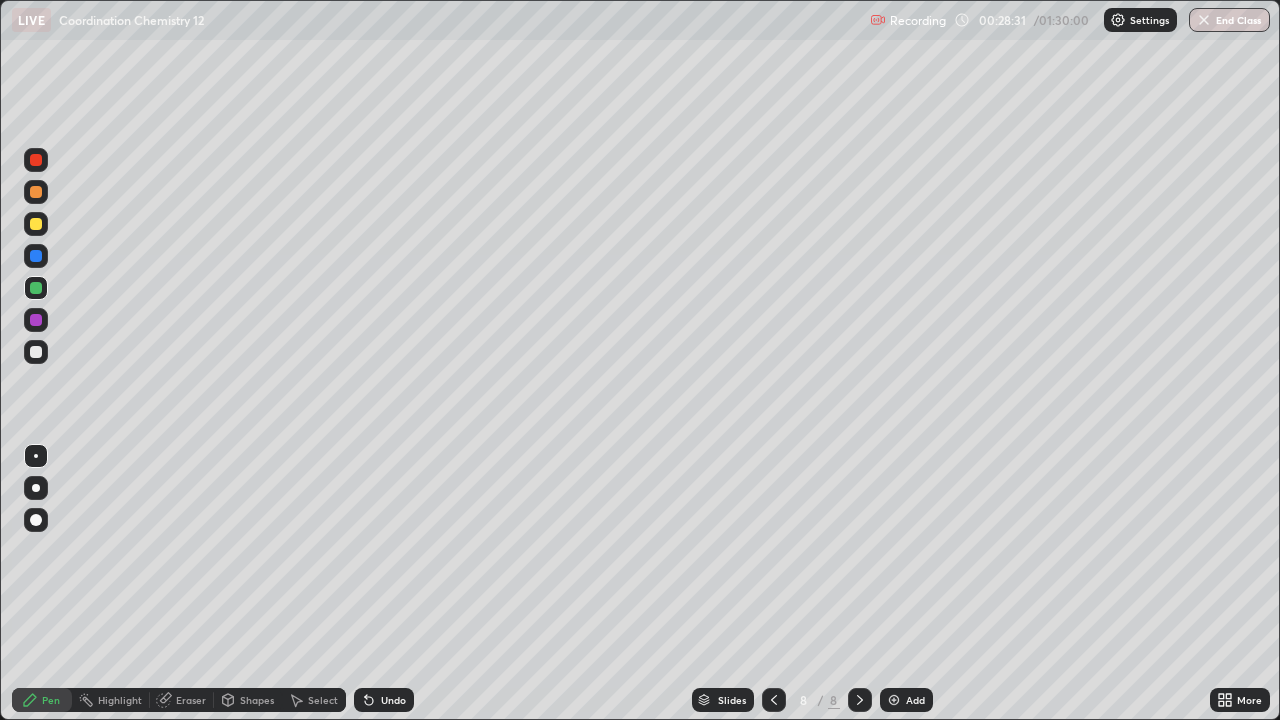 click 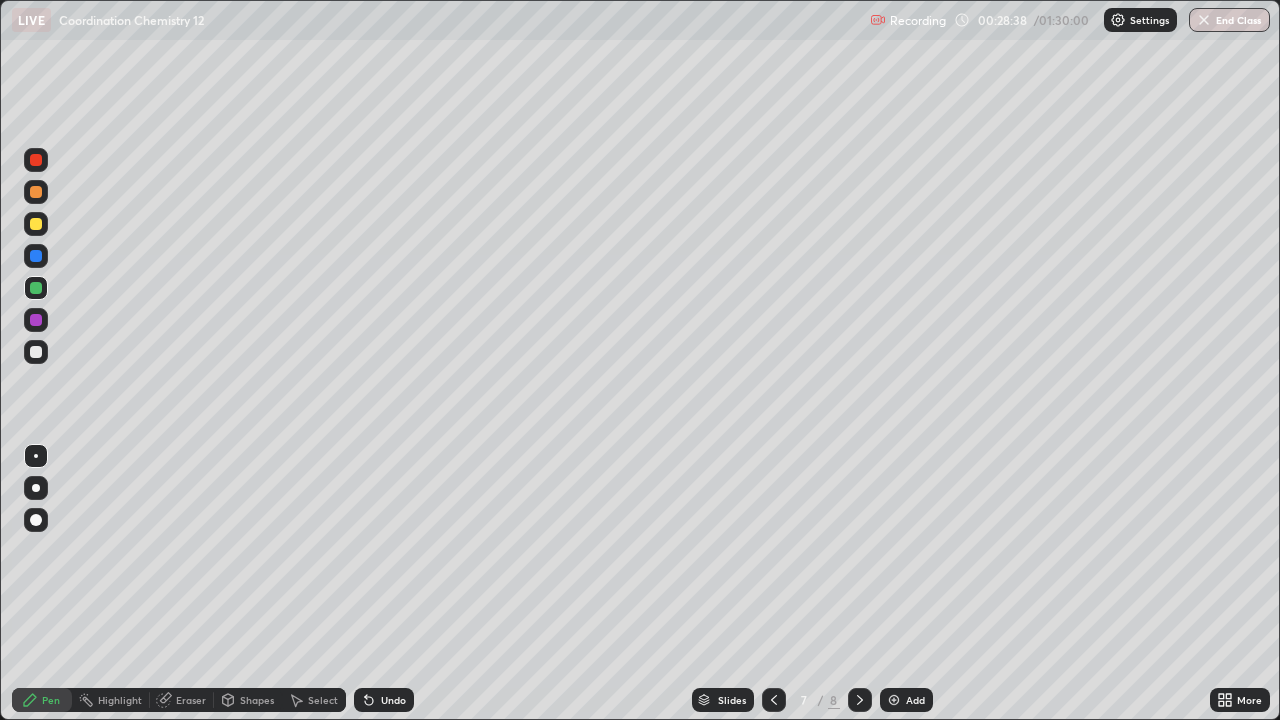 click 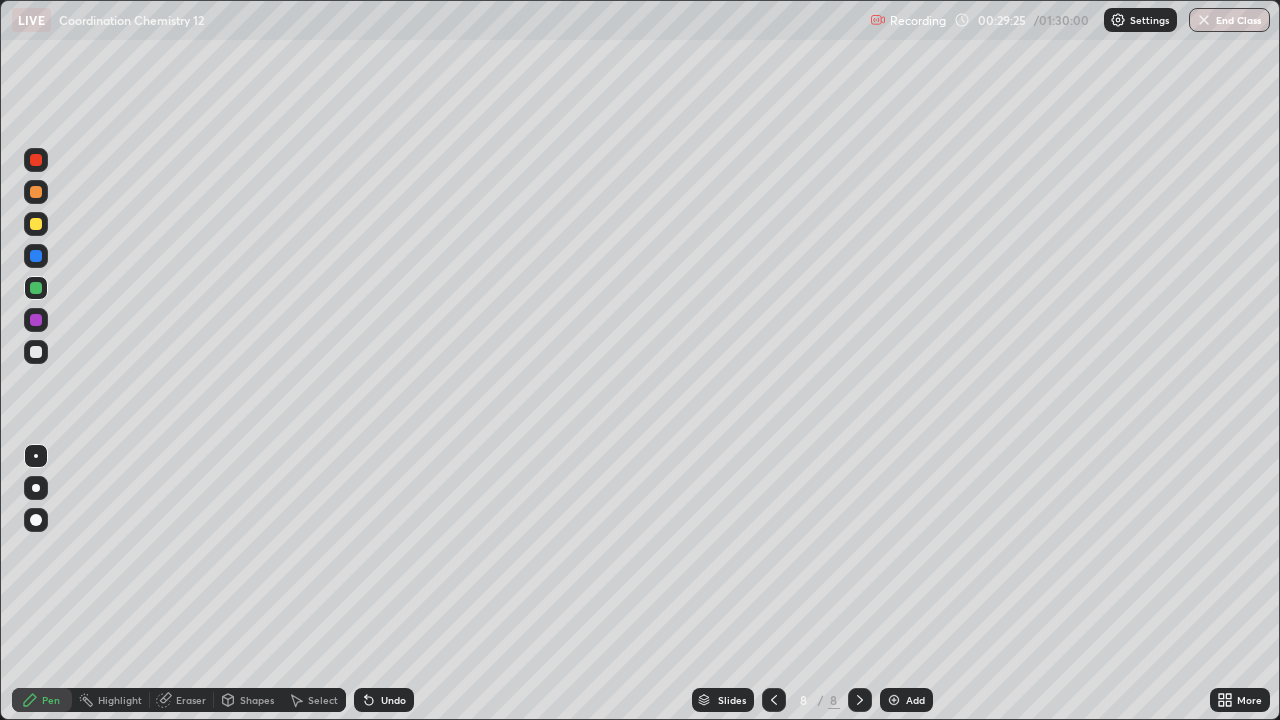 click 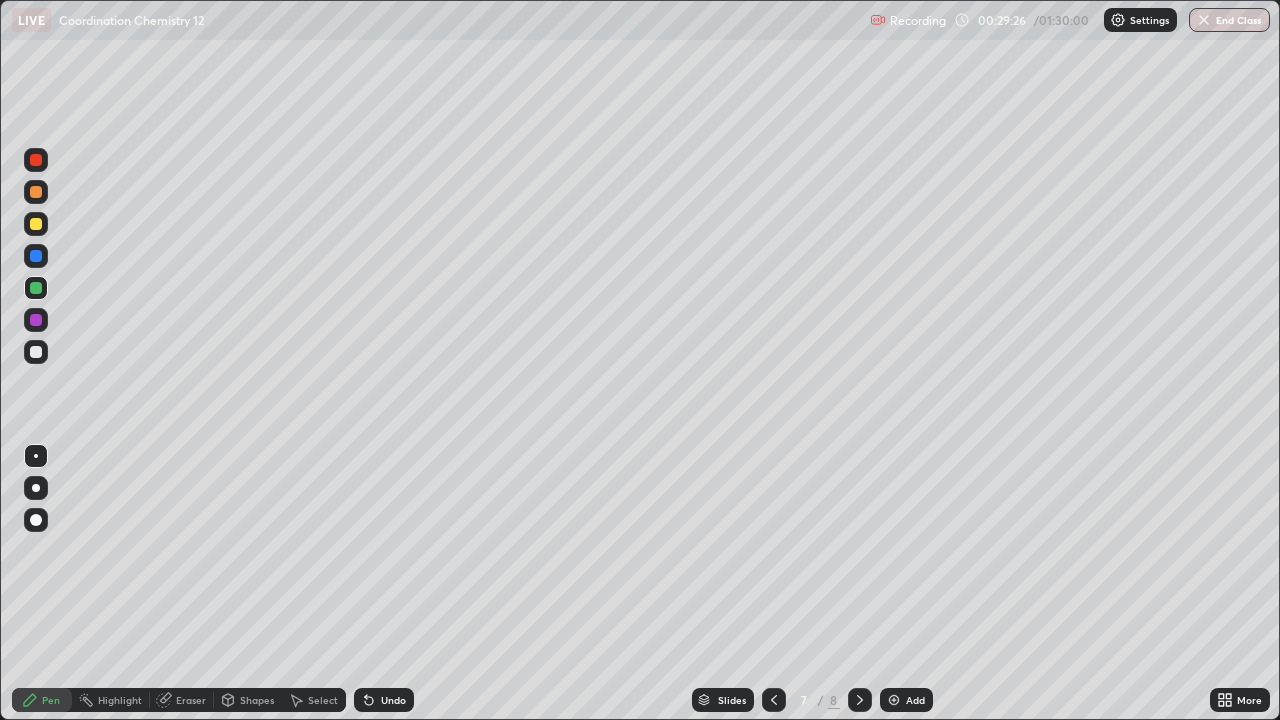 click 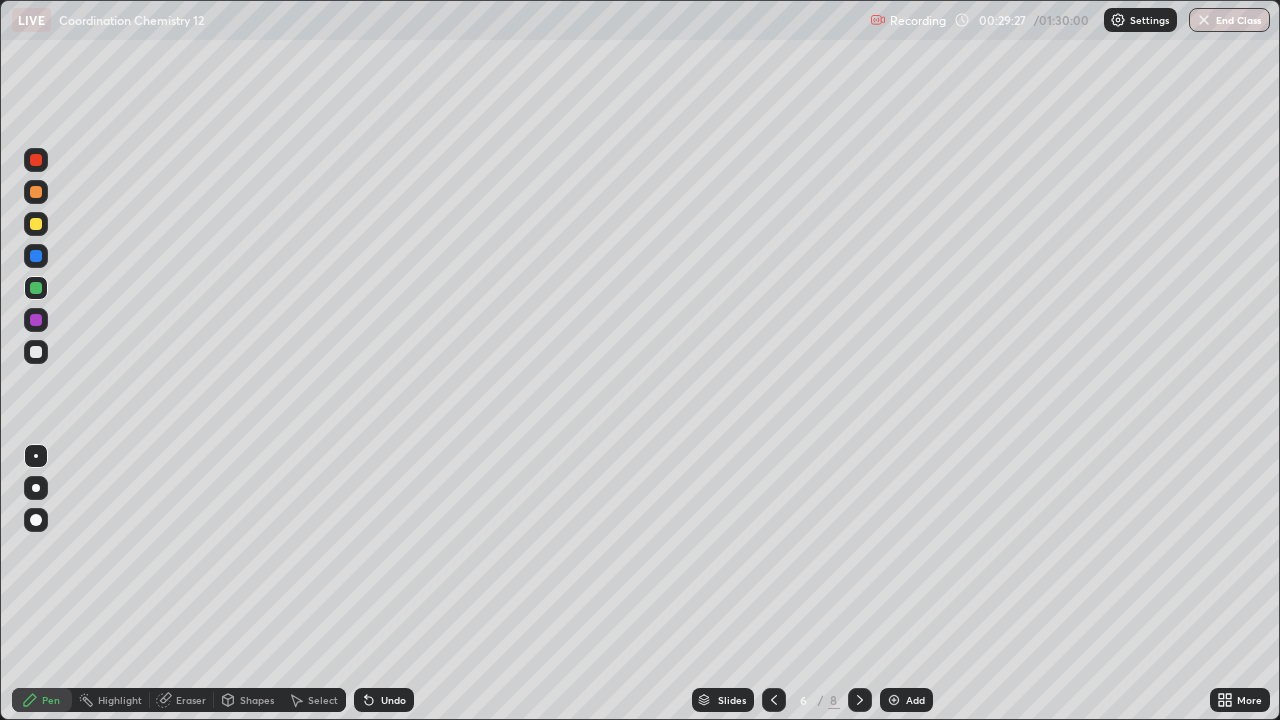 click 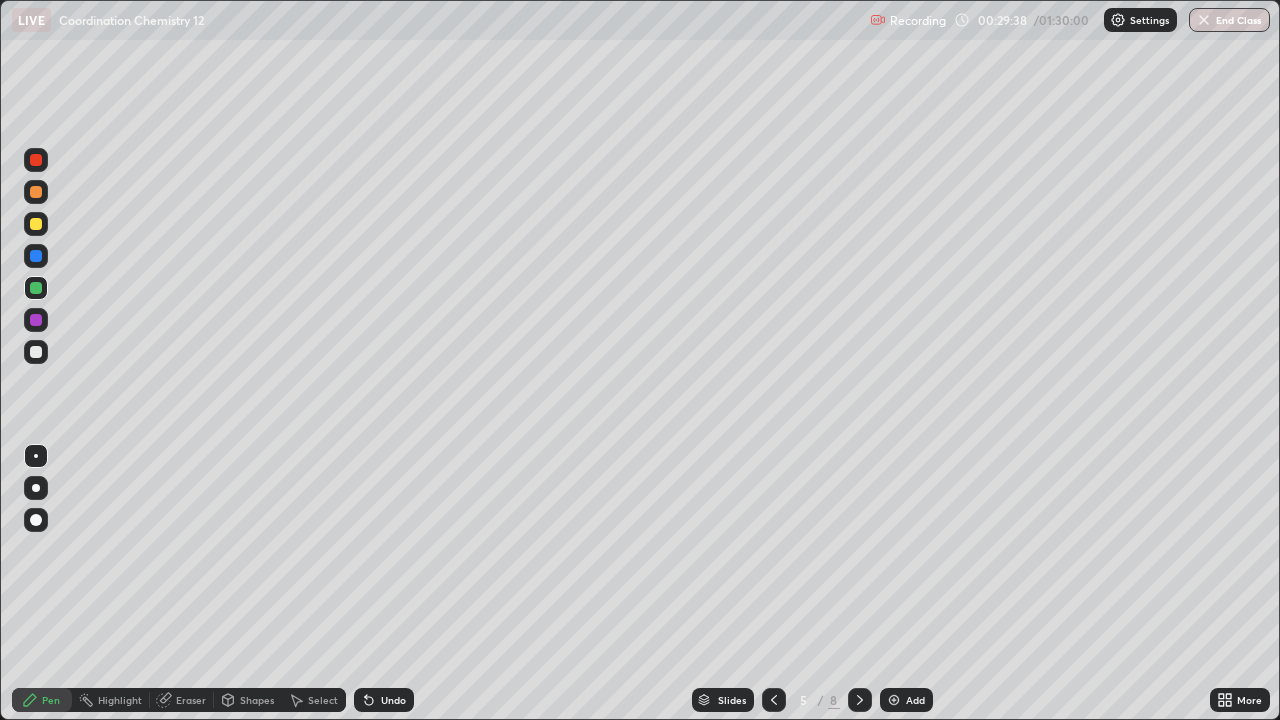 click 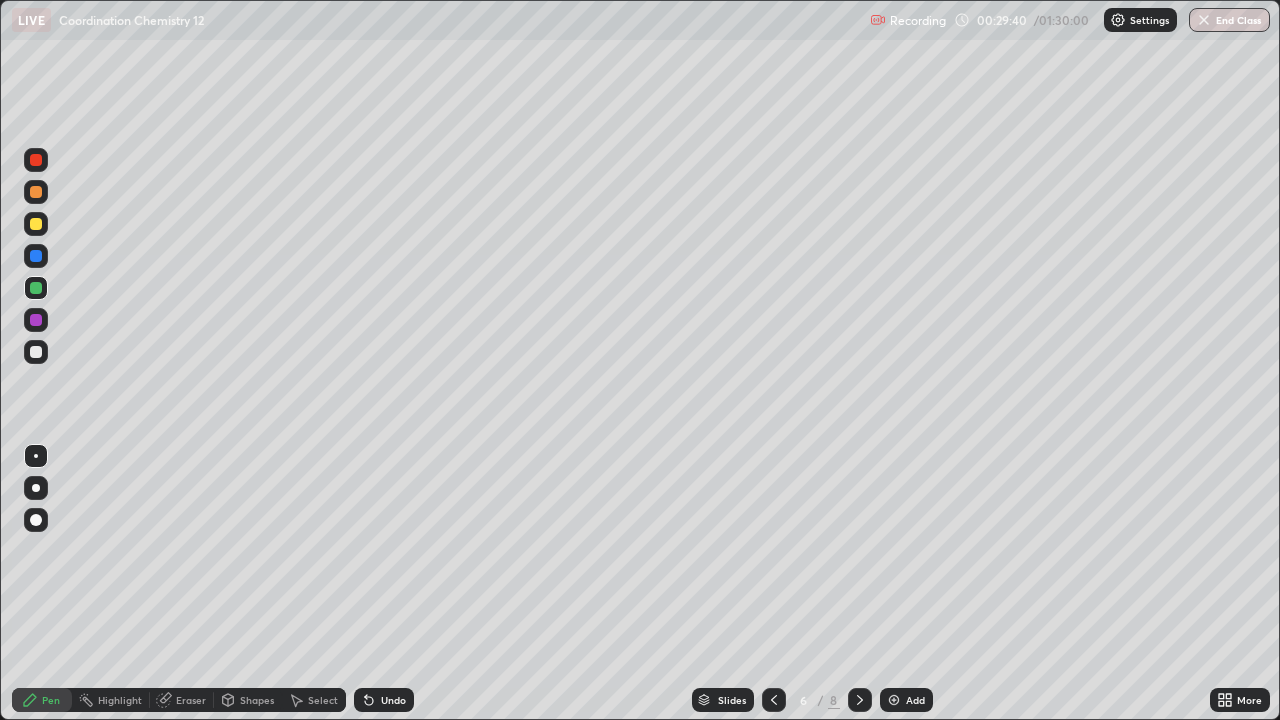click 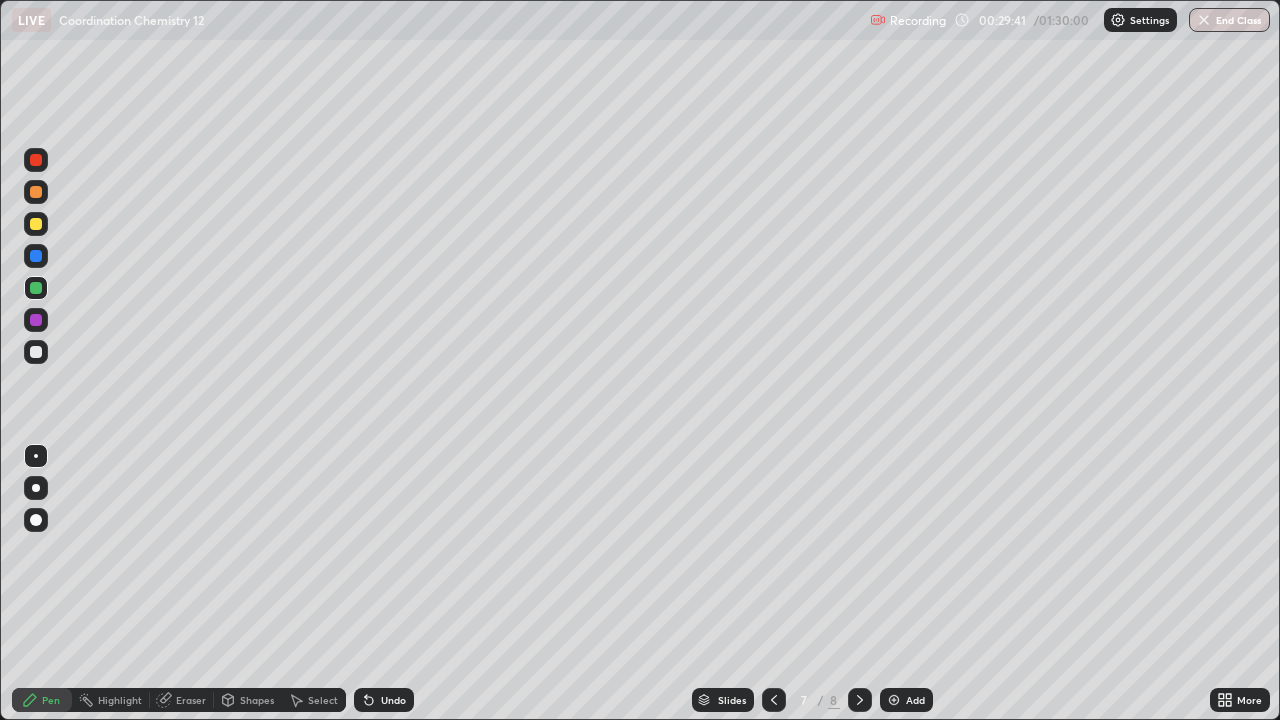 click 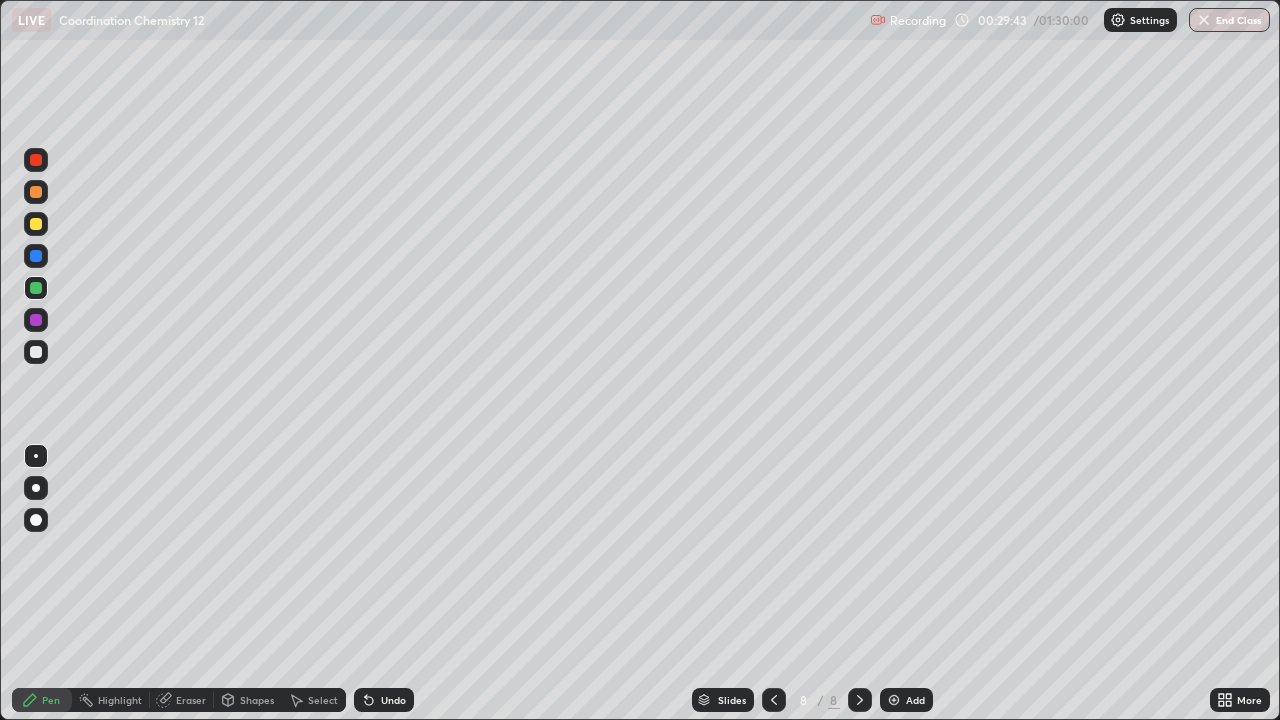 click at bounding box center (894, 700) 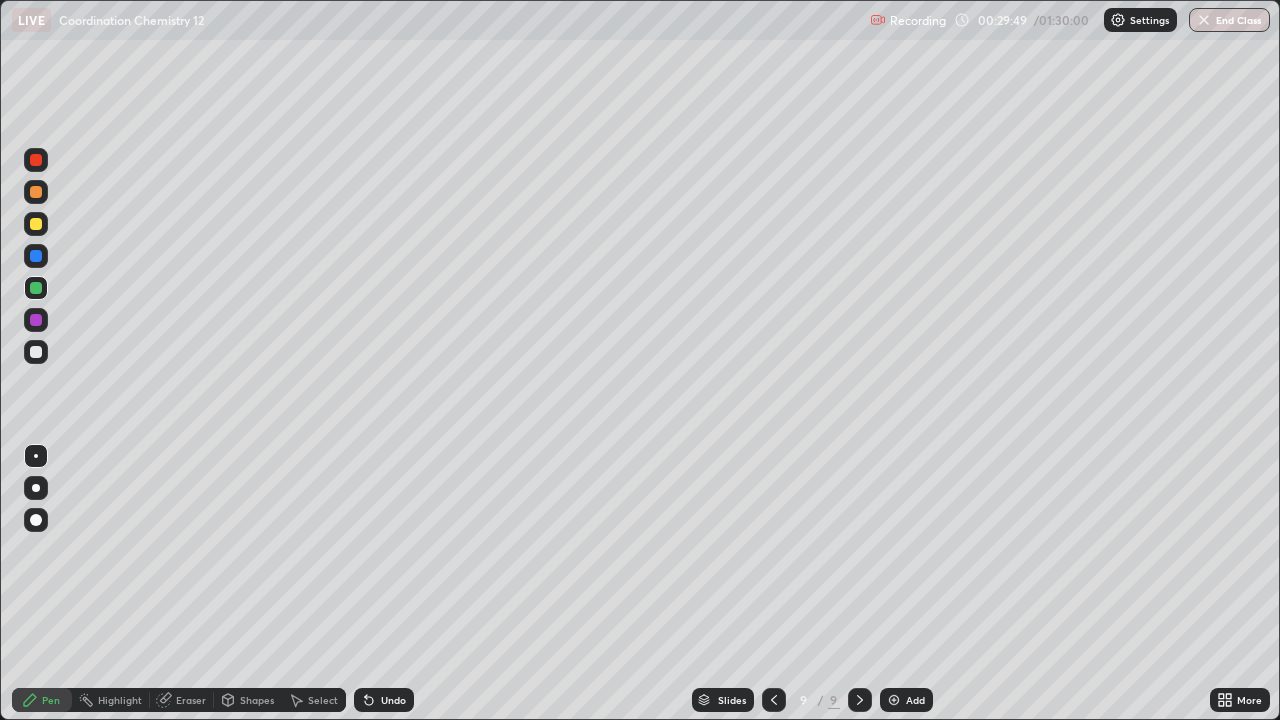 click at bounding box center [36, 352] 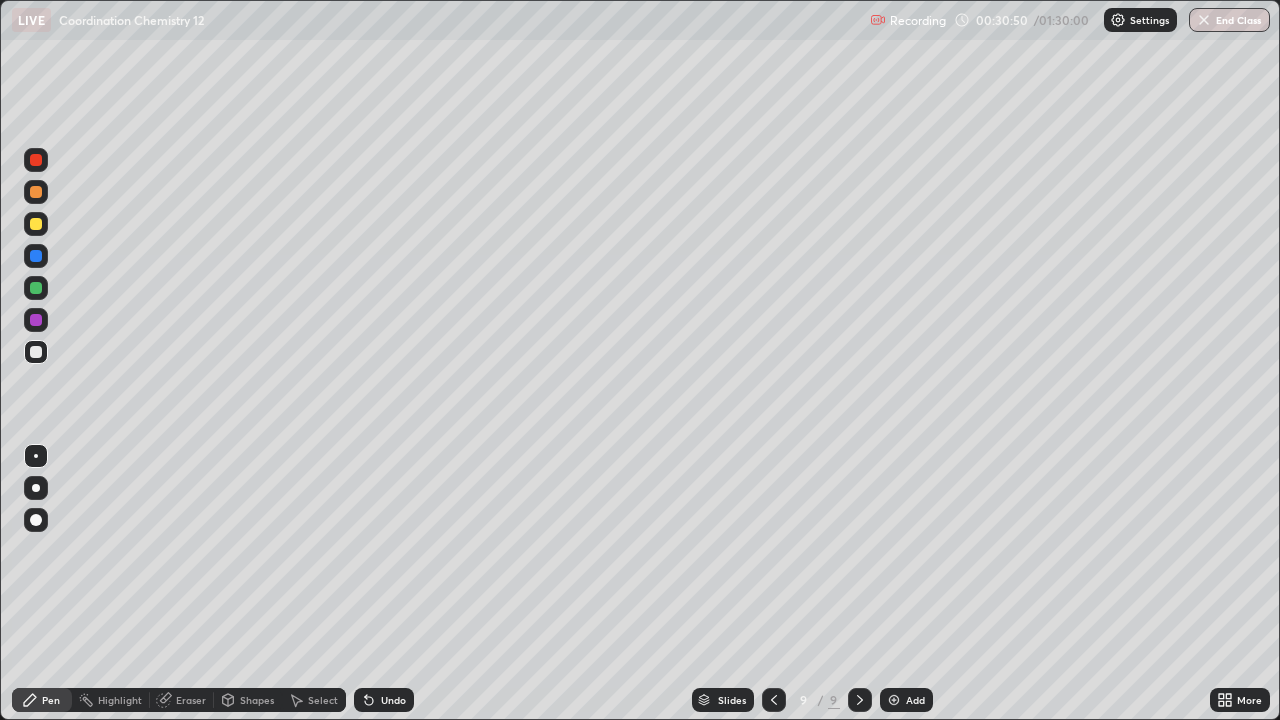 click at bounding box center [36, 224] 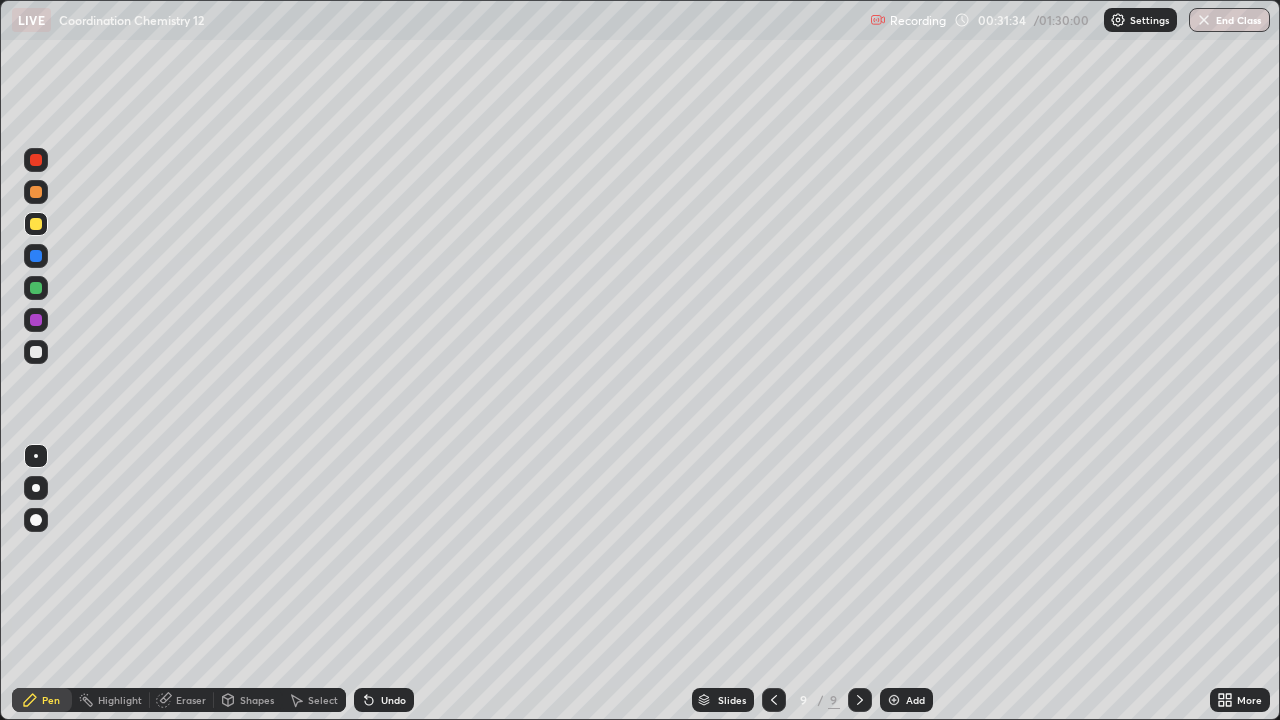 click at bounding box center [36, 352] 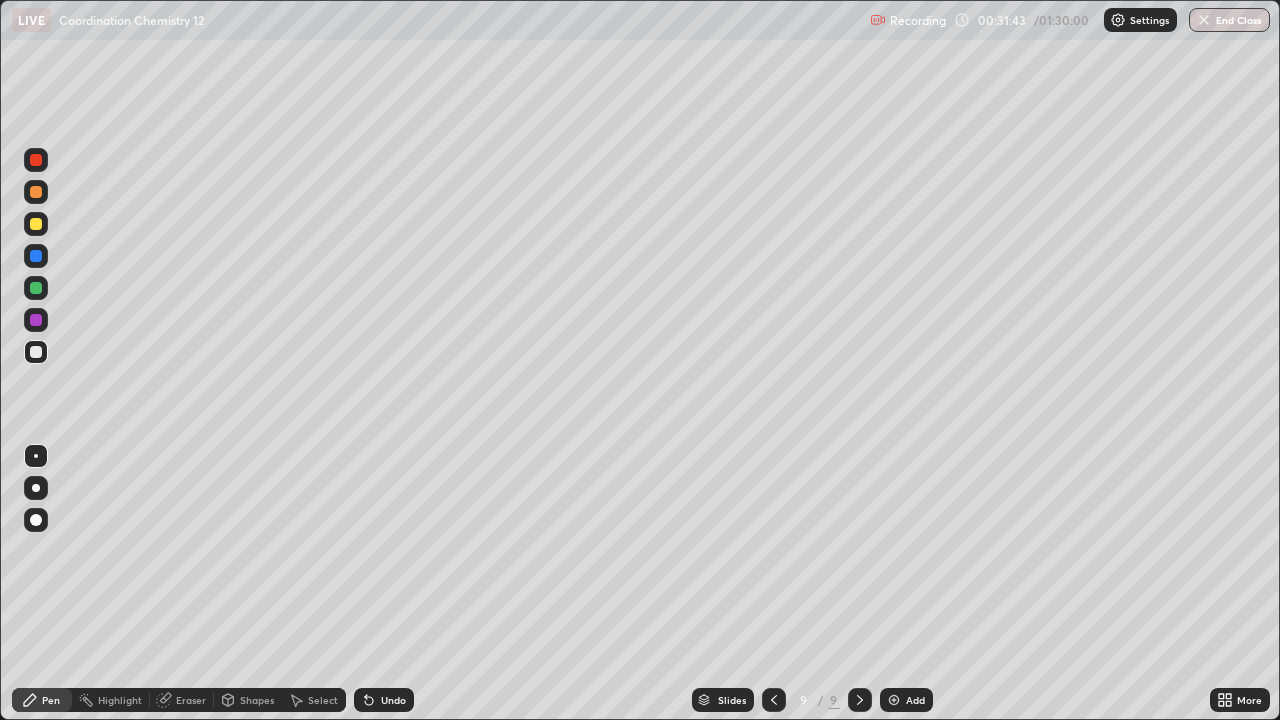 click at bounding box center (36, 224) 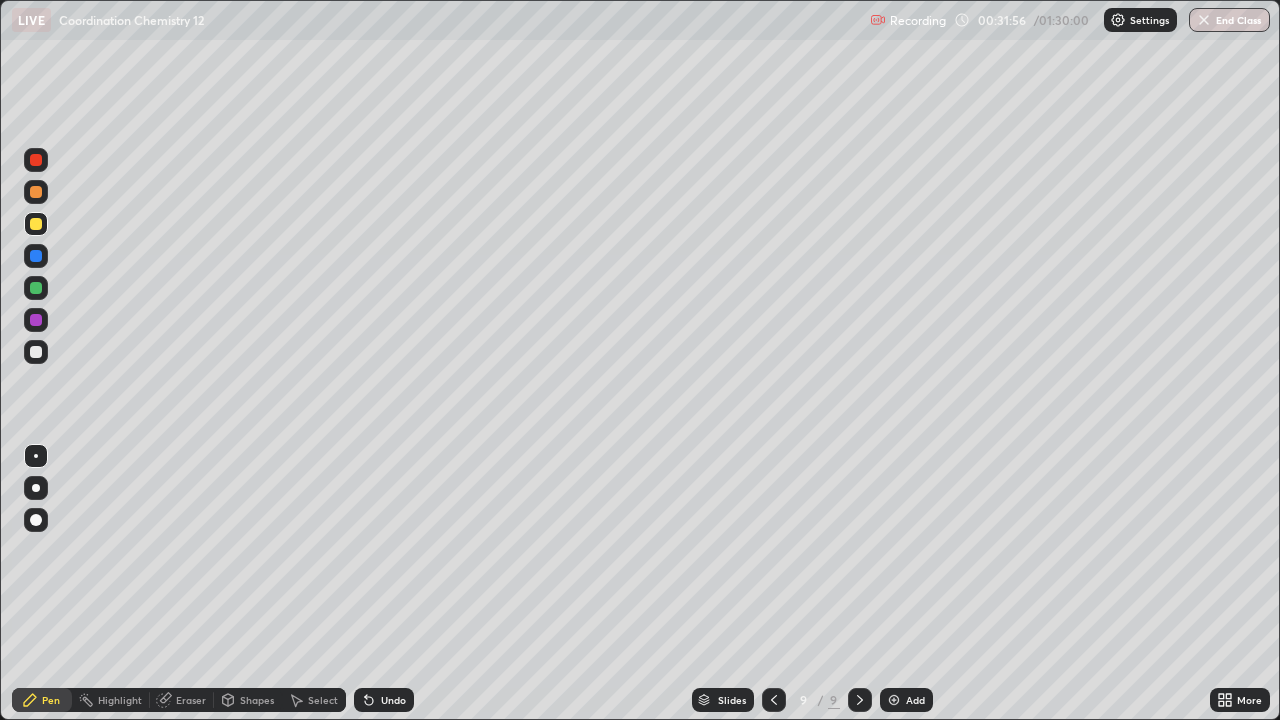 click at bounding box center [36, 192] 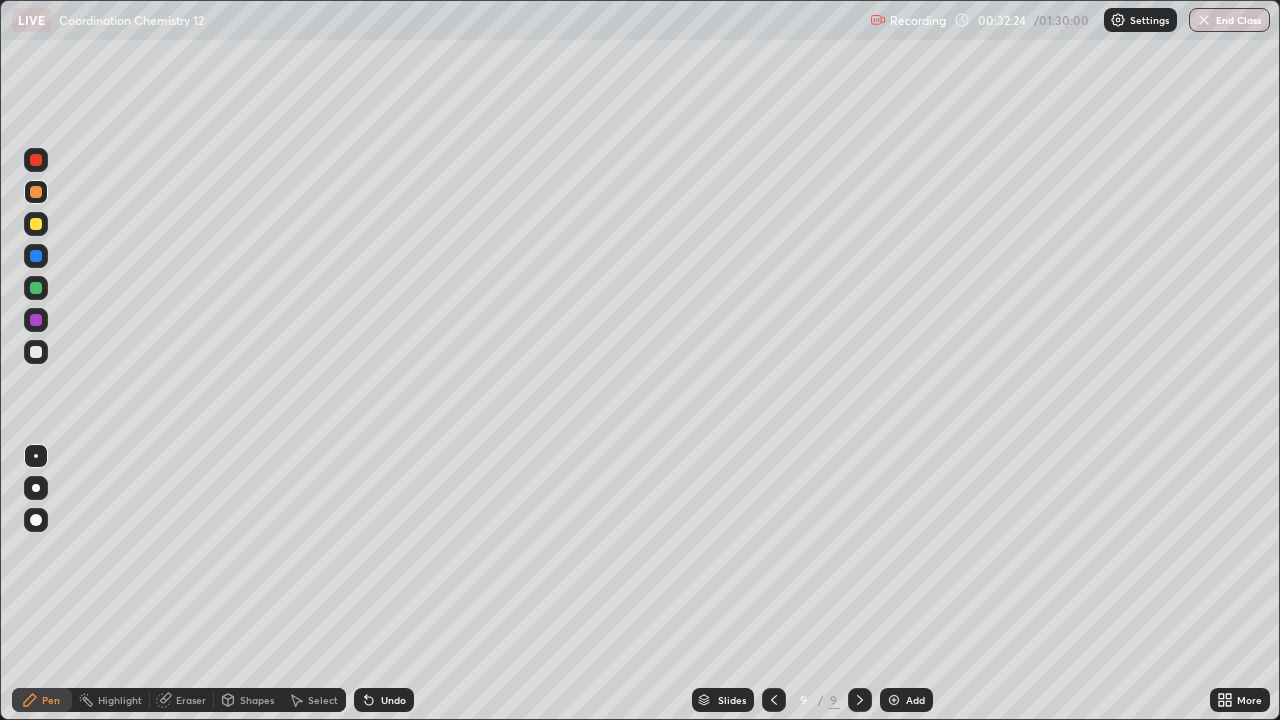 click at bounding box center [36, 288] 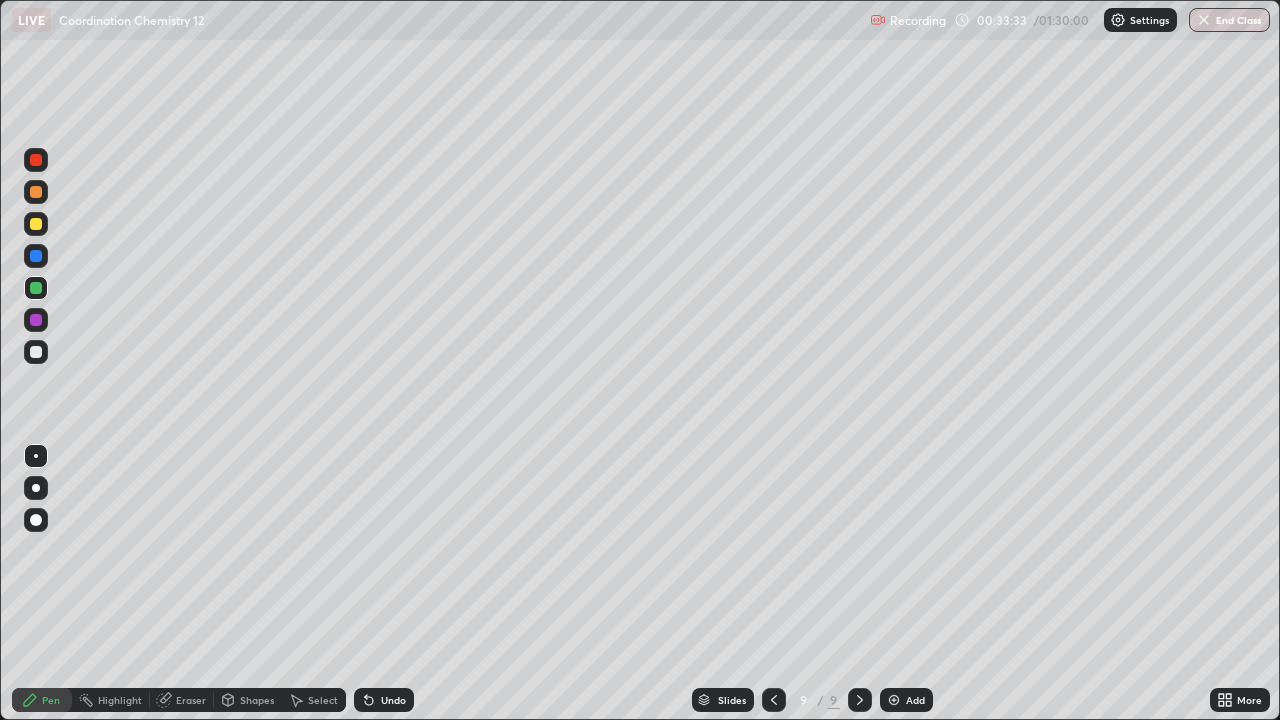 click at bounding box center [36, 224] 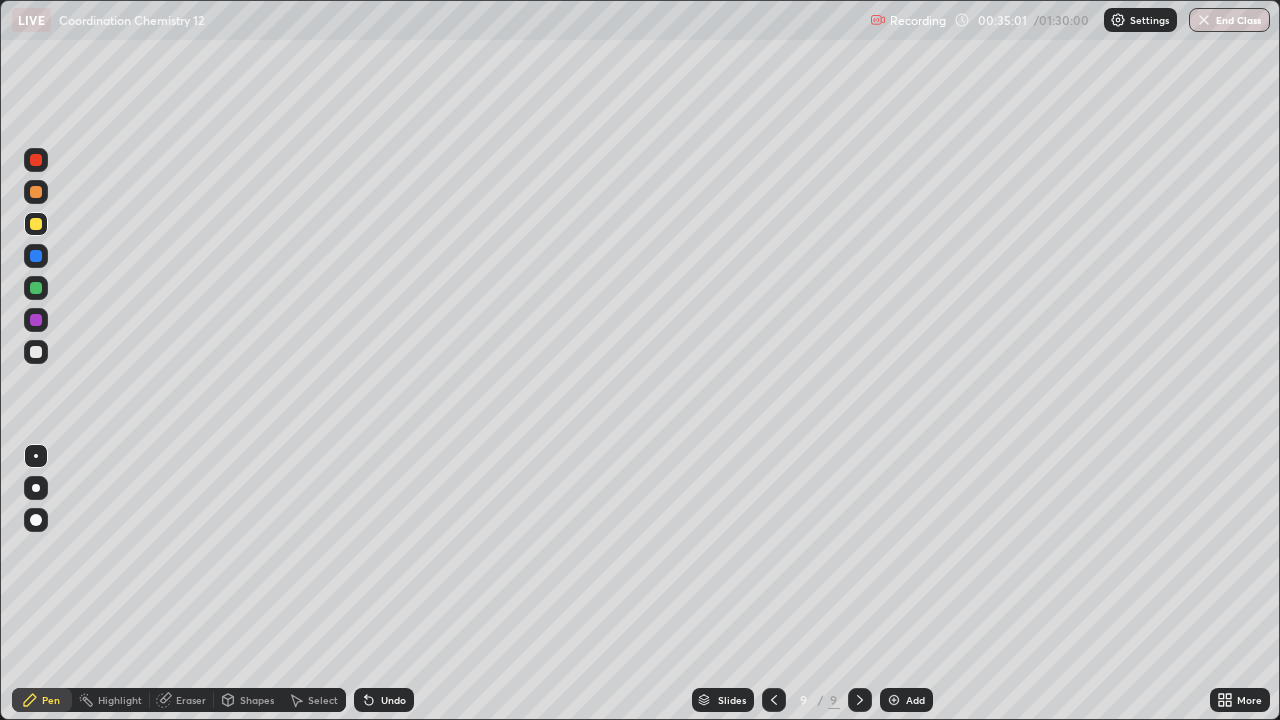 click on "Undo" at bounding box center [393, 700] 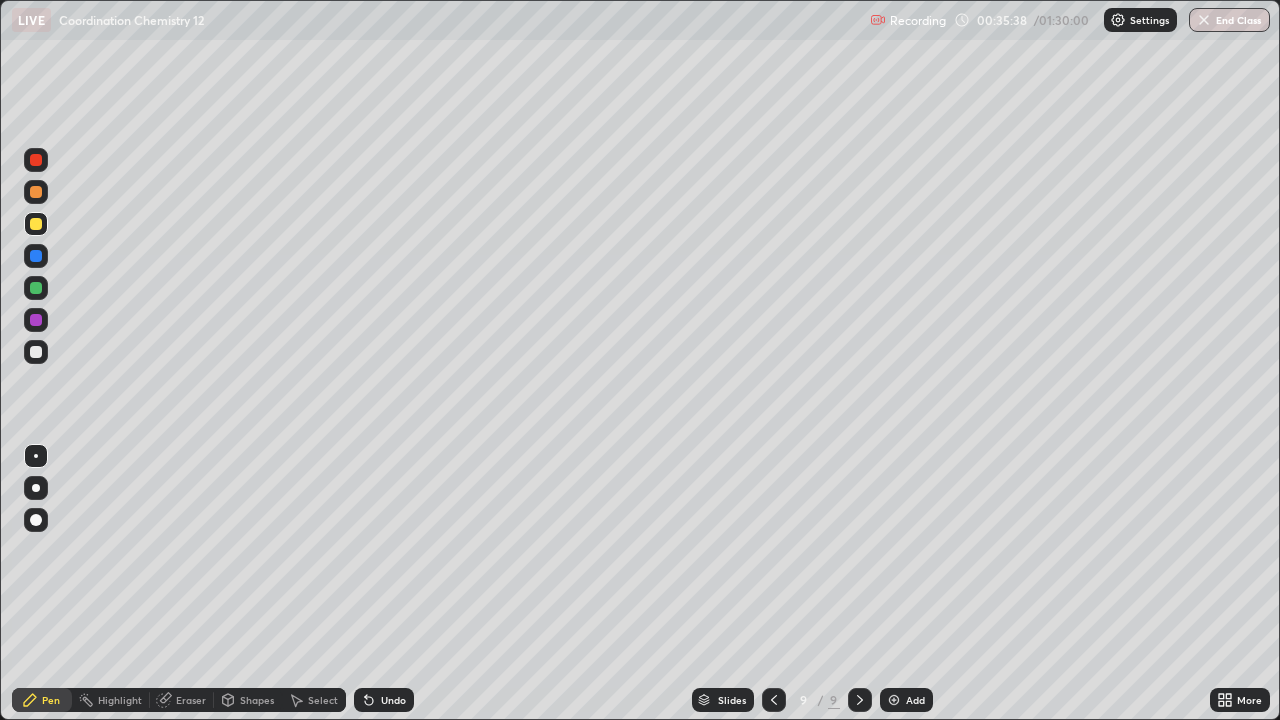 click at bounding box center [36, 352] 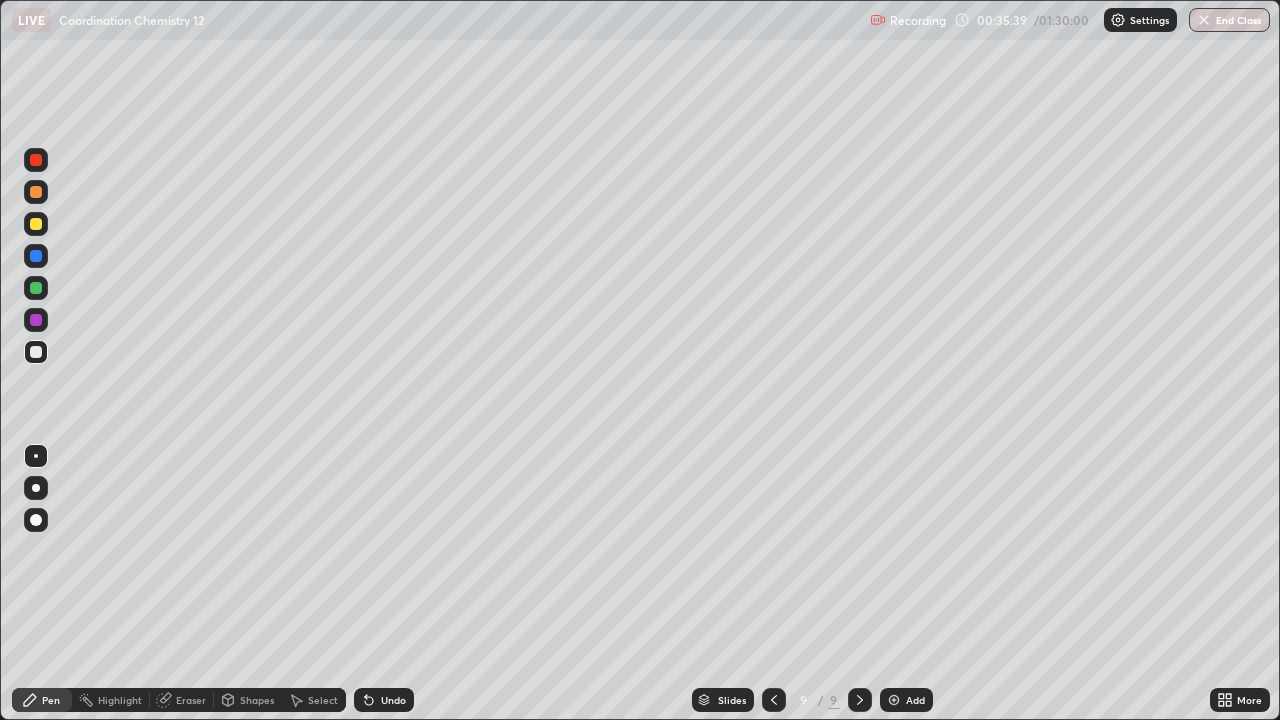 click at bounding box center (36, 192) 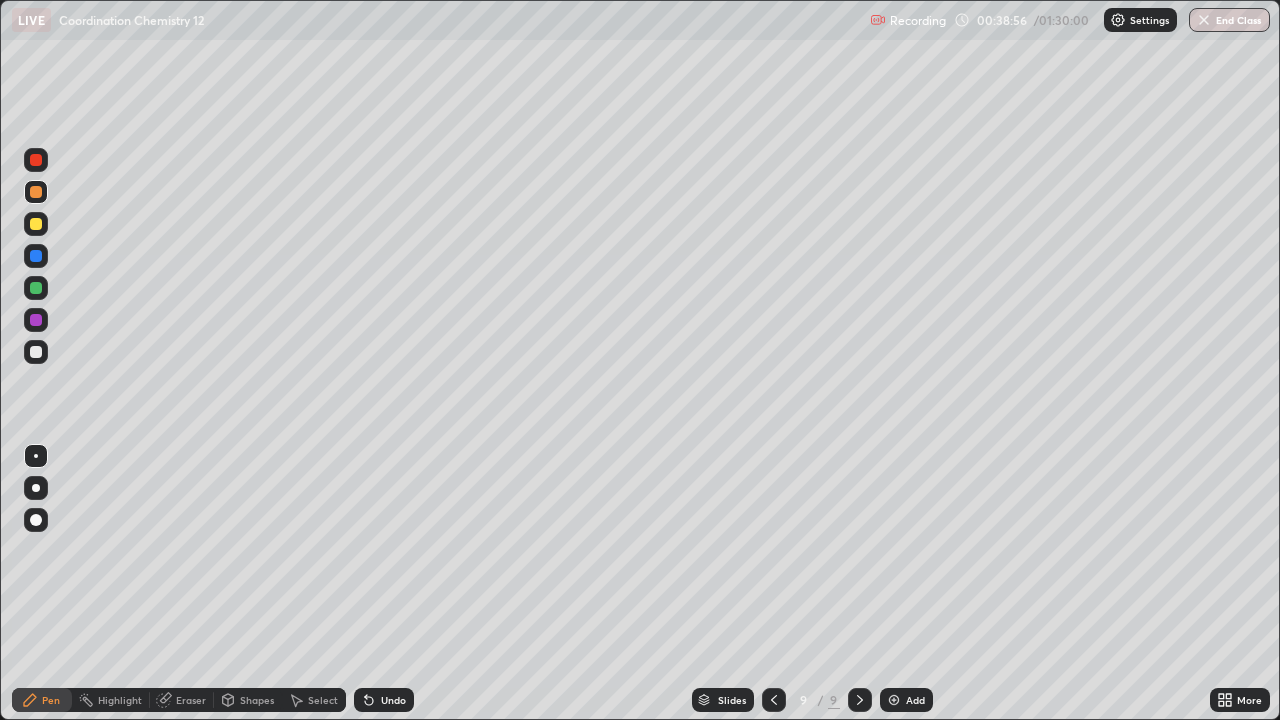click at bounding box center (36, 352) 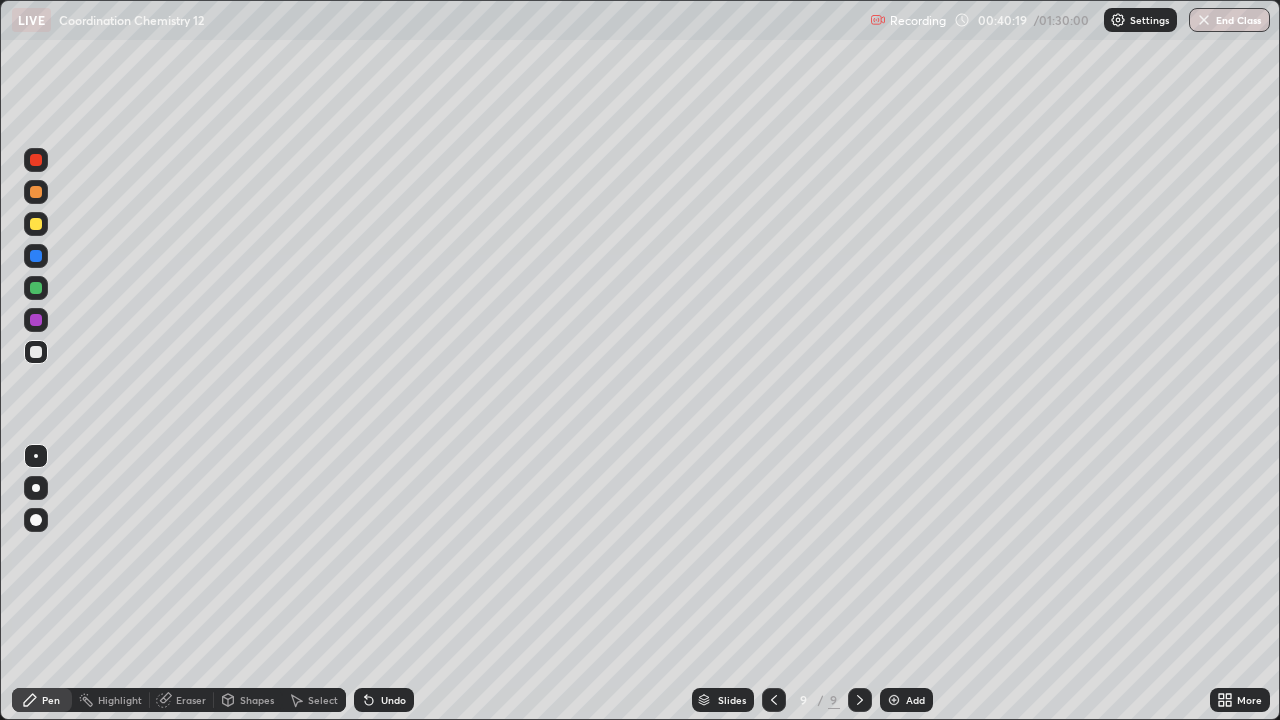 click at bounding box center [894, 700] 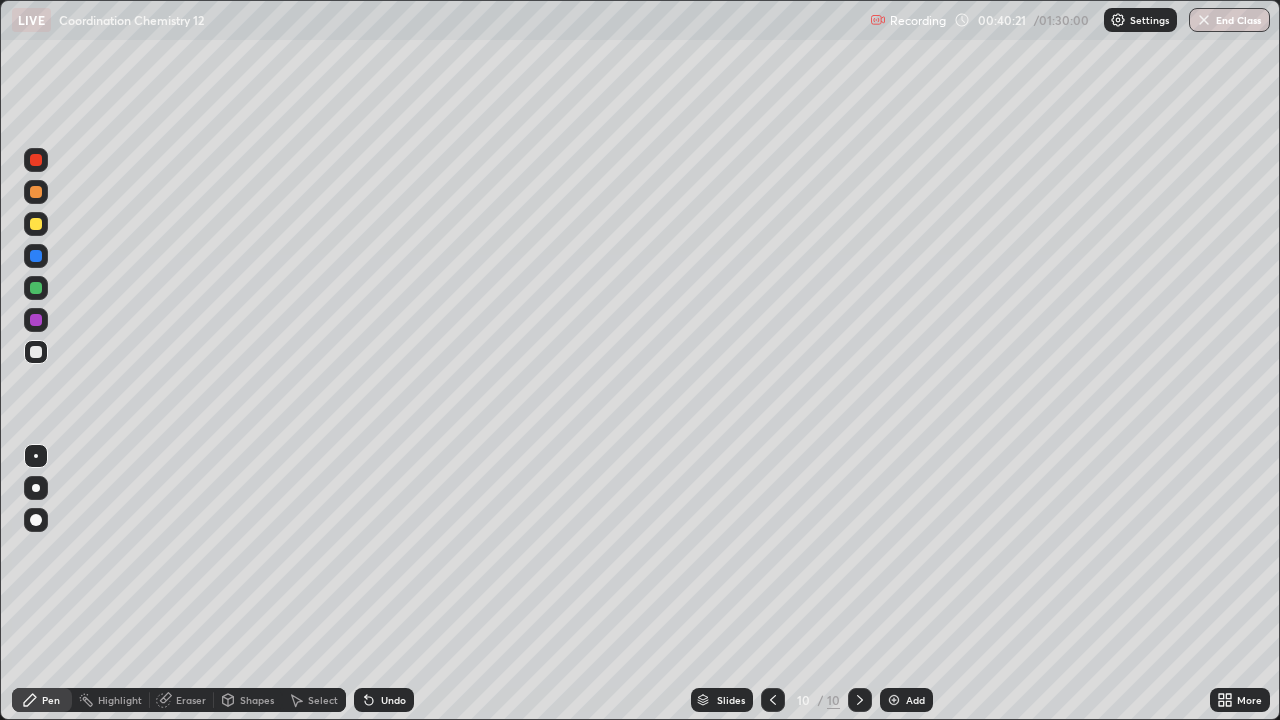 click at bounding box center (36, 352) 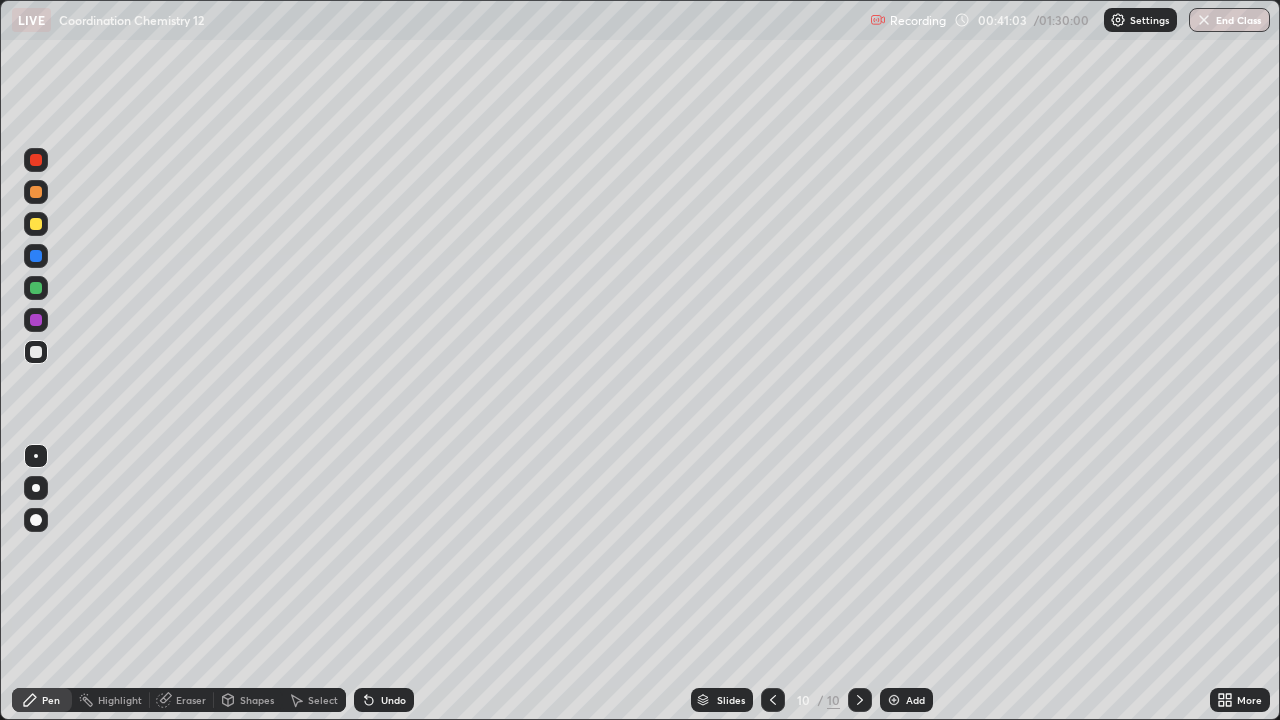 click at bounding box center (36, 224) 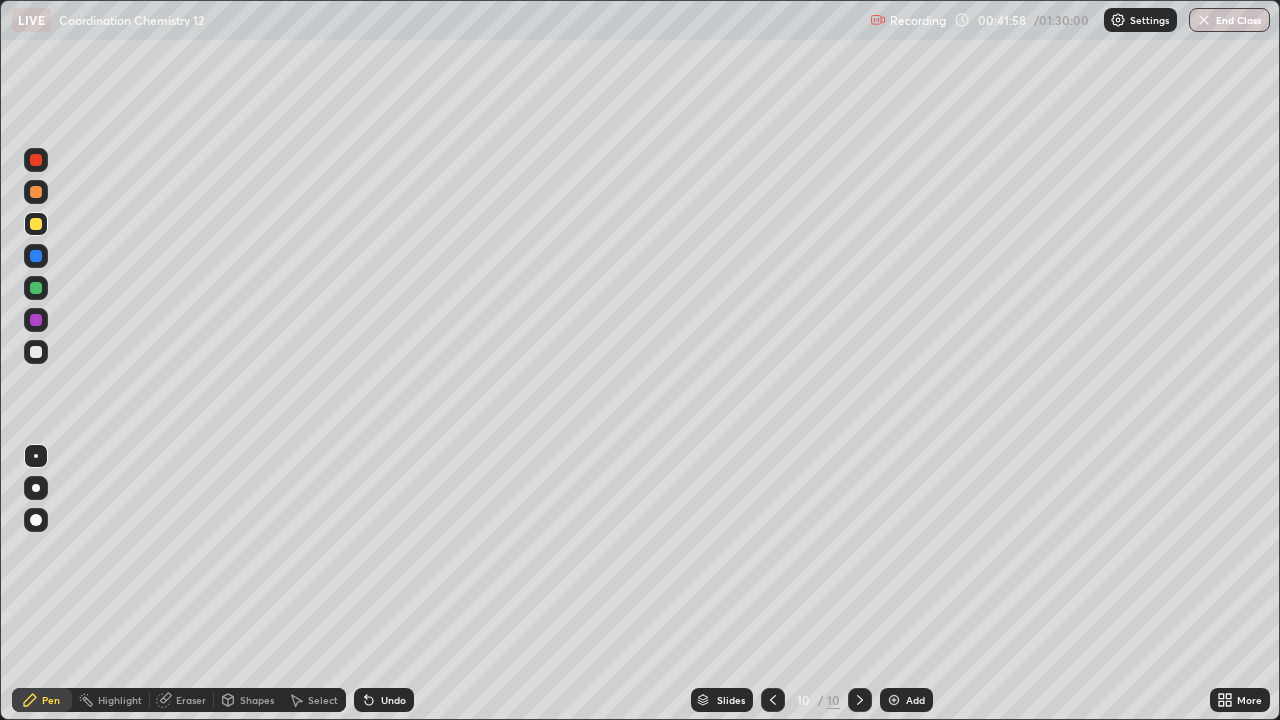 click at bounding box center [36, 320] 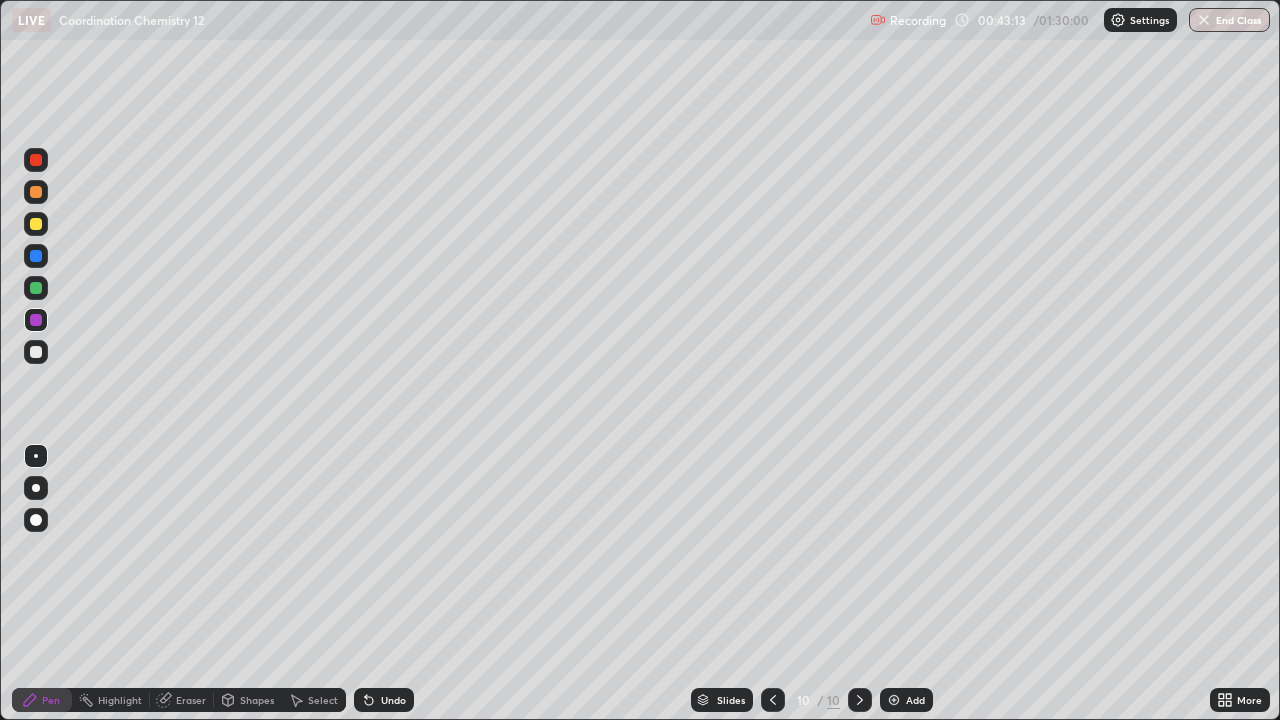 click 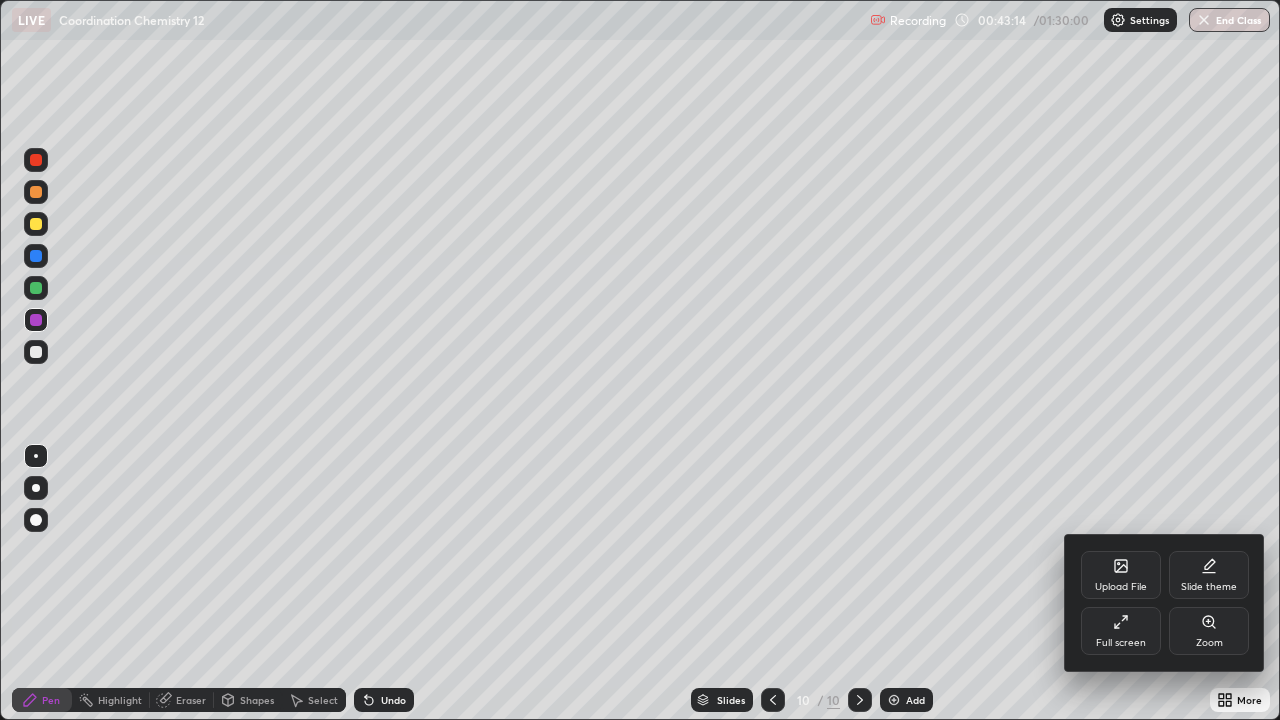 click 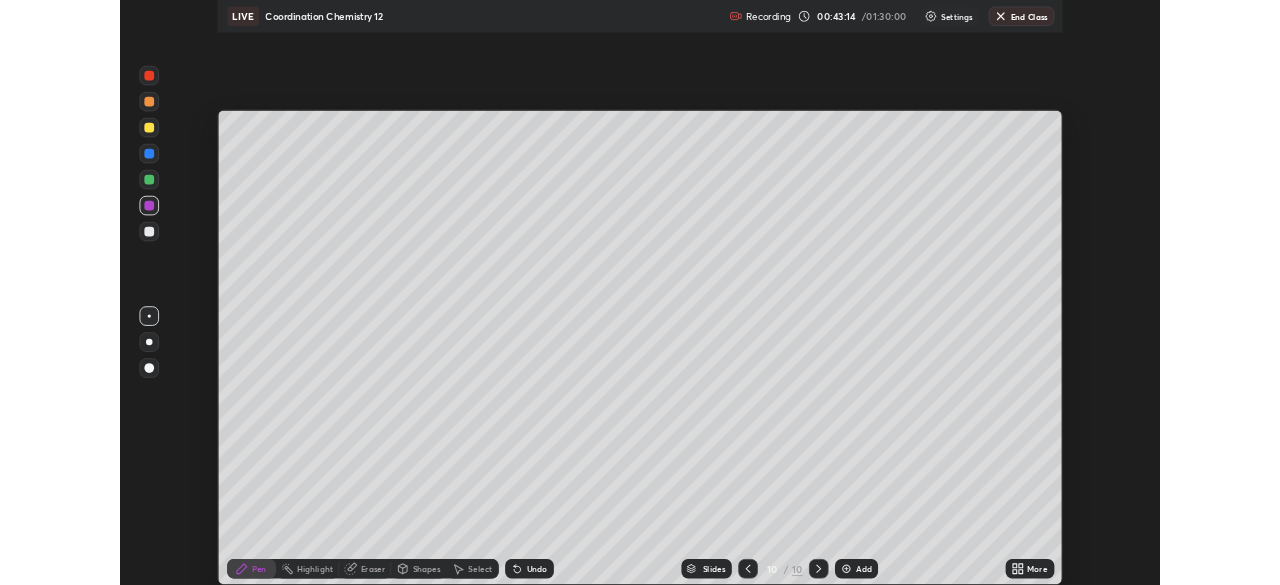 scroll, scrollTop: 585, scrollLeft: 1280, axis: both 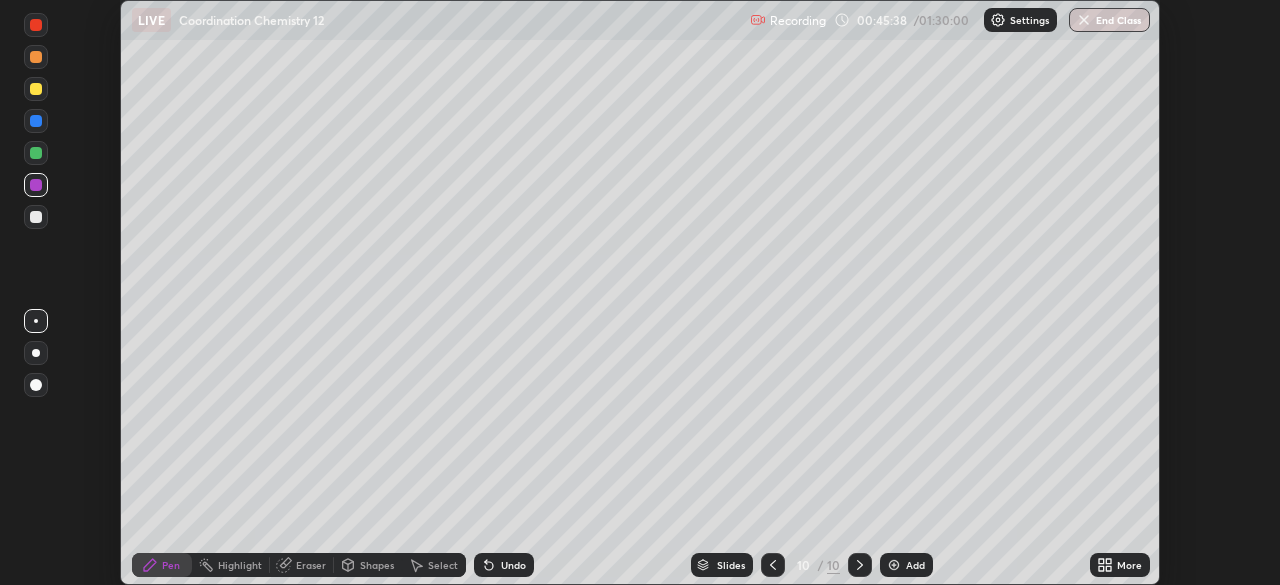 click 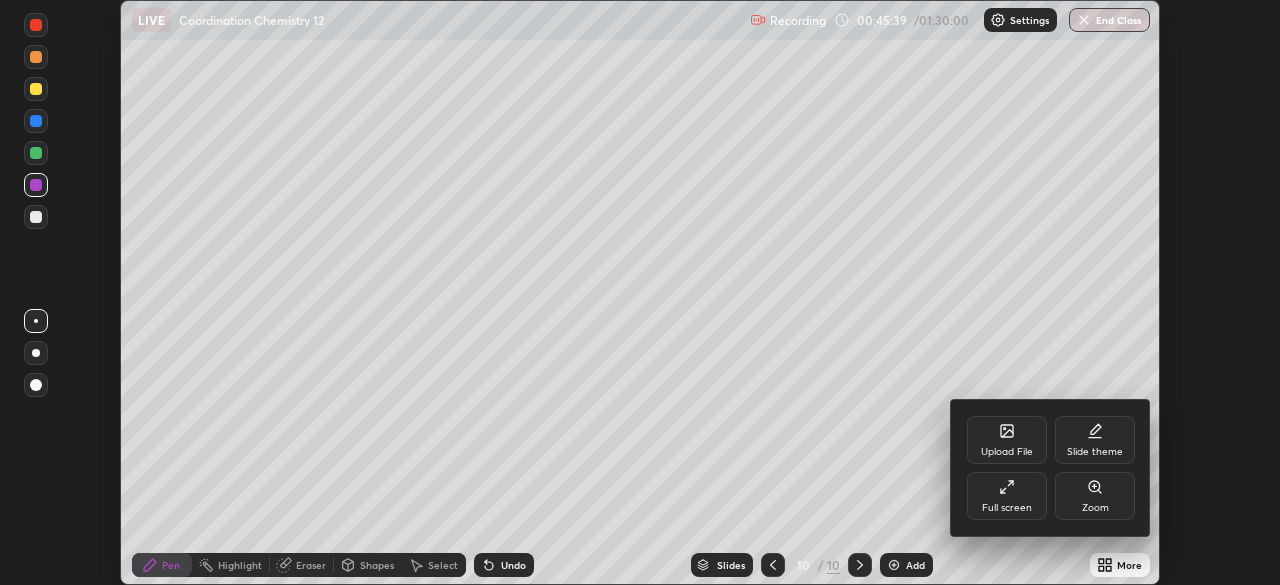 click on "Full screen" at bounding box center [1007, 496] 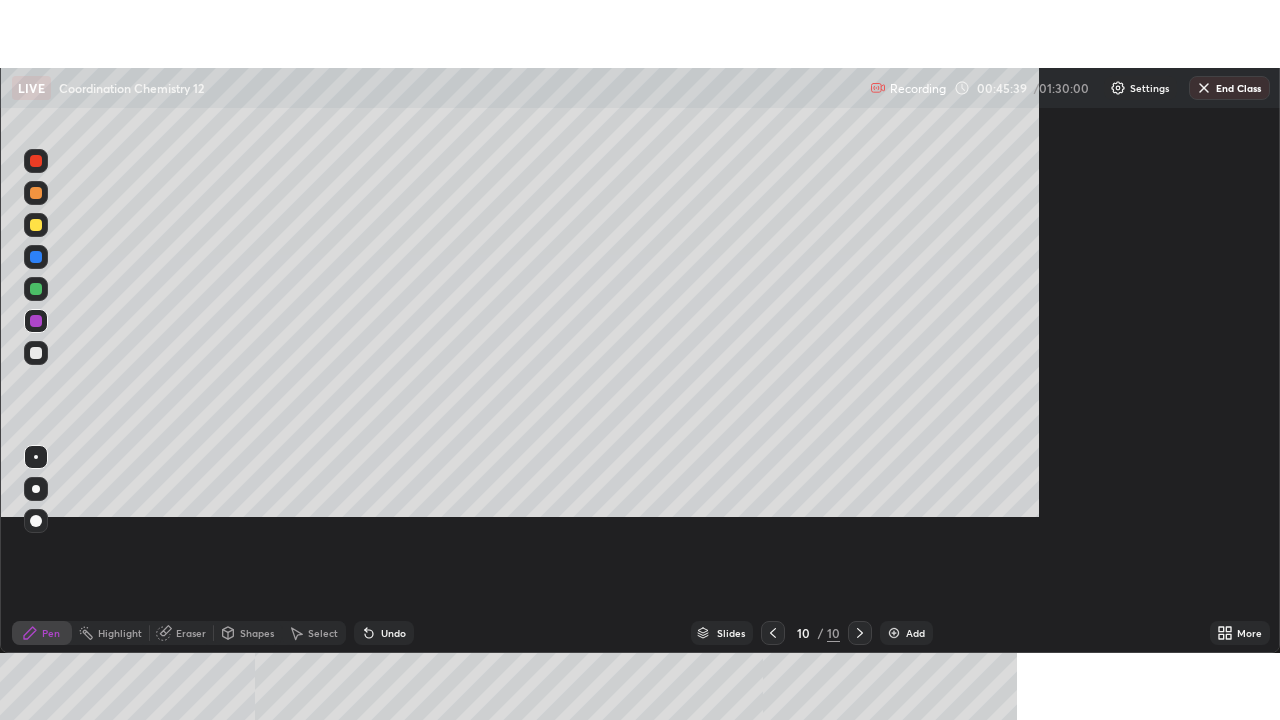 scroll, scrollTop: 99280, scrollLeft: 98720, axis: both 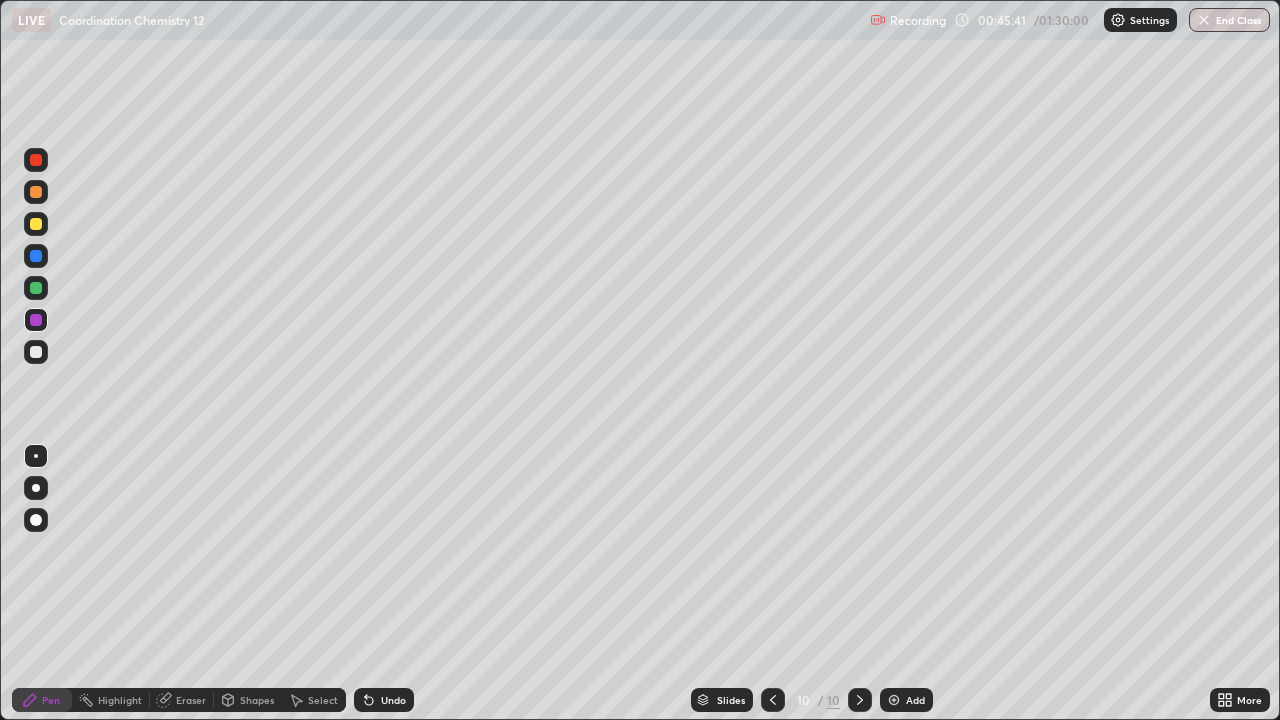 click at bounding box center (36, 352) 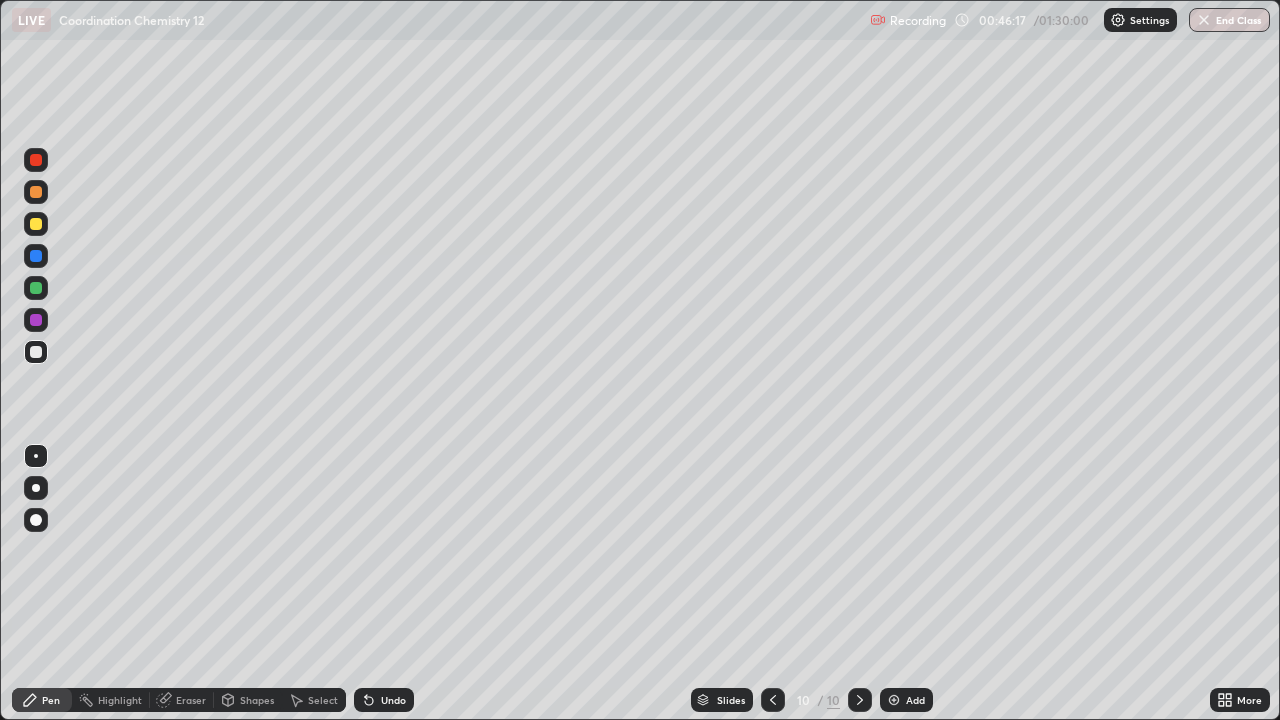 click 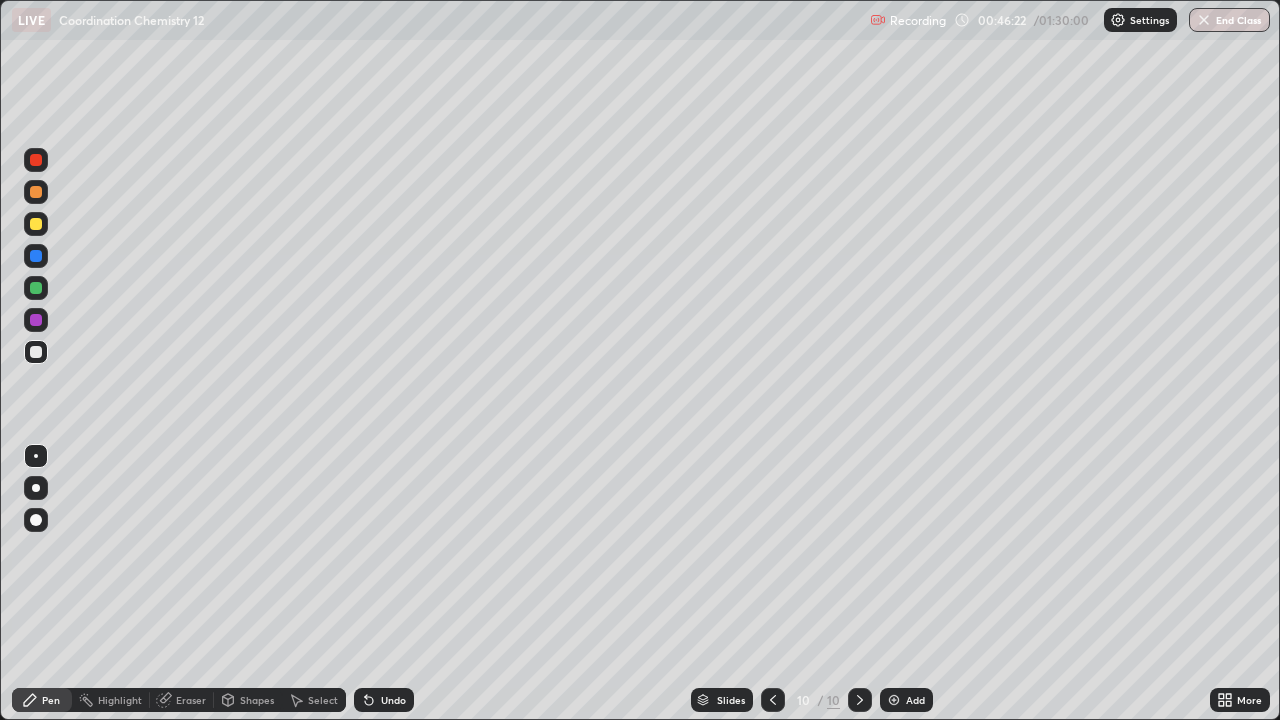 click at bounding box center [36, 288] 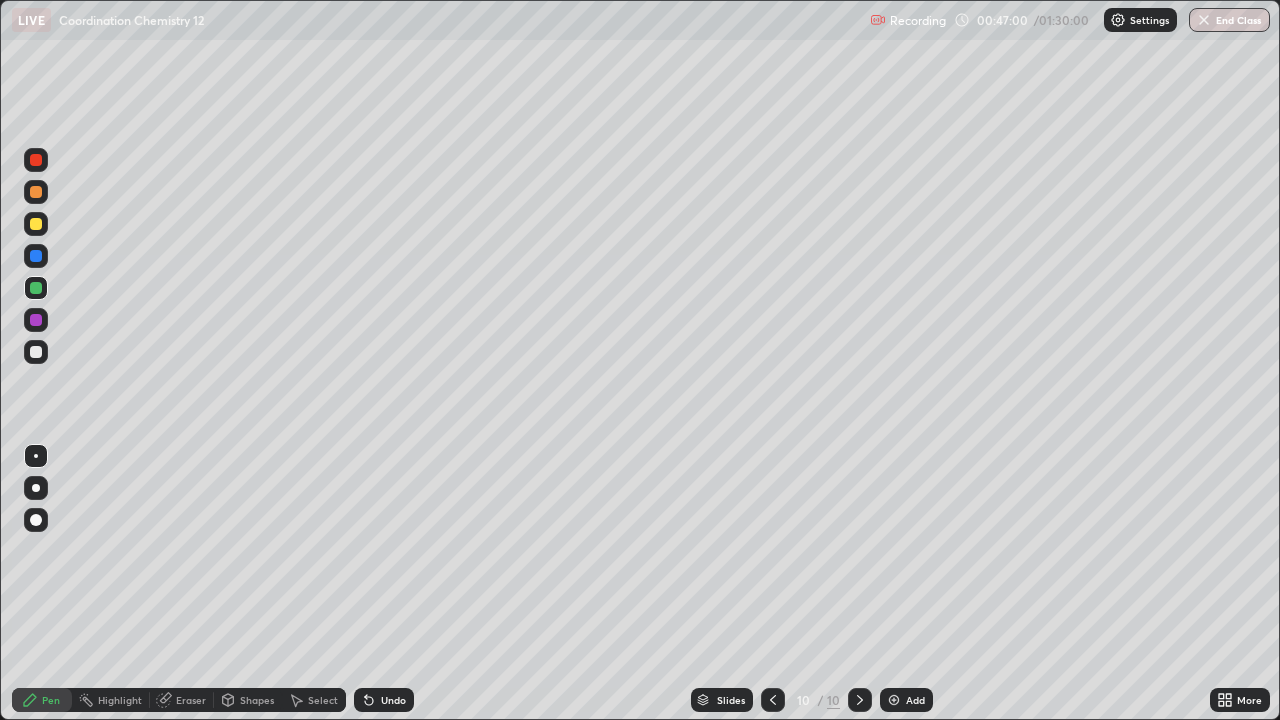 click at bounding box center (36, 192) 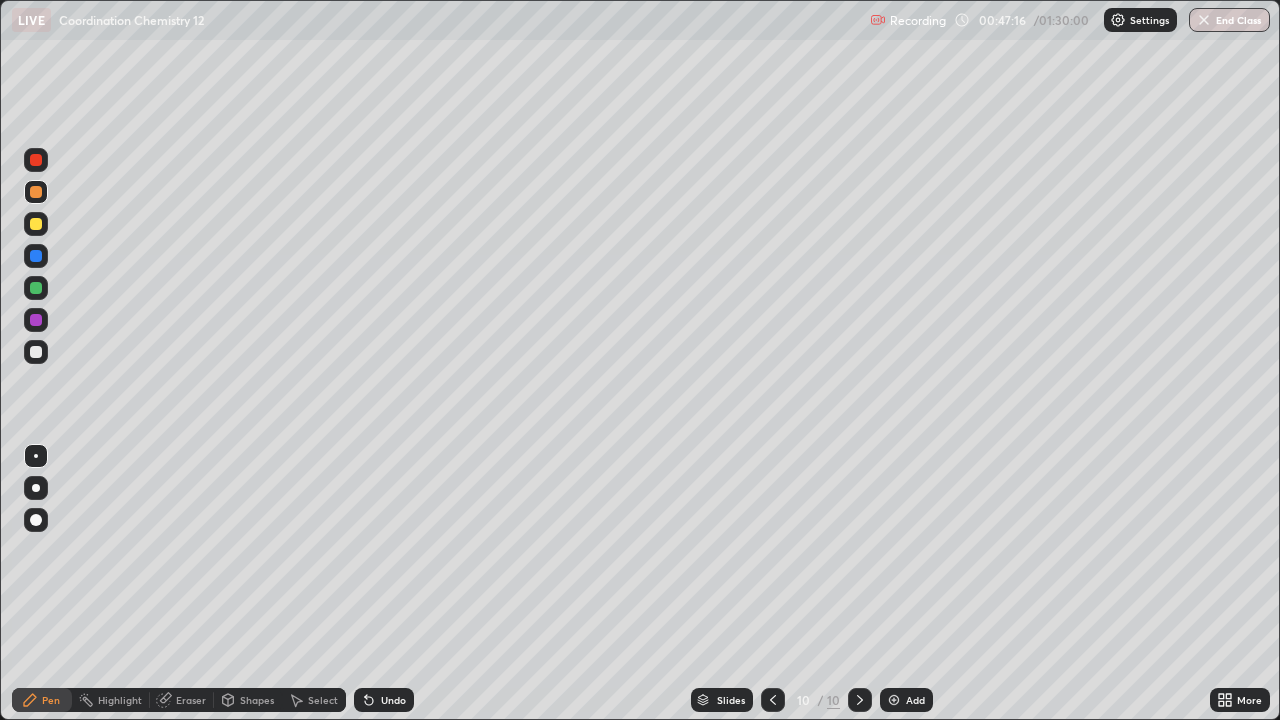 click at bounding box center (36, 320) 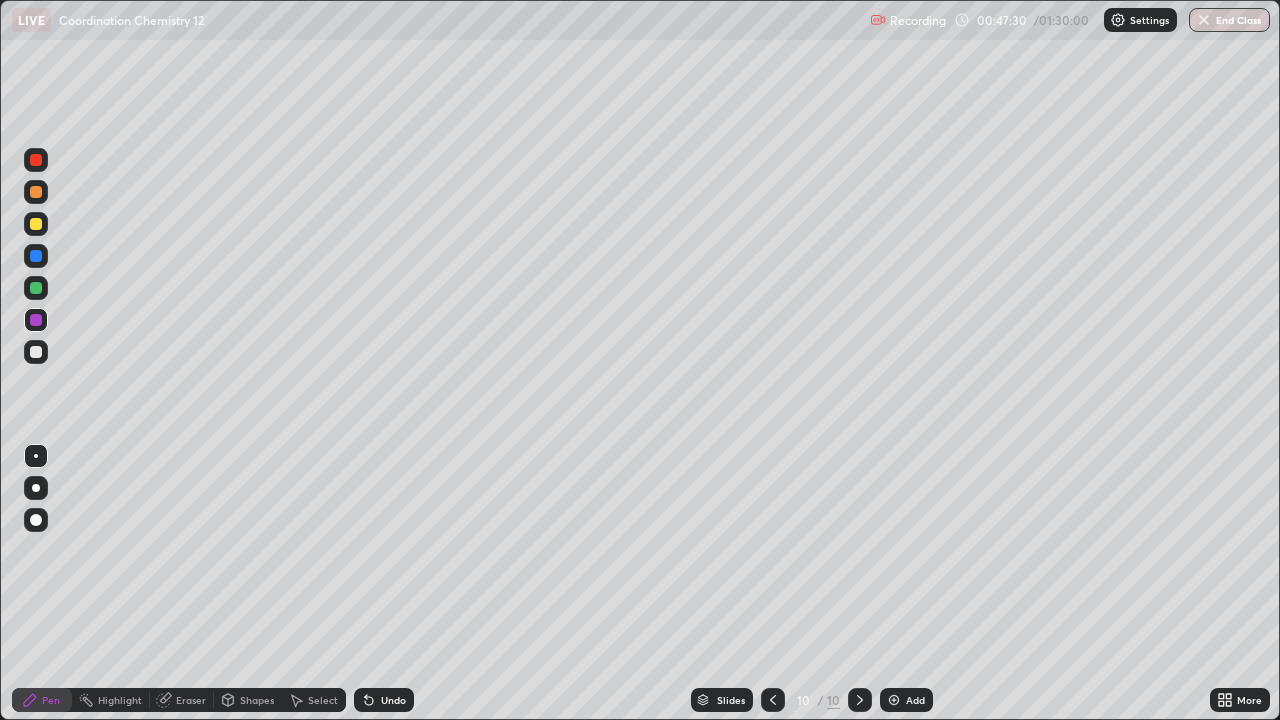 click 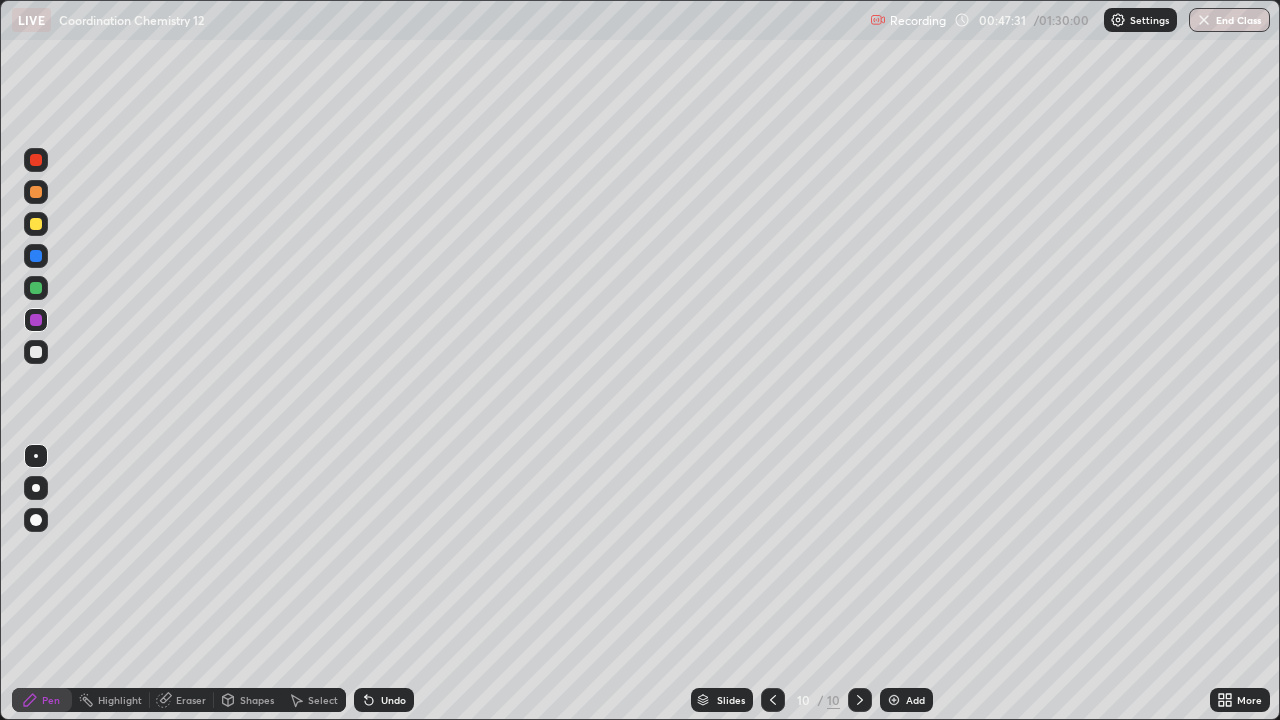 click 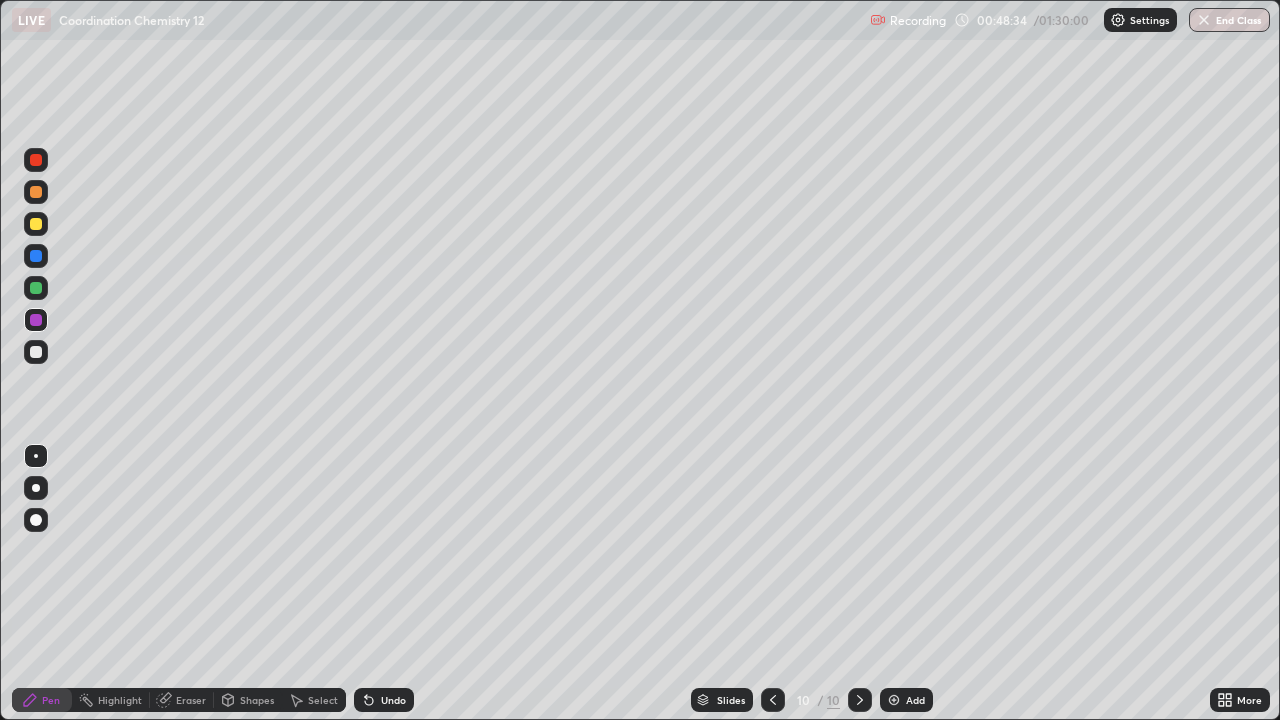 click at bounding box center [36, 224] 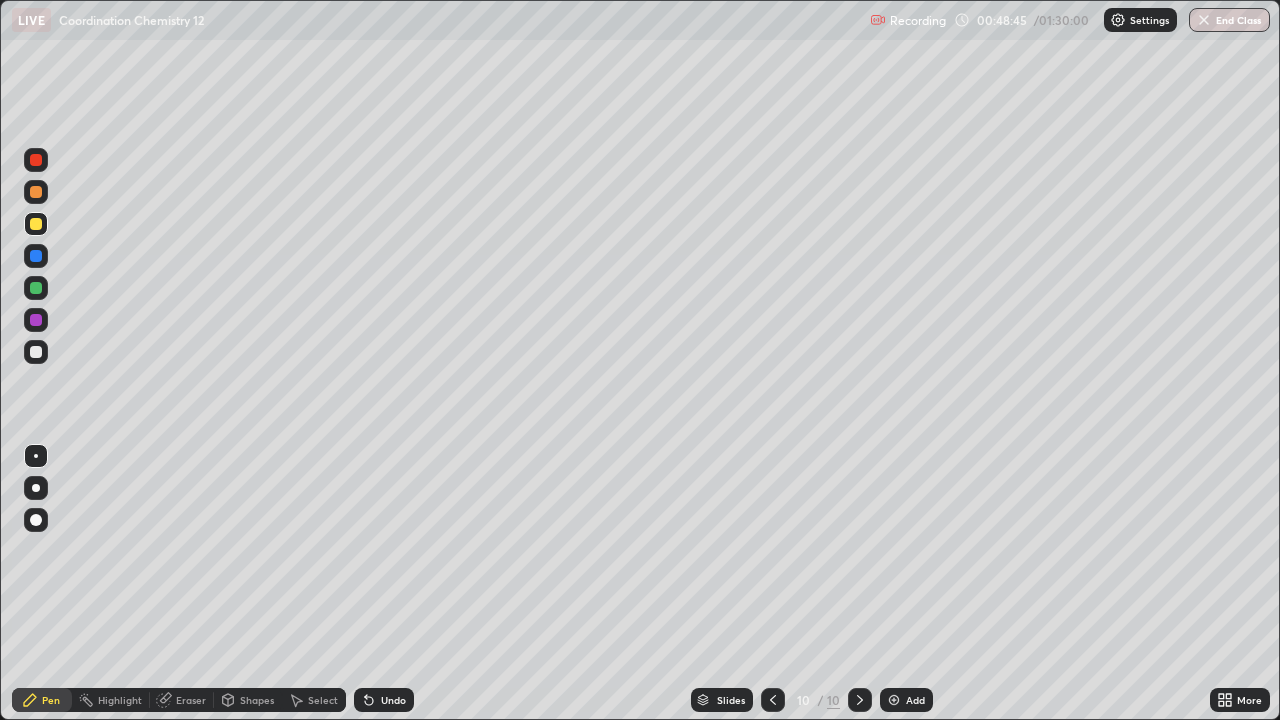 click at bounding box center [894, 700] 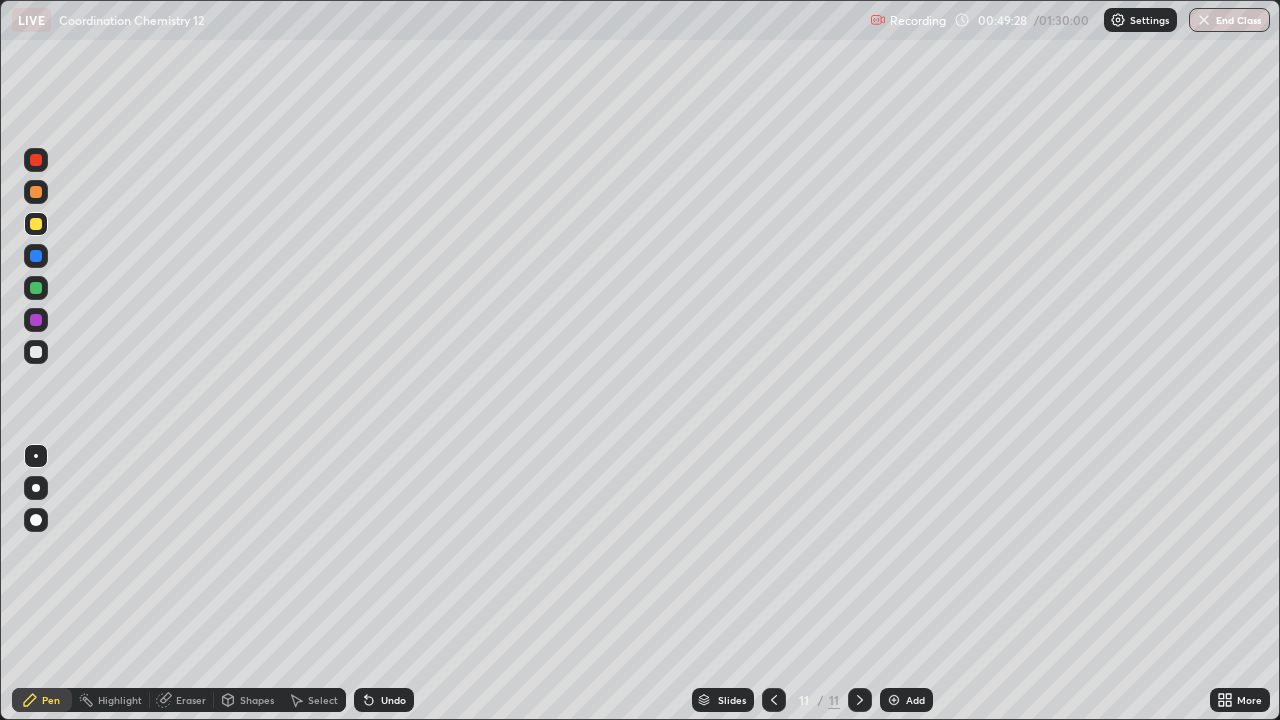 click at bounding box center [36, 352] 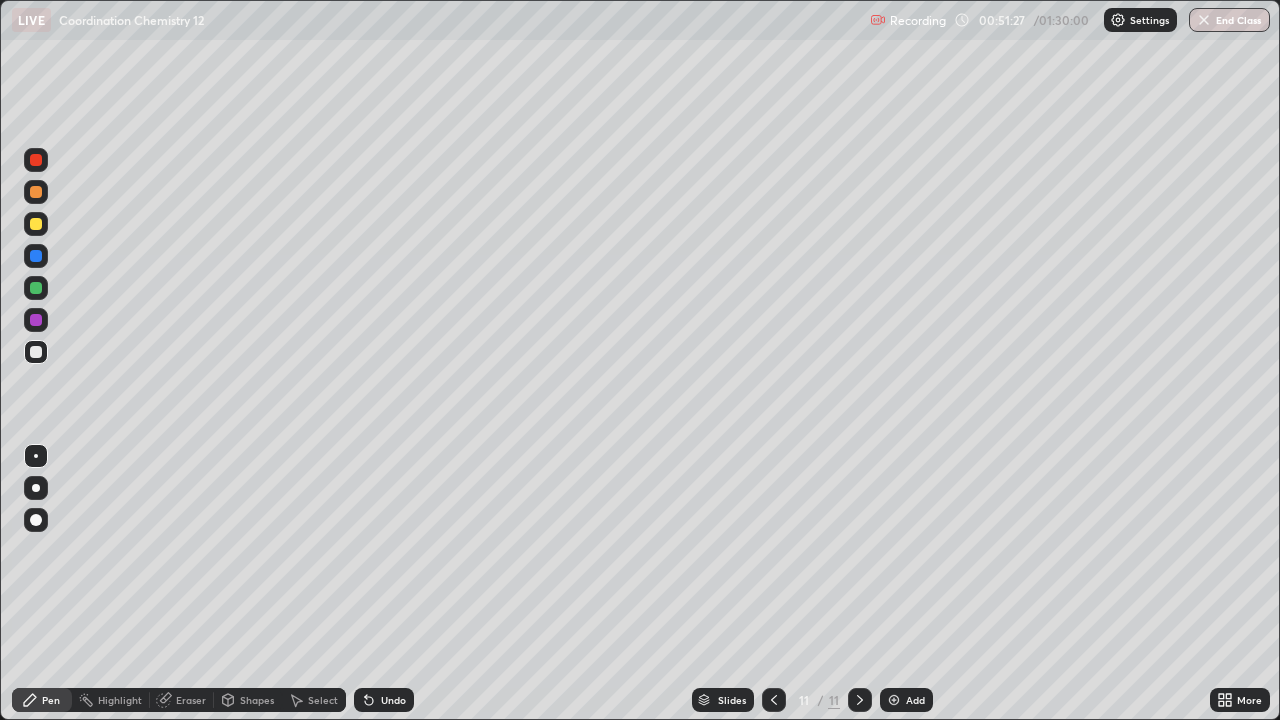 click at bounding box center [894, 700] 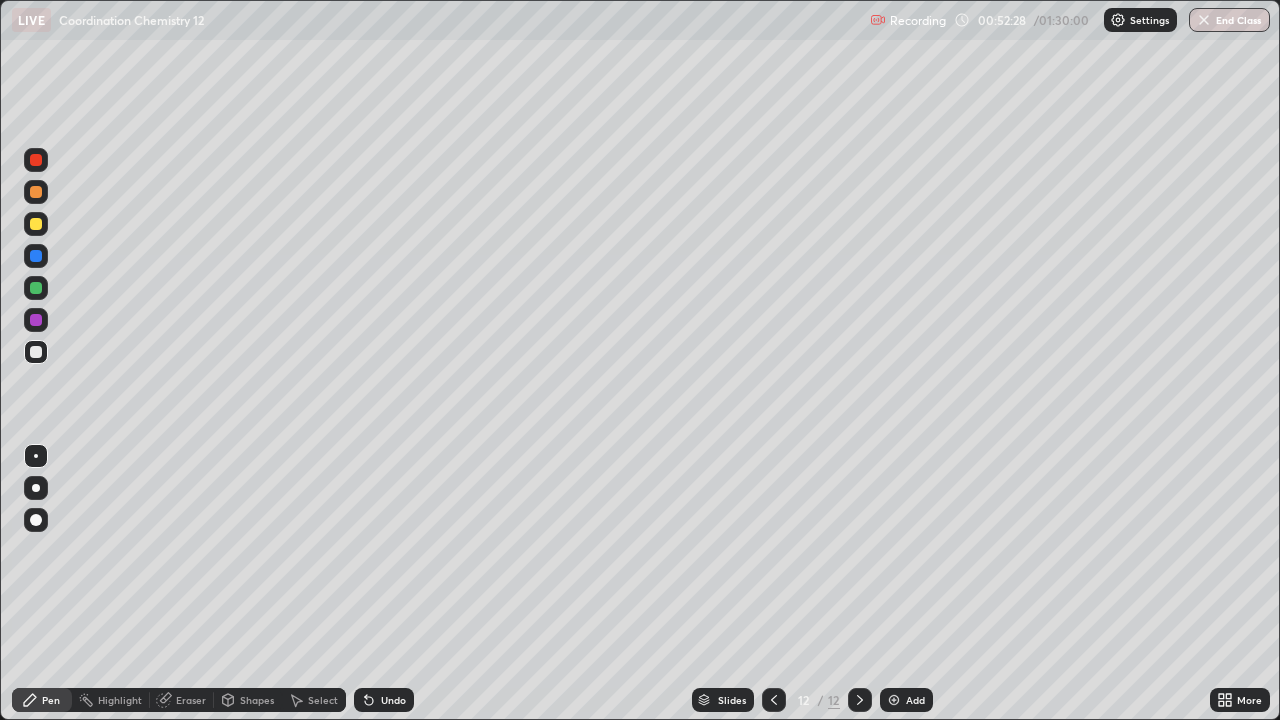 click at bounding box center [36, 352] 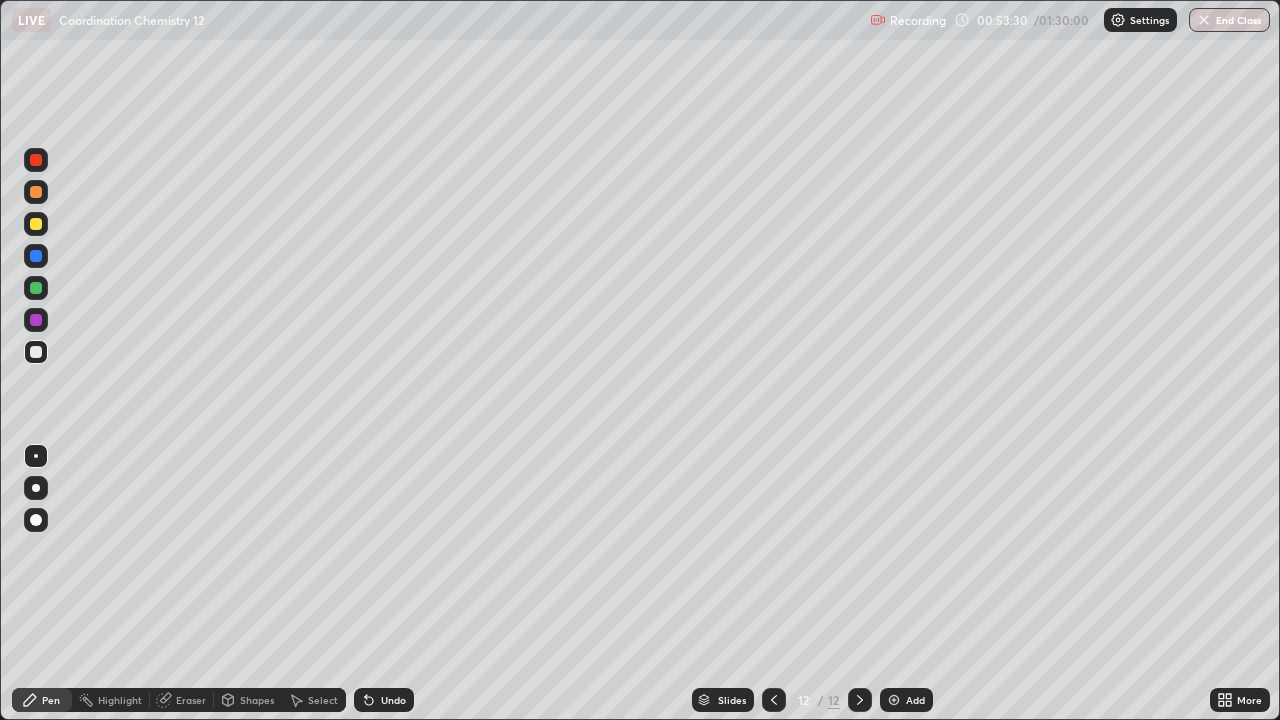 click 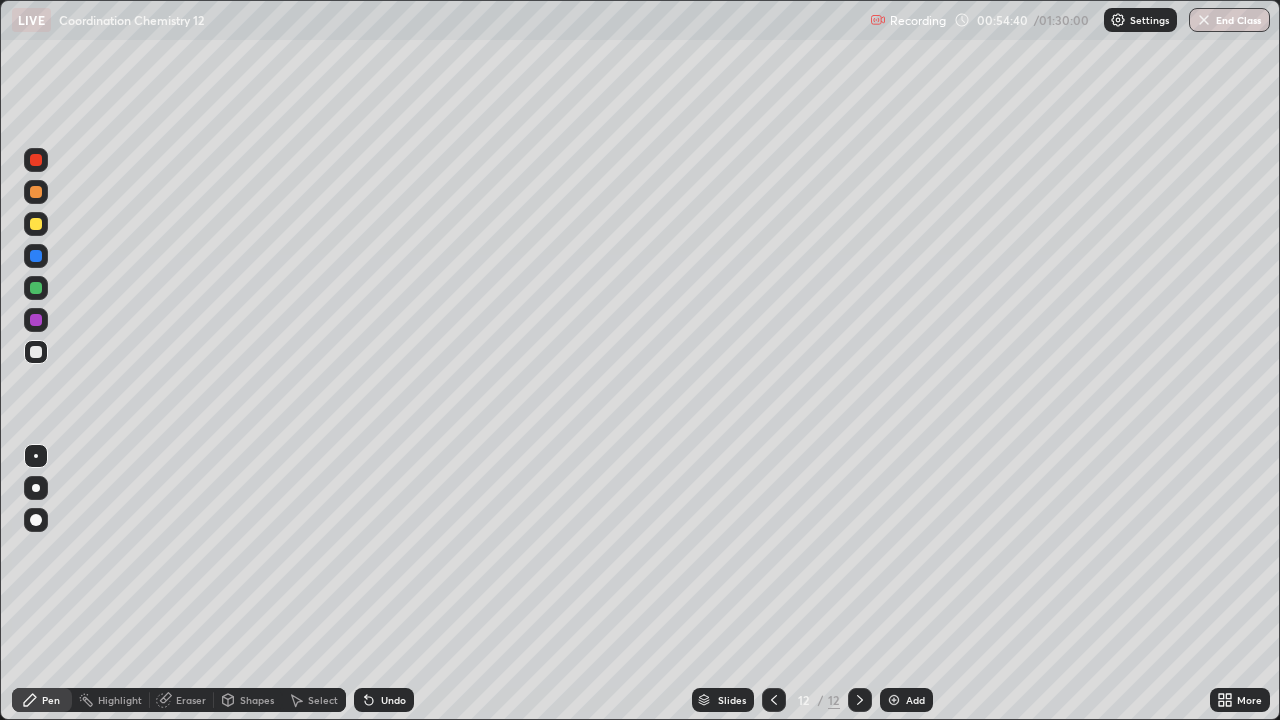 click at bounding box center (36, 288) 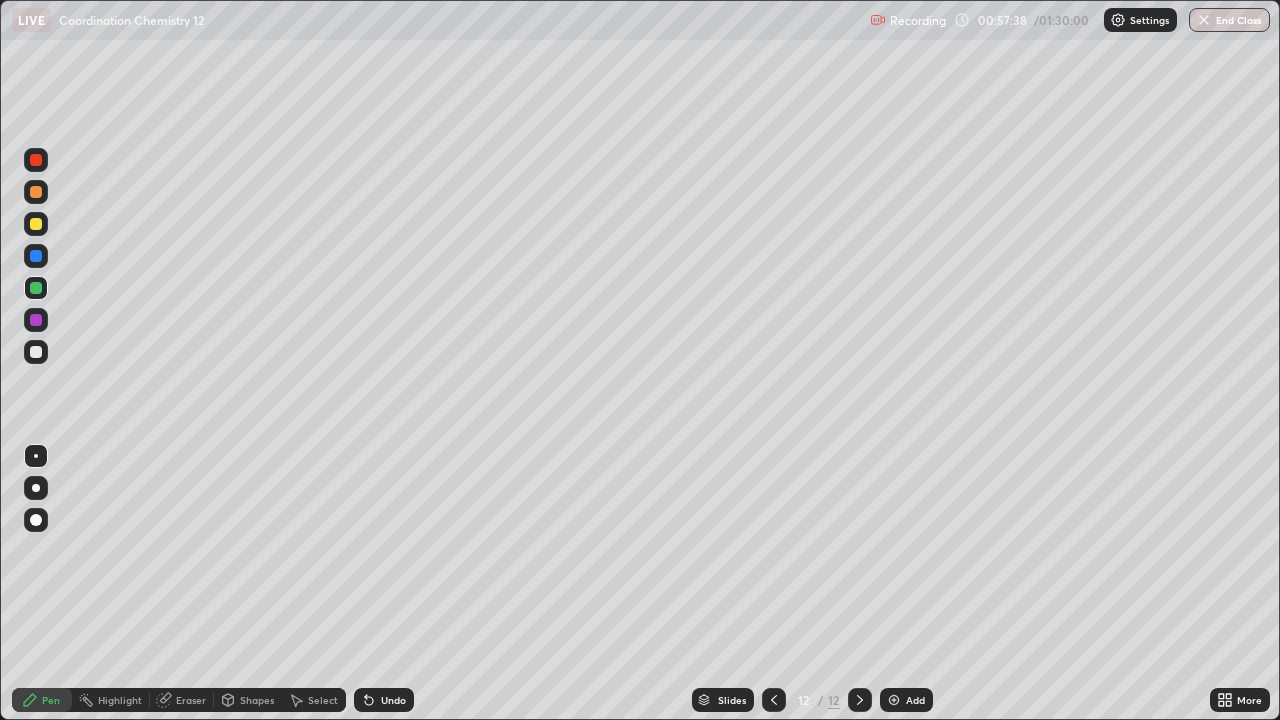 click at bounding box center (36, 320) 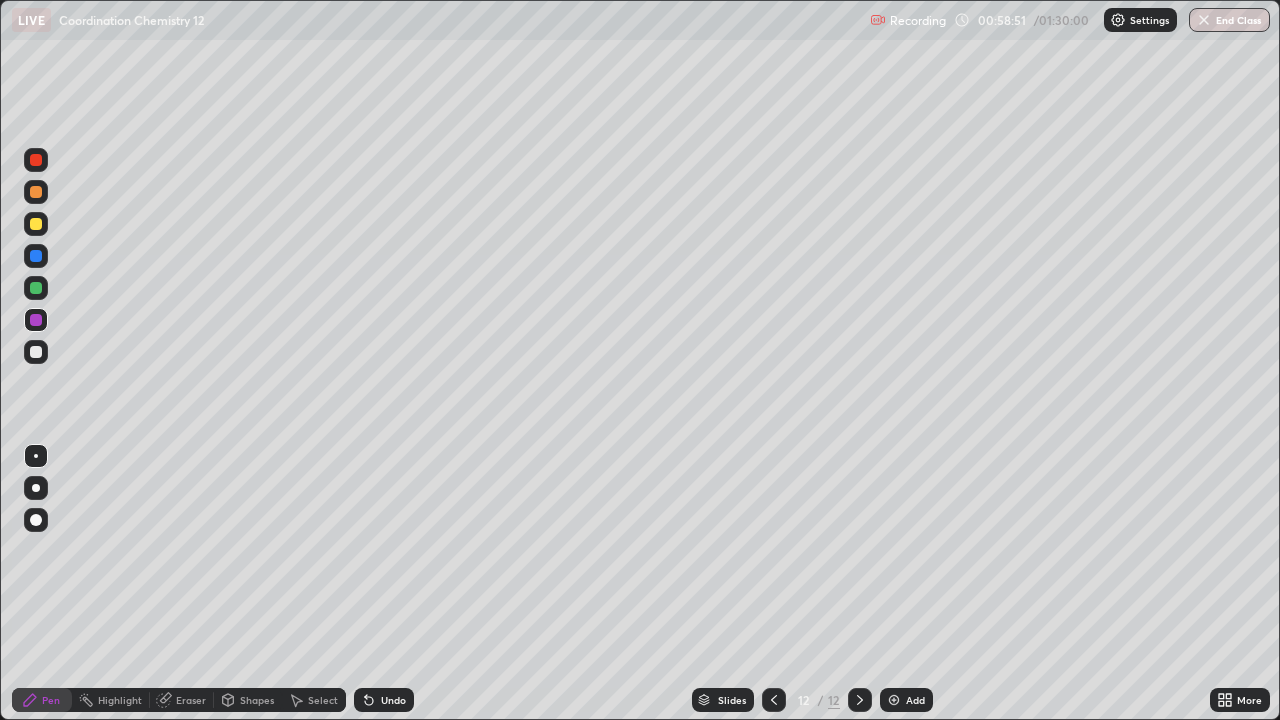 click 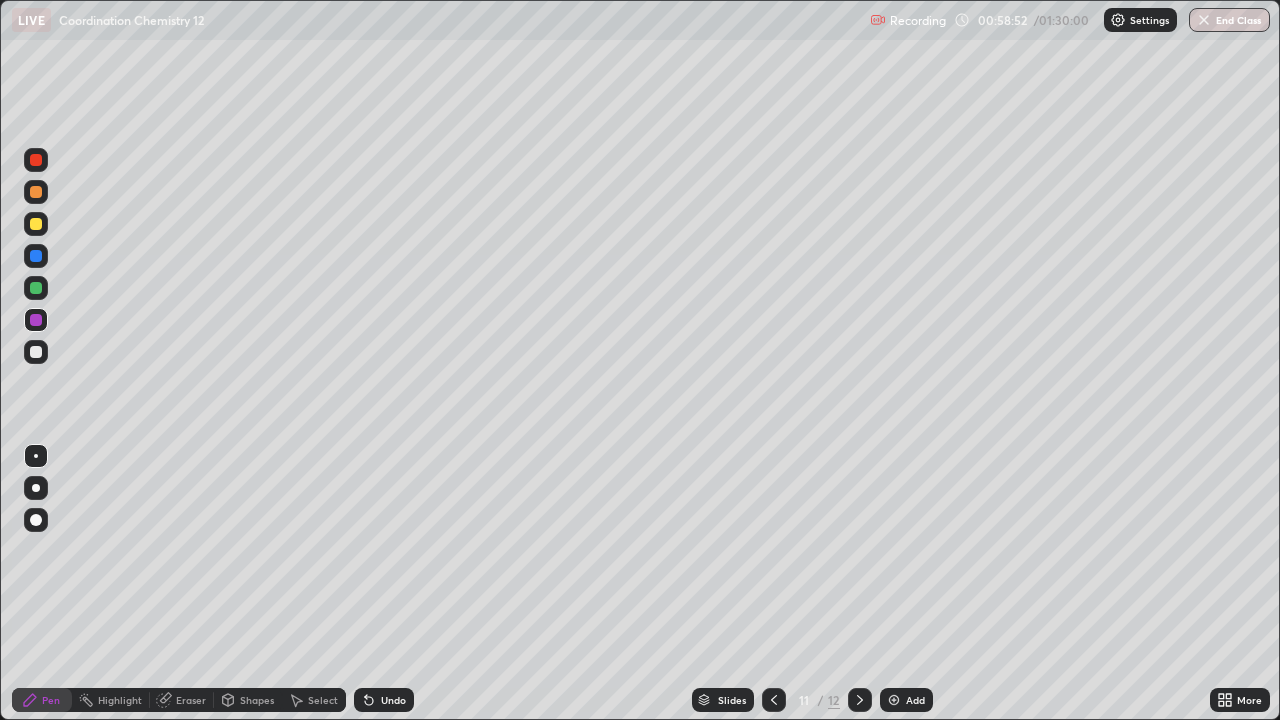 click 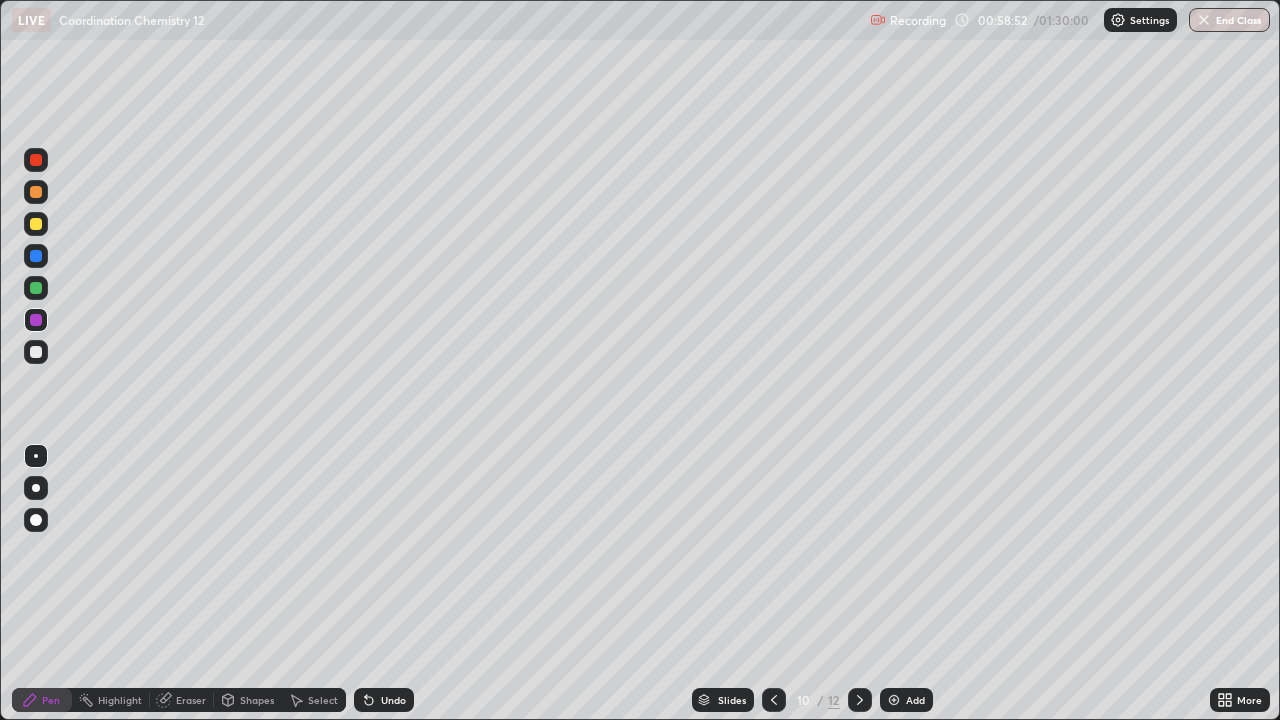 click 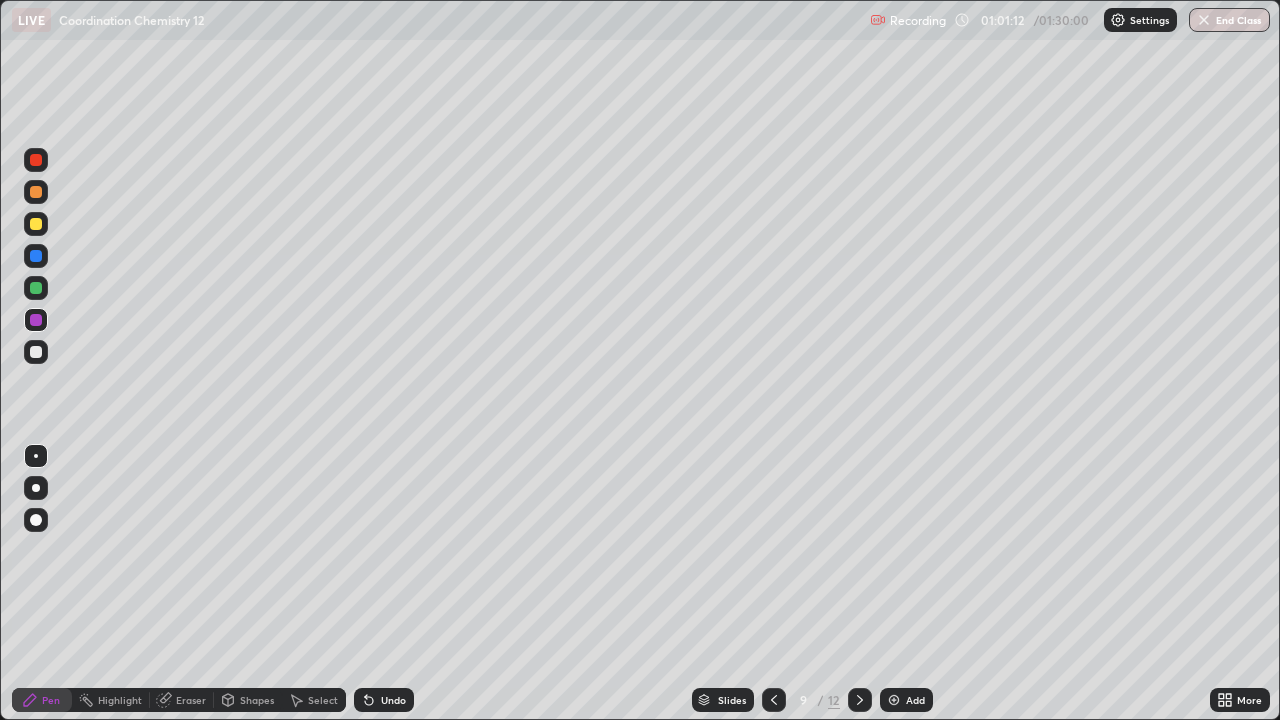 click at bounding box center (894, 700) 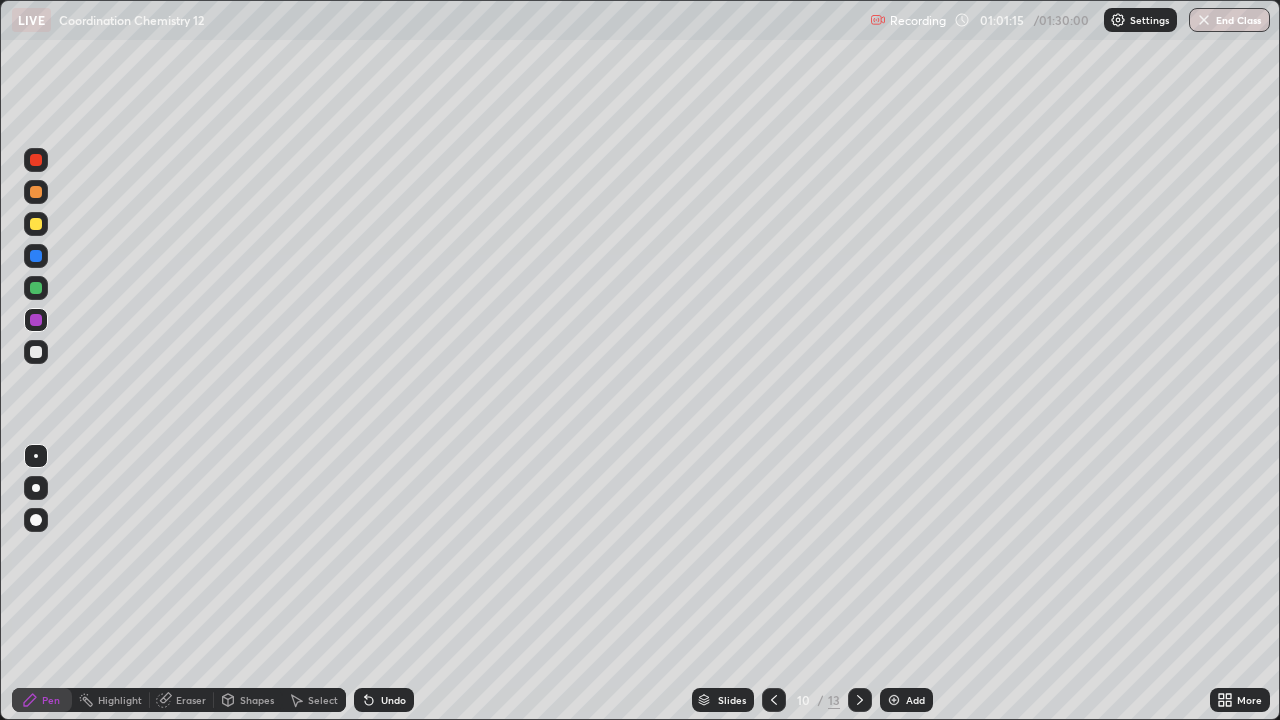 click at bounding box center [36, 352] 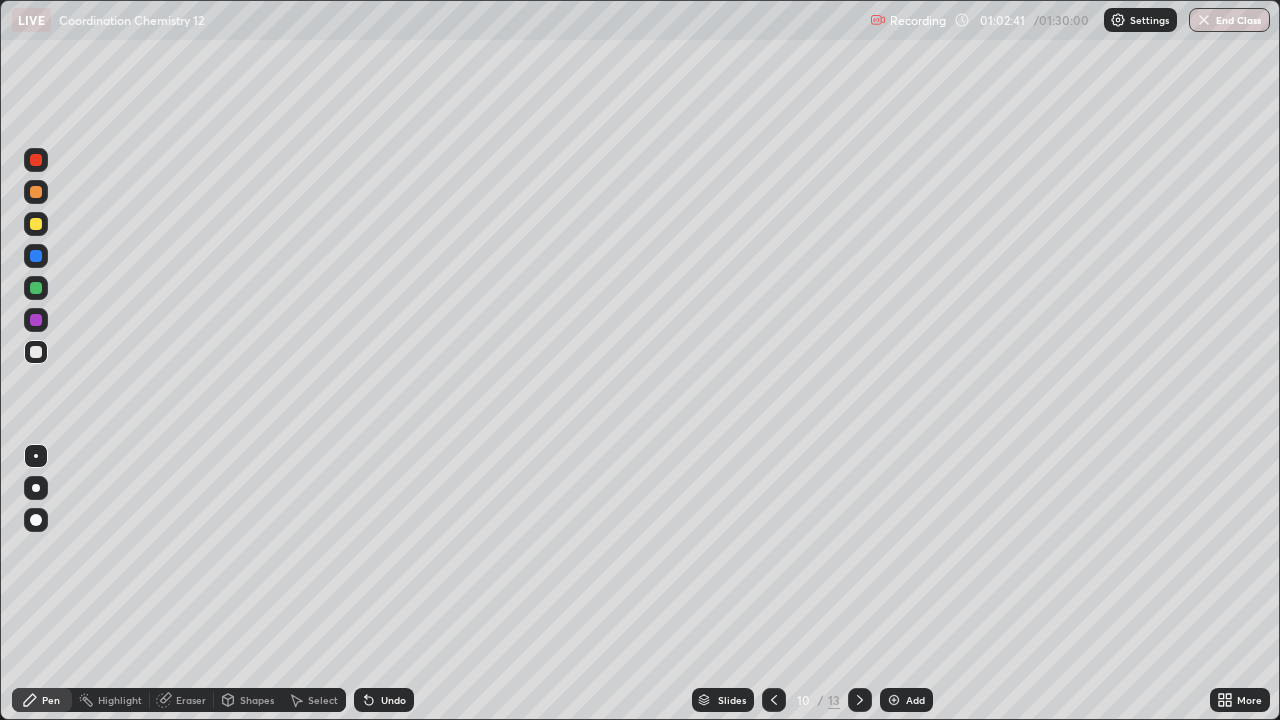 click on "Eraser" at bounding box center (182, 700) 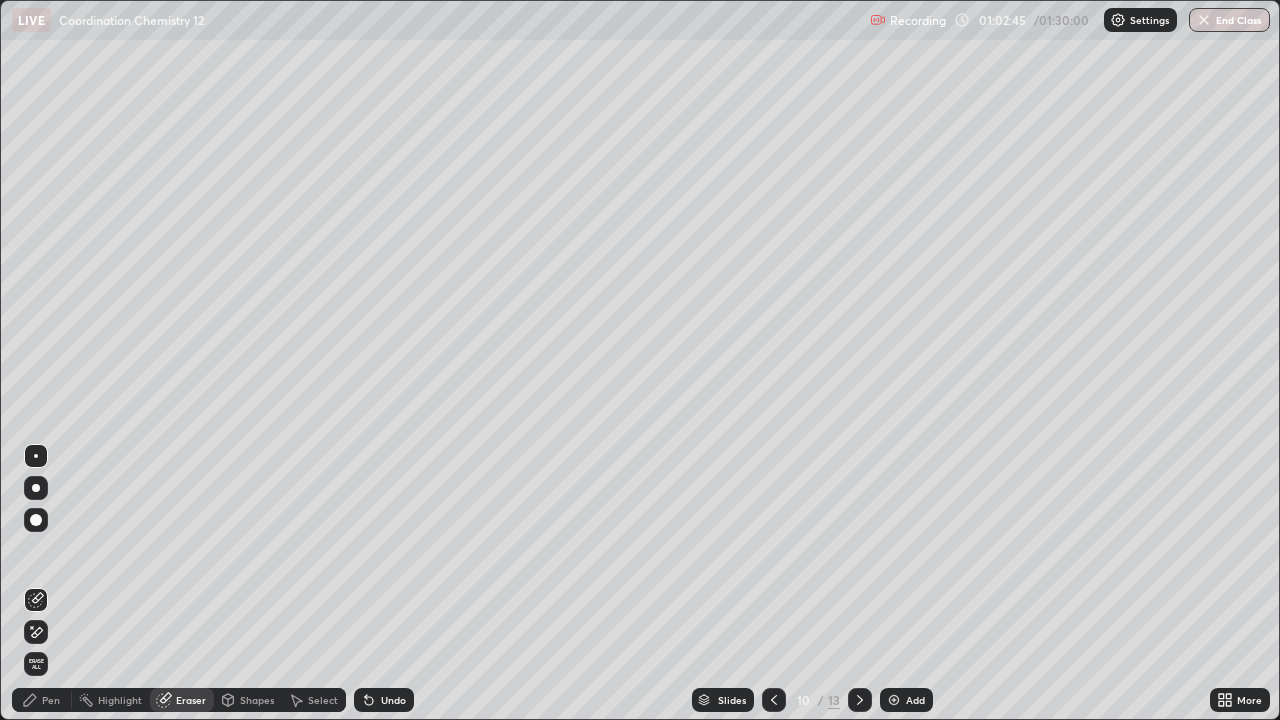click on "Pen" at bounding box center (51, 700) 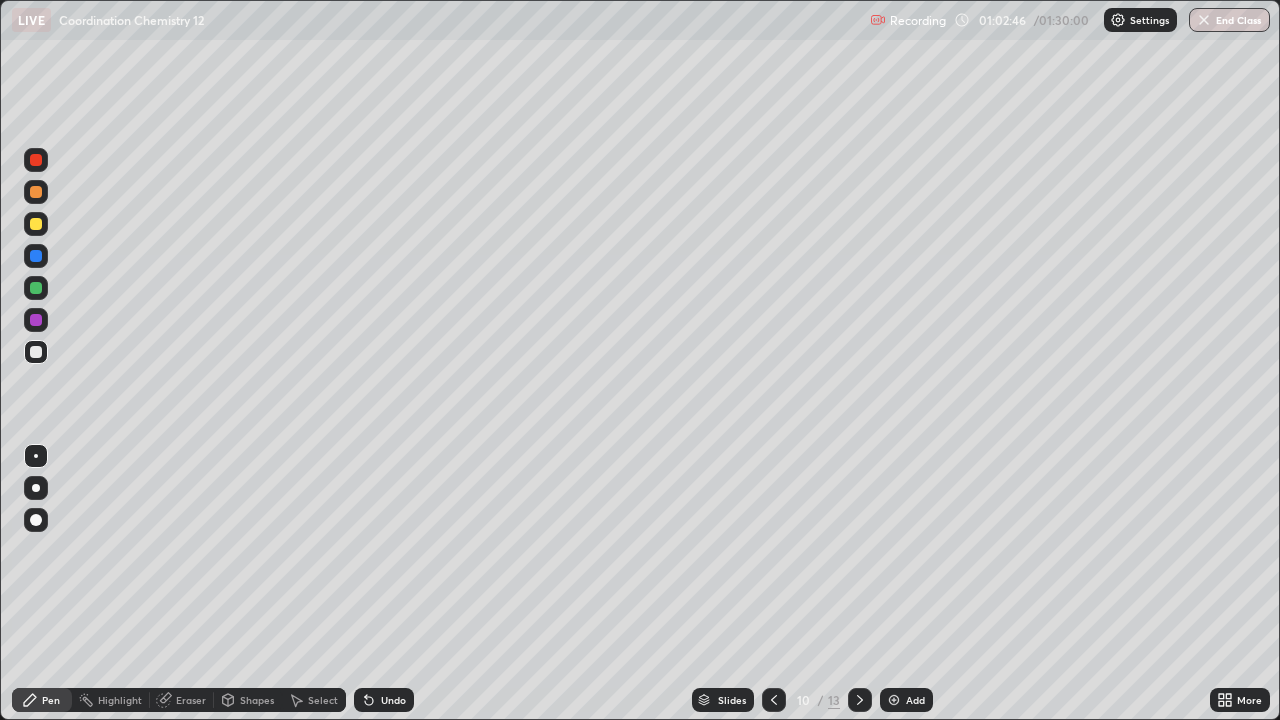click at bounding box center [36, 224] 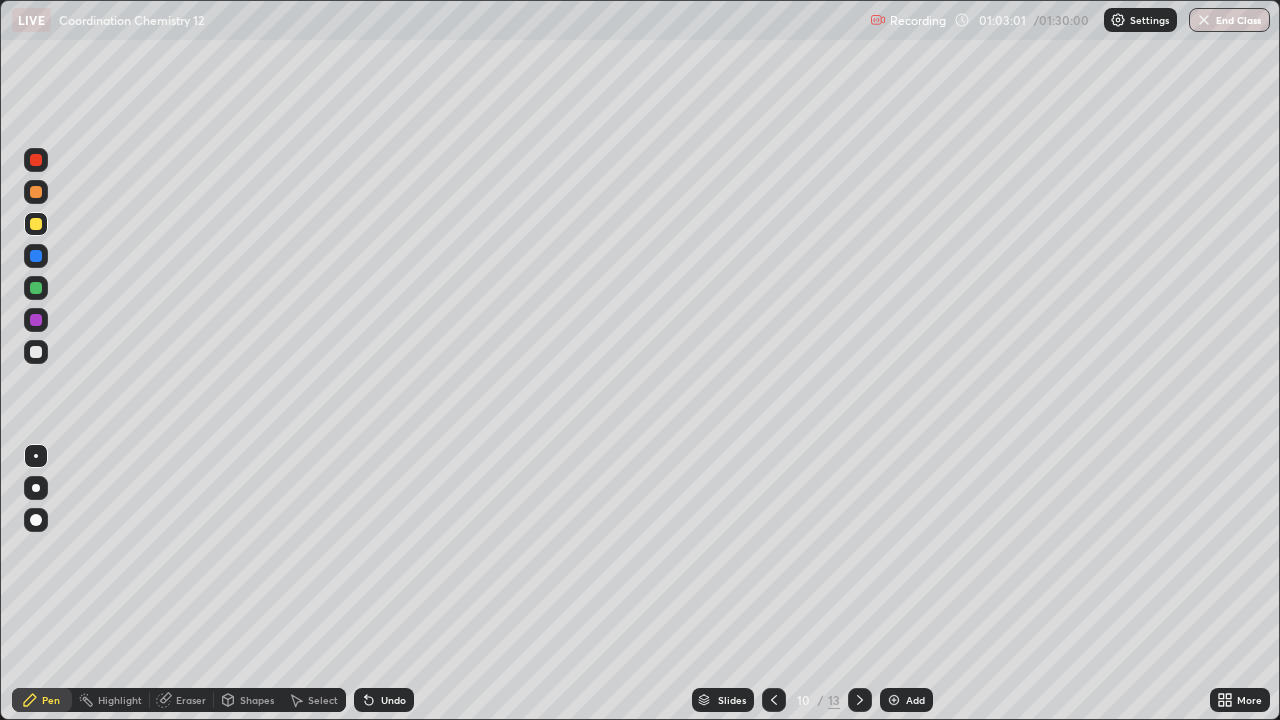 click at bounding box center [36, 352] 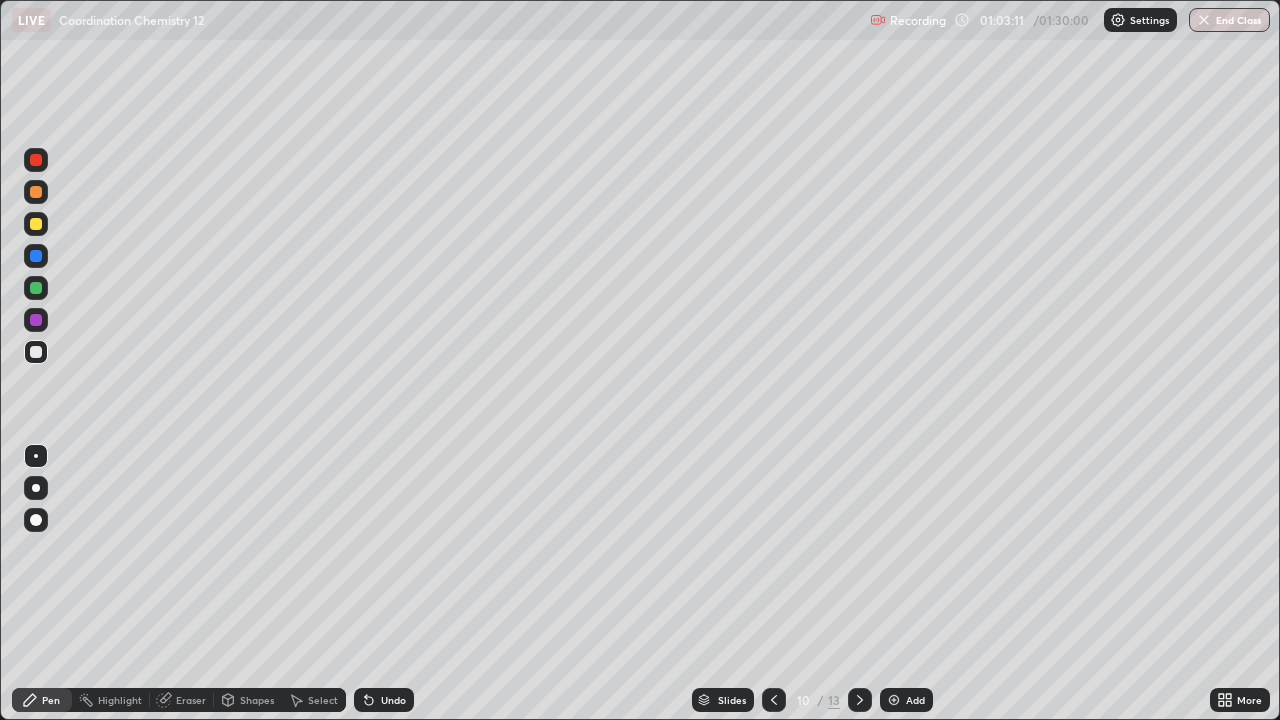 click at bounding box center (36, 224) 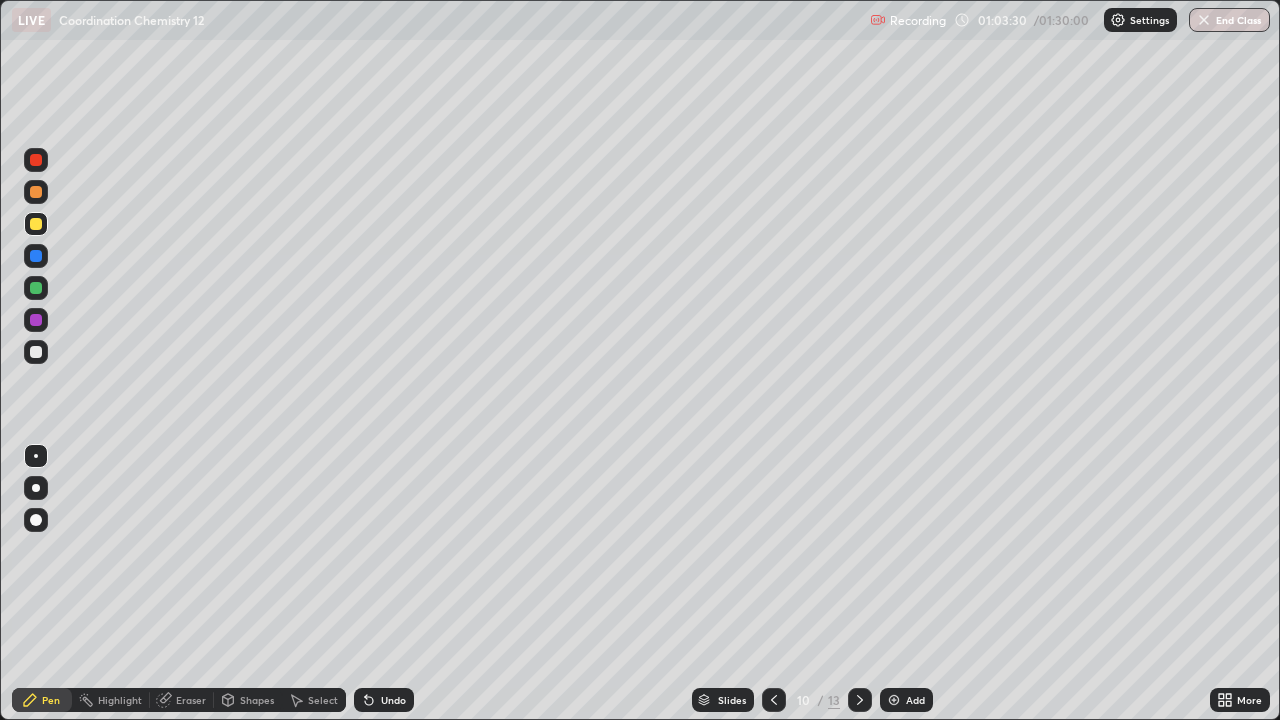 click at bounding box center (36, 256) 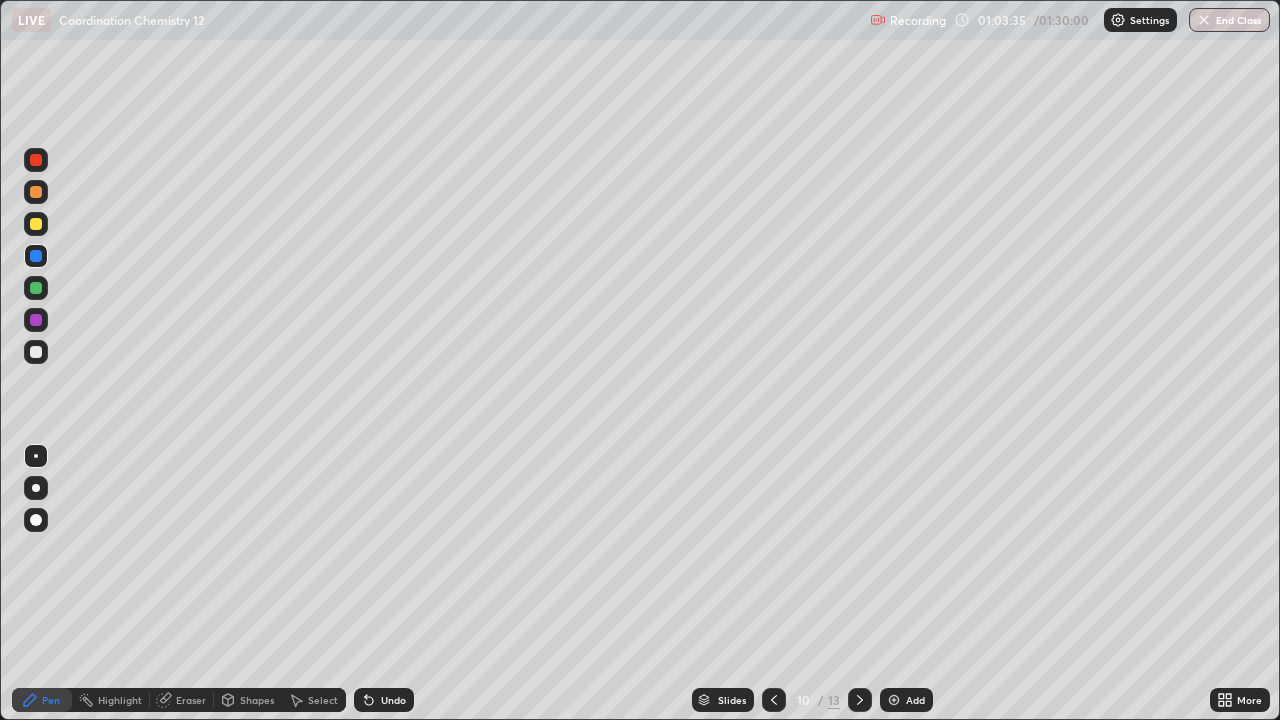 click at bounding box center [36, 352] 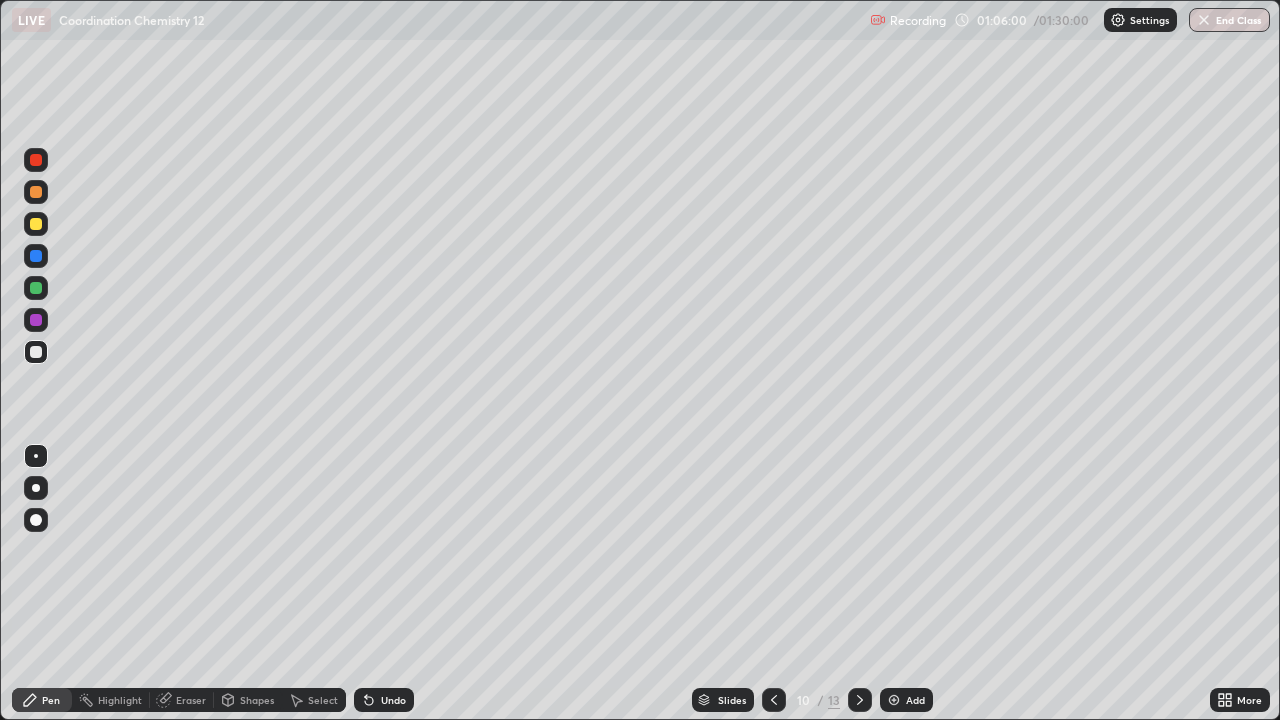 click at bounding box center (36, 288) 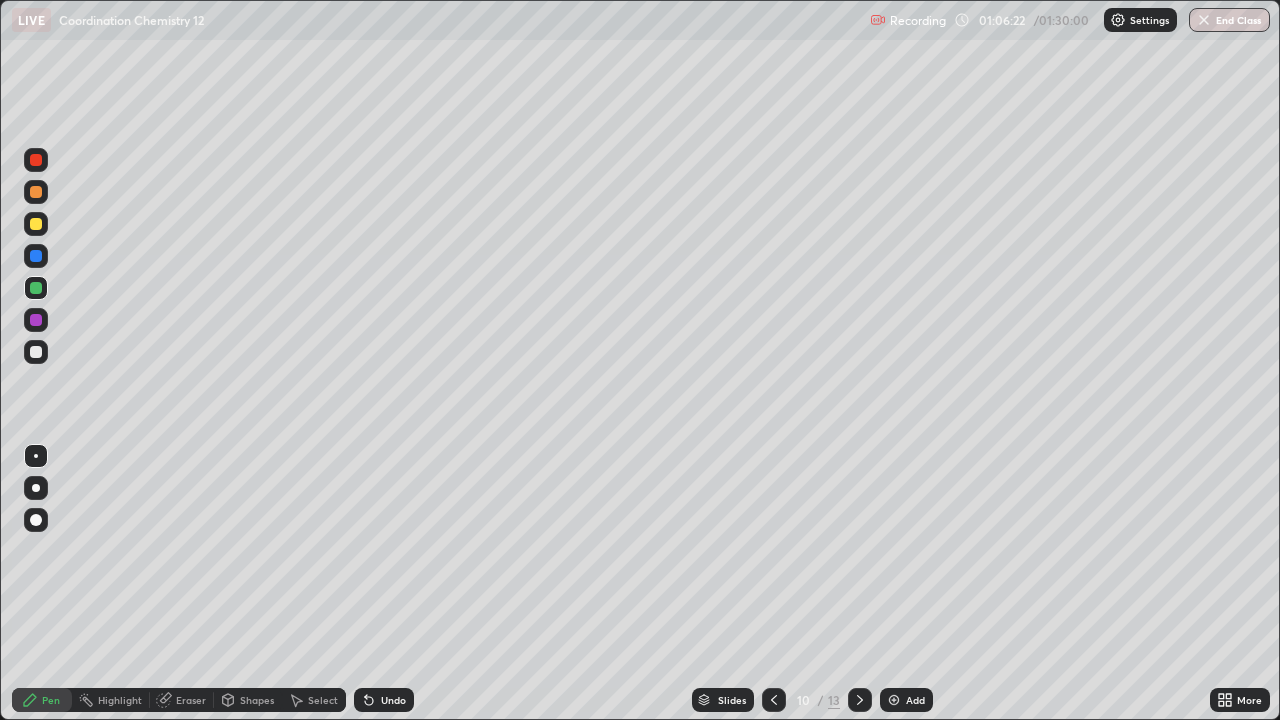 click at bounding box center [36, 192] 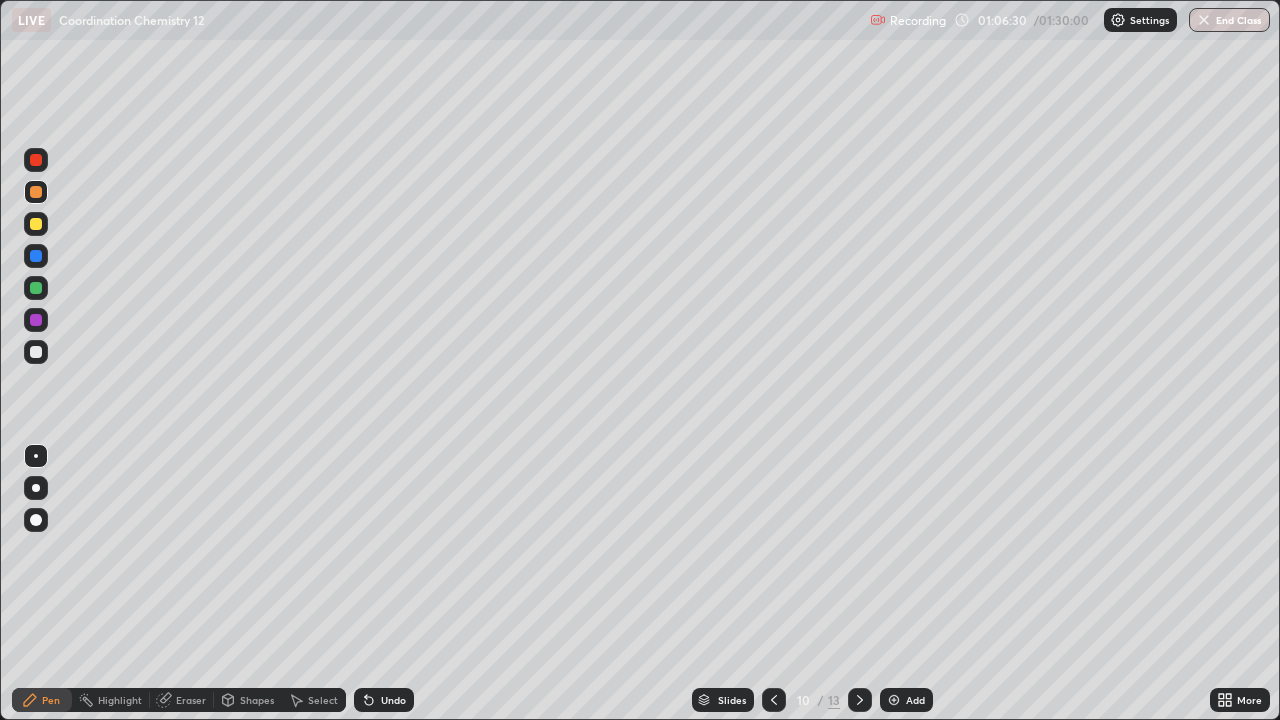 click at bounding box center (36, 288) 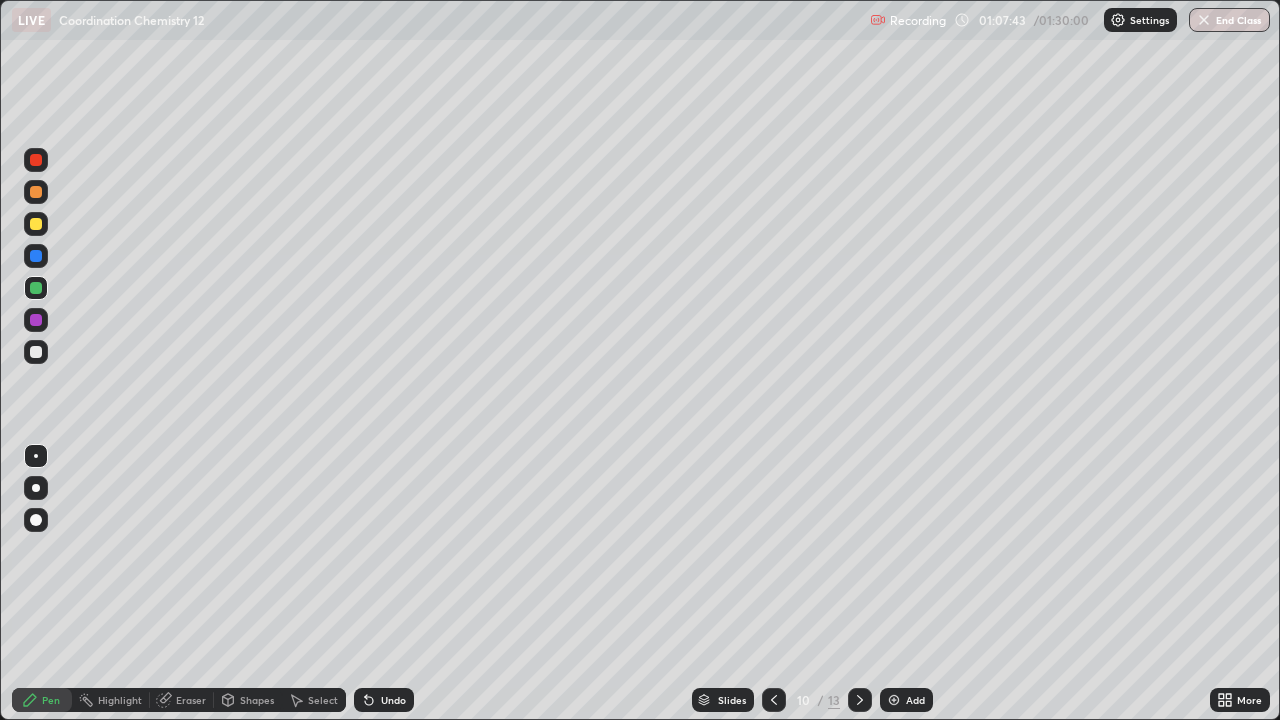 click at bounding box center (36, 352) 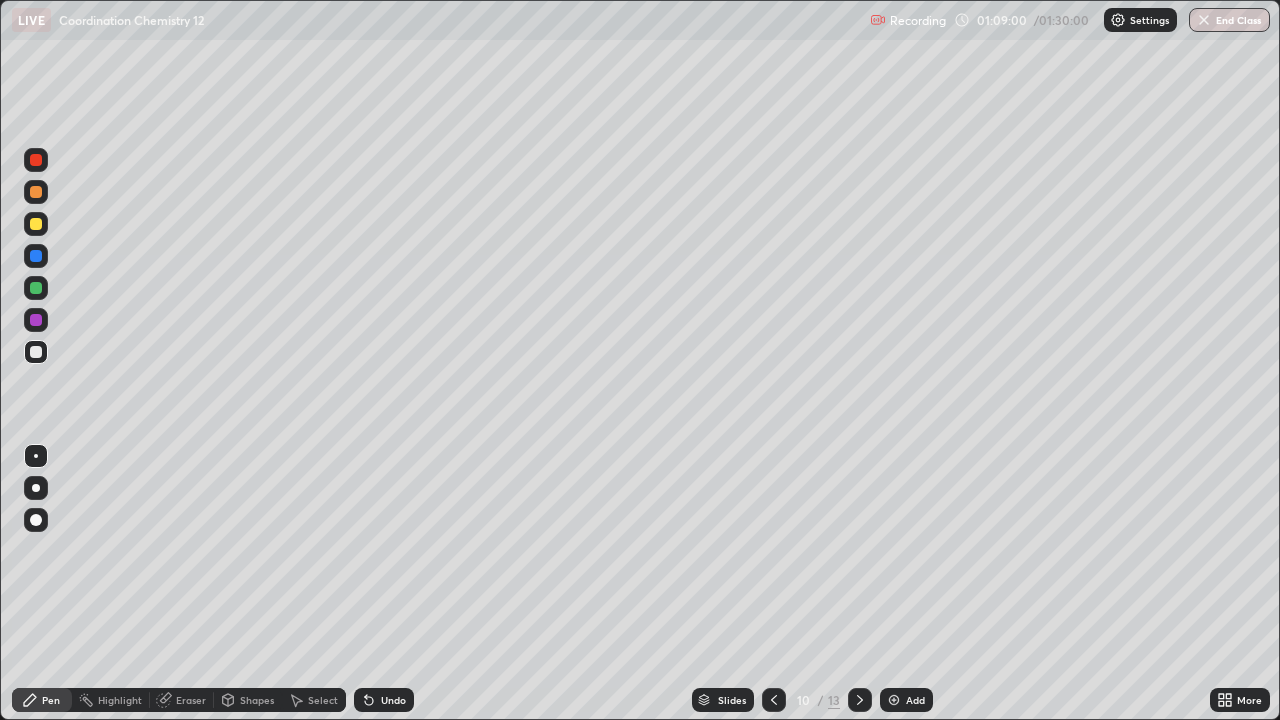 click at bounding box center (36, 192) 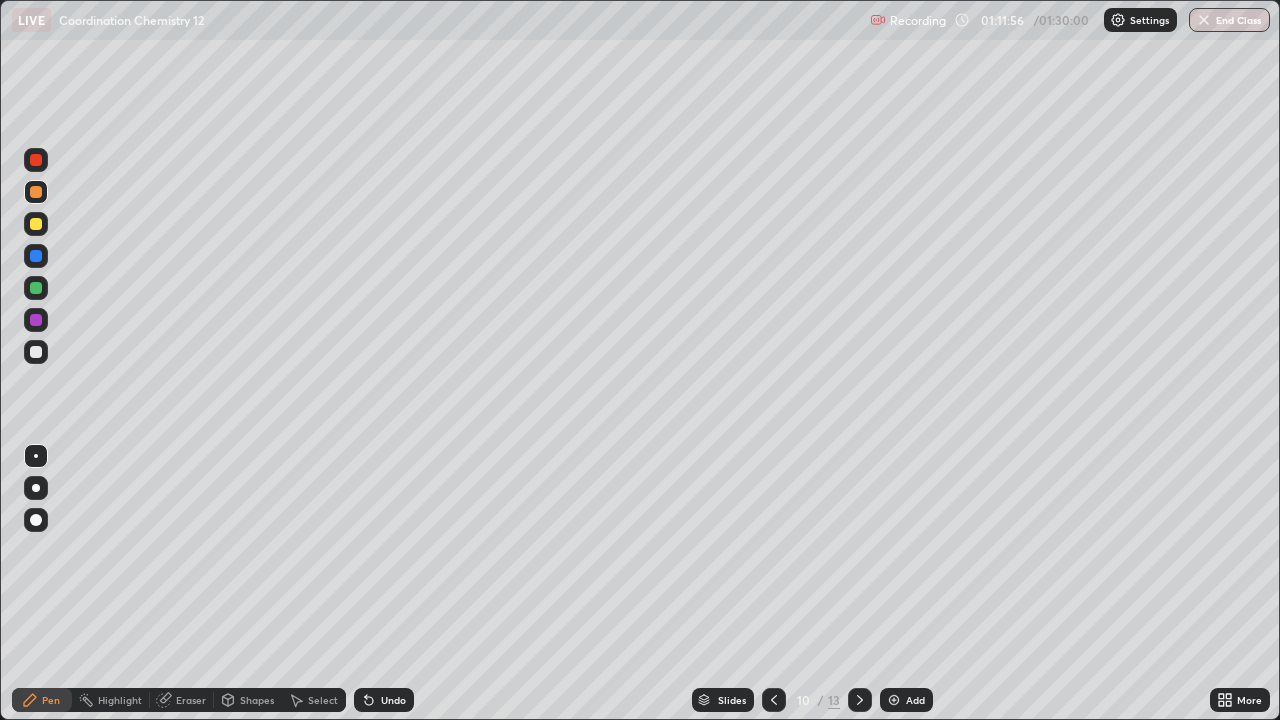 click at bounding box center [894, 700] 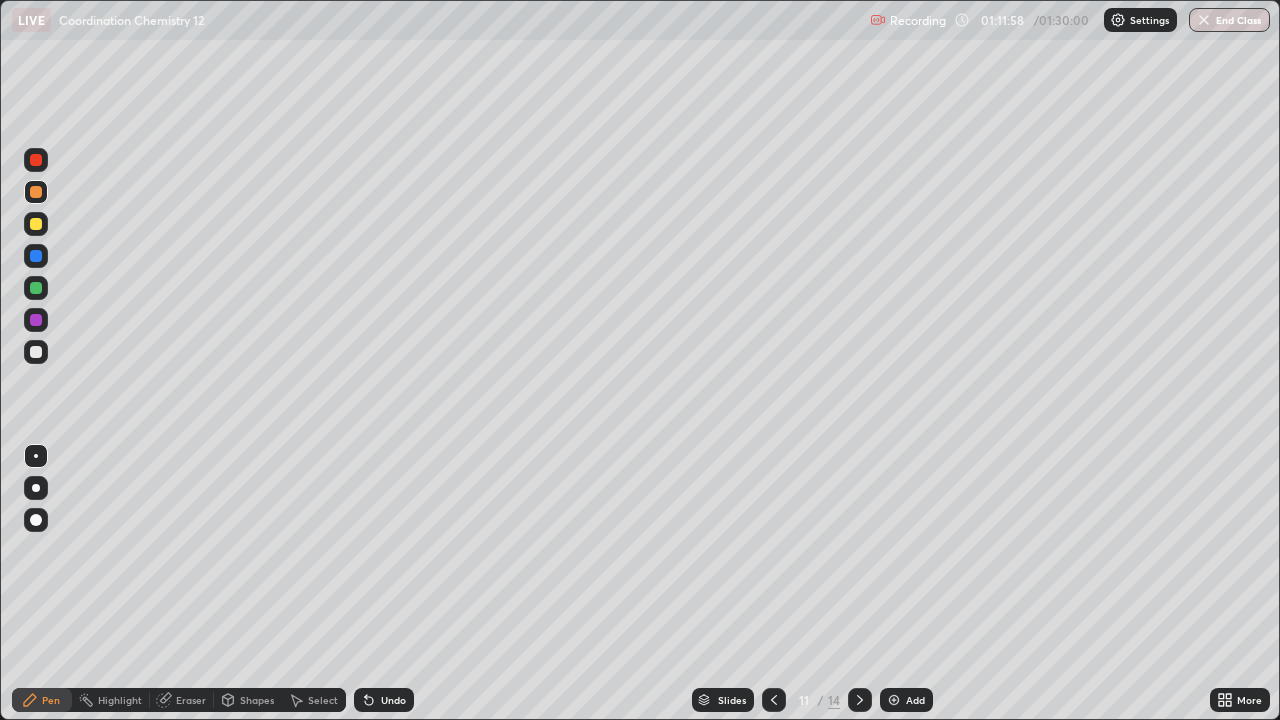 click at bounding box center (774, 700) 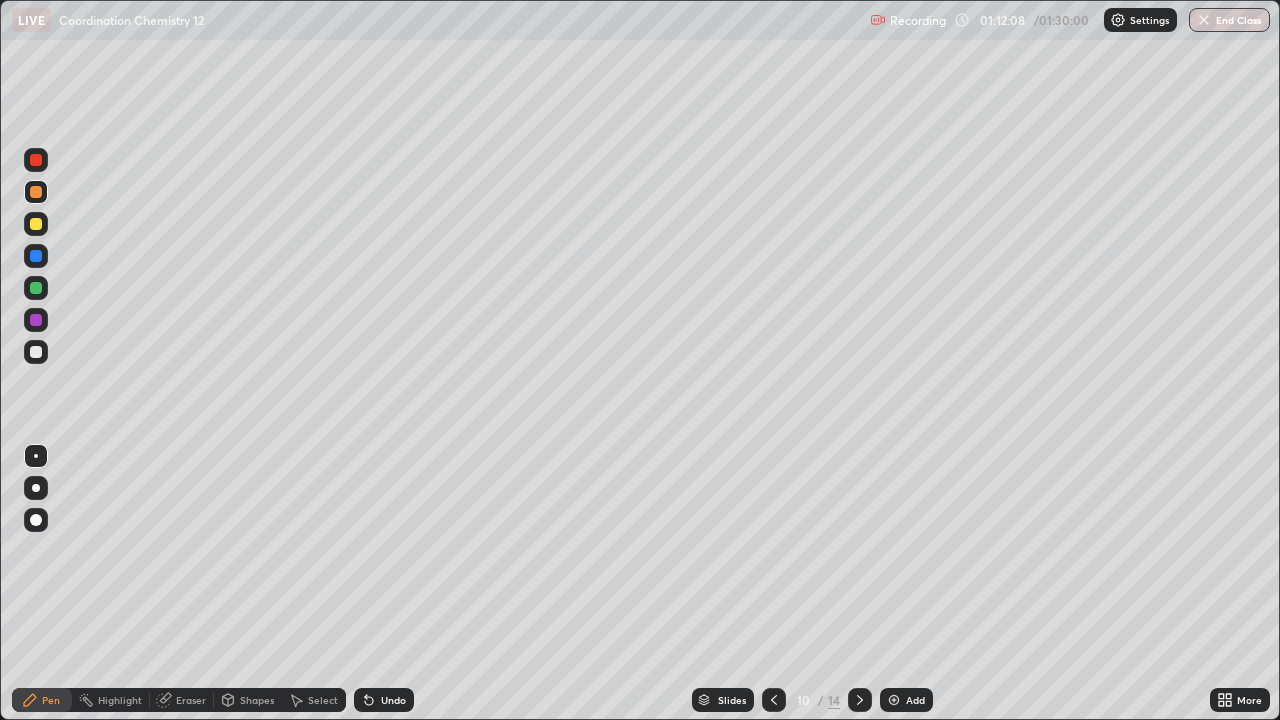 click 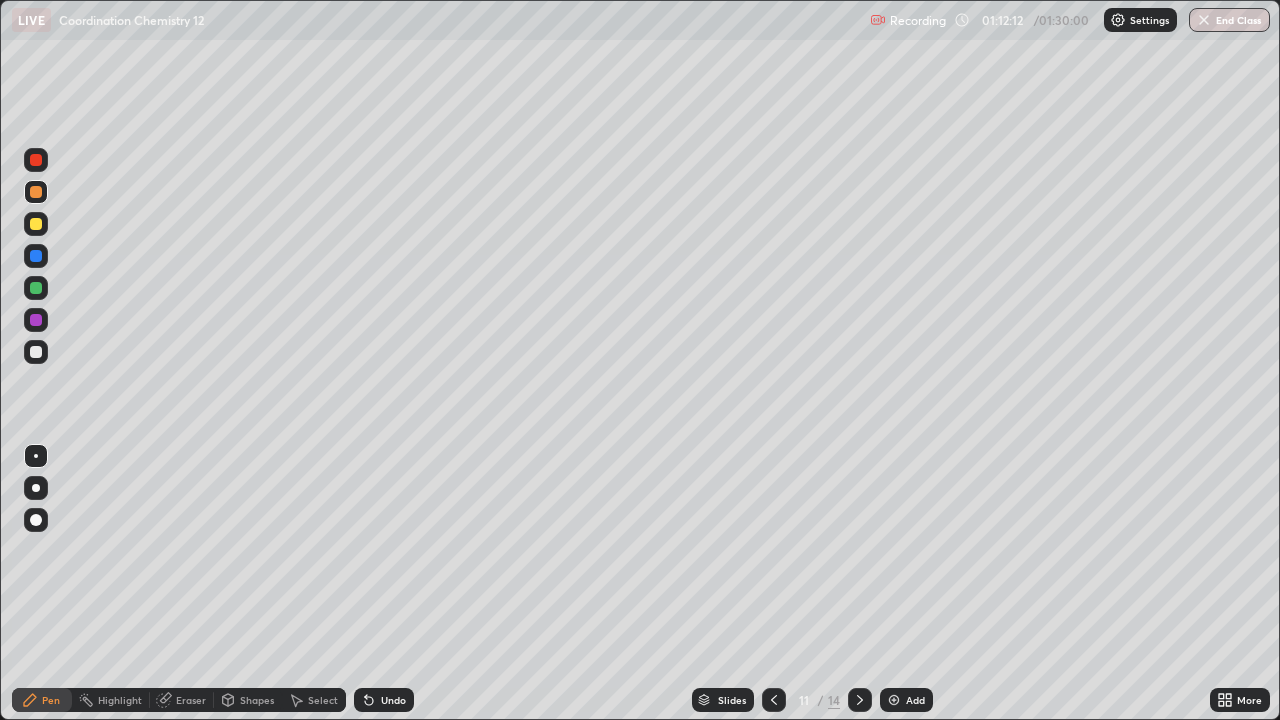 click at bounding box center (36, 352) 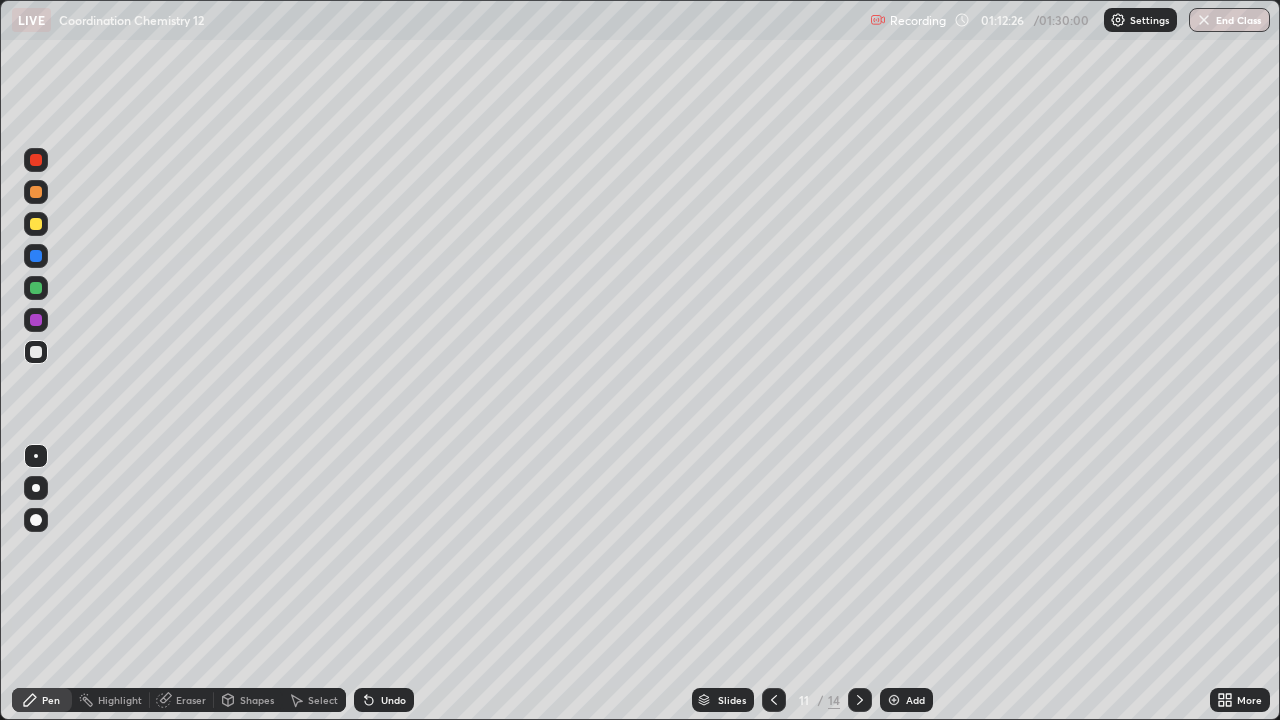 click at bounding box center [36, 224] 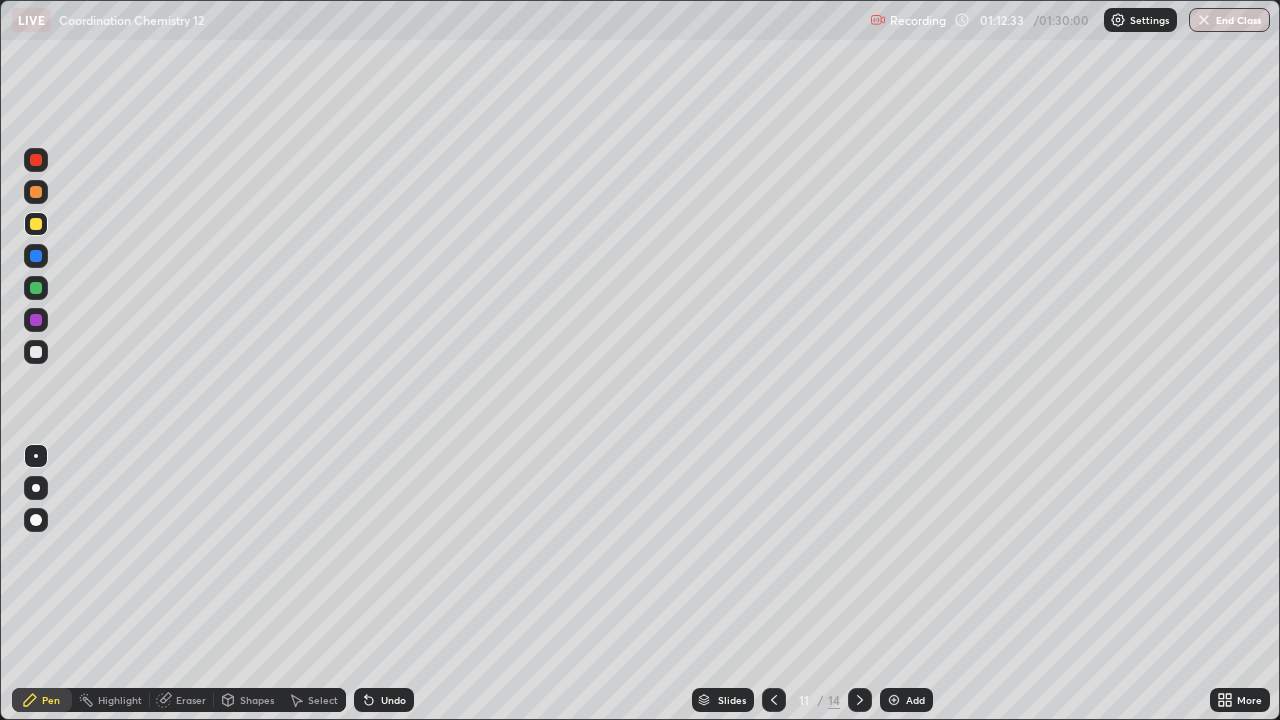 click at bounding box center [36, 352] 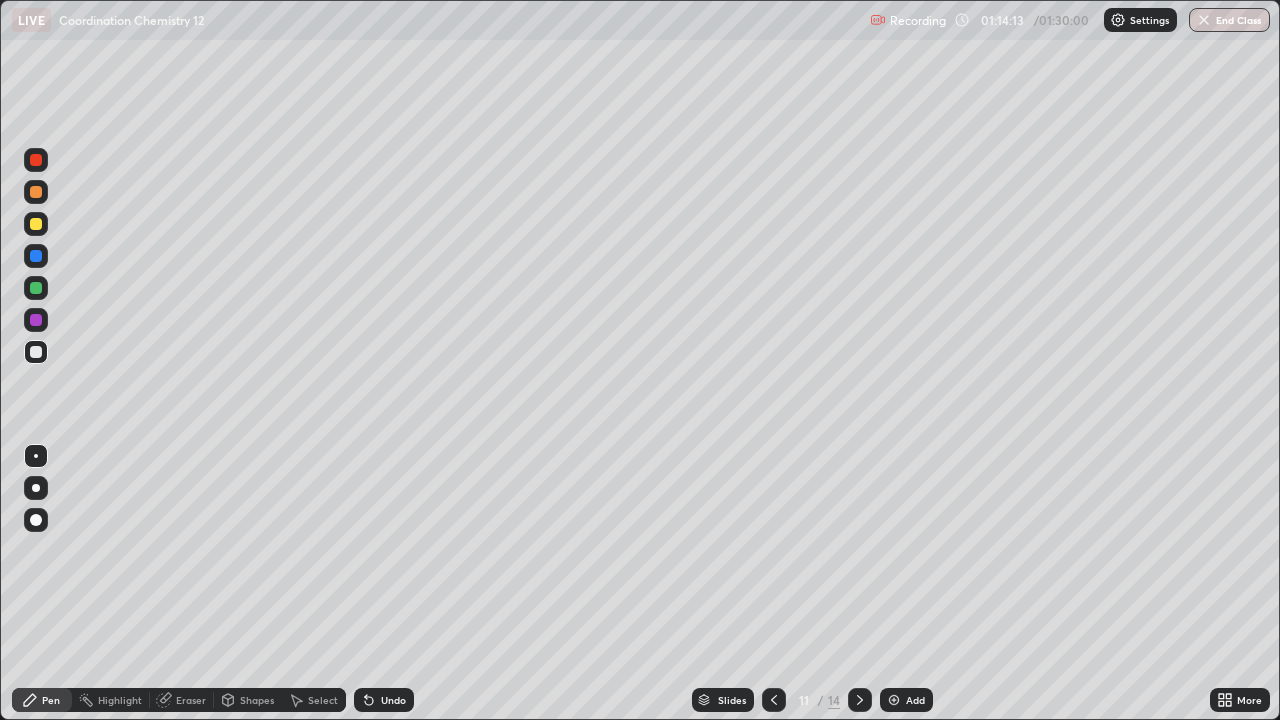 click at bounding box center (36, 224) 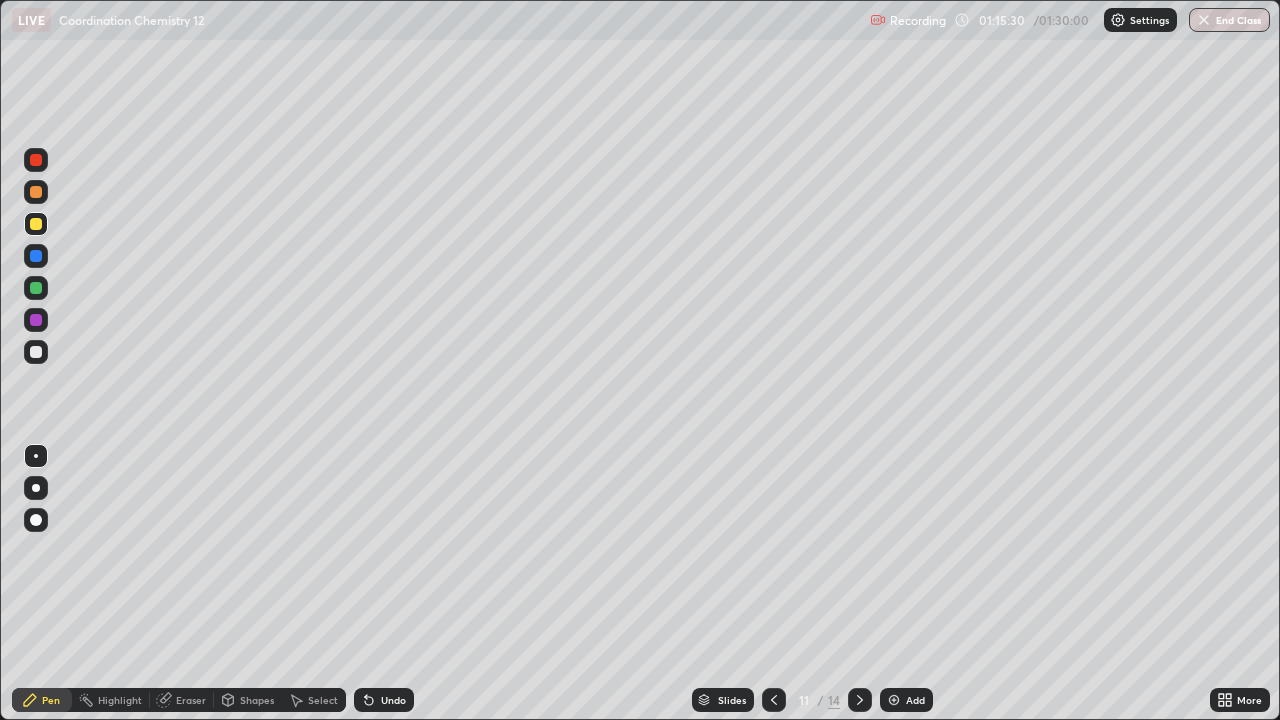 click 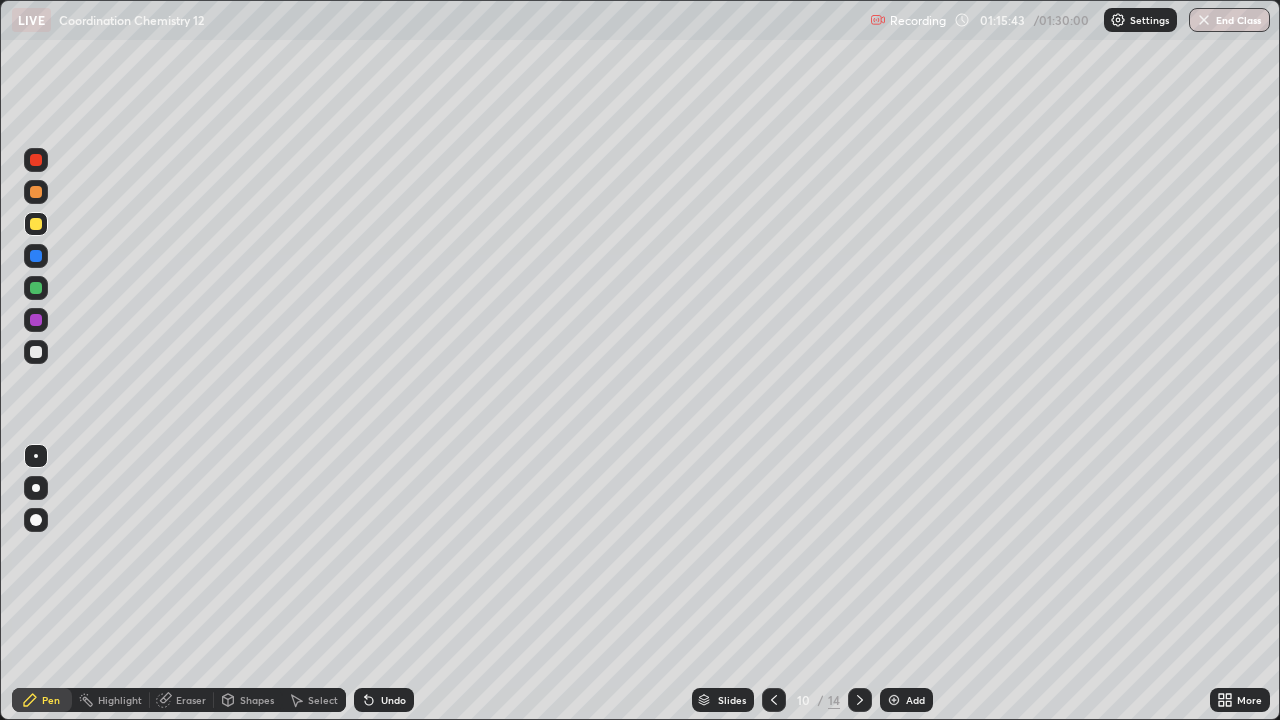 click 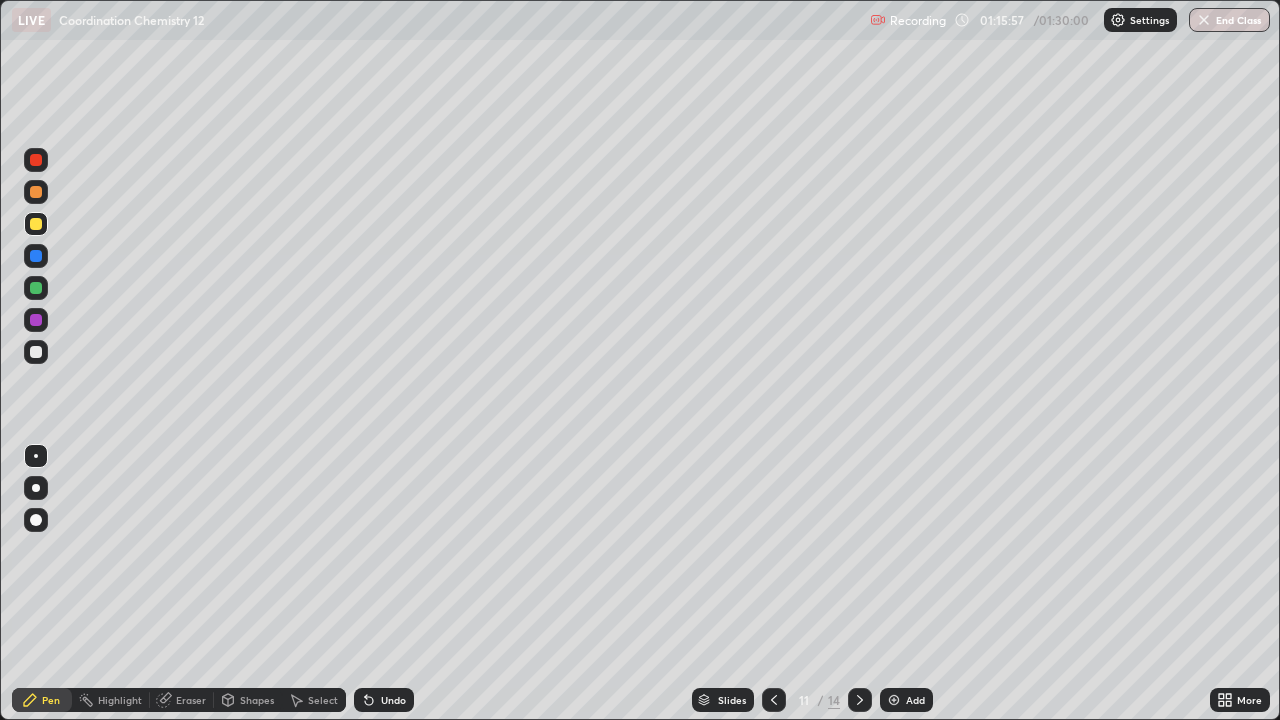 click at bounding box center (894, 700) 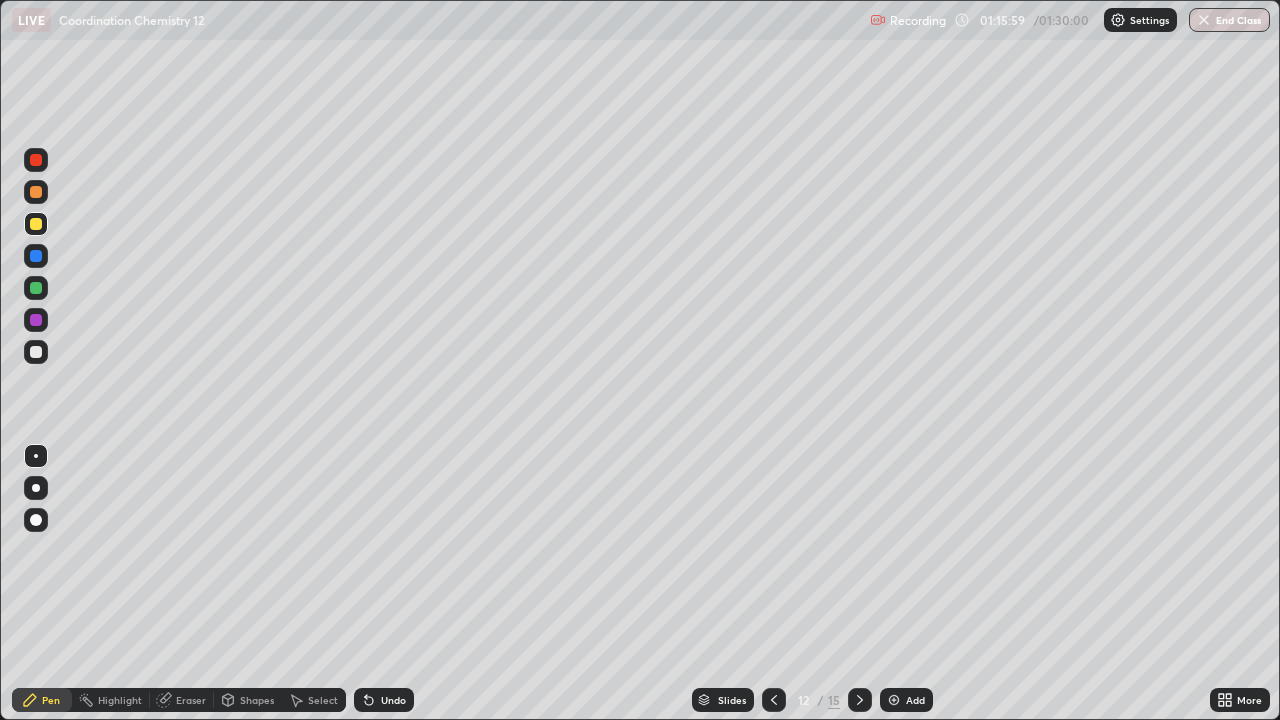 click at bounding box center [36, 352] 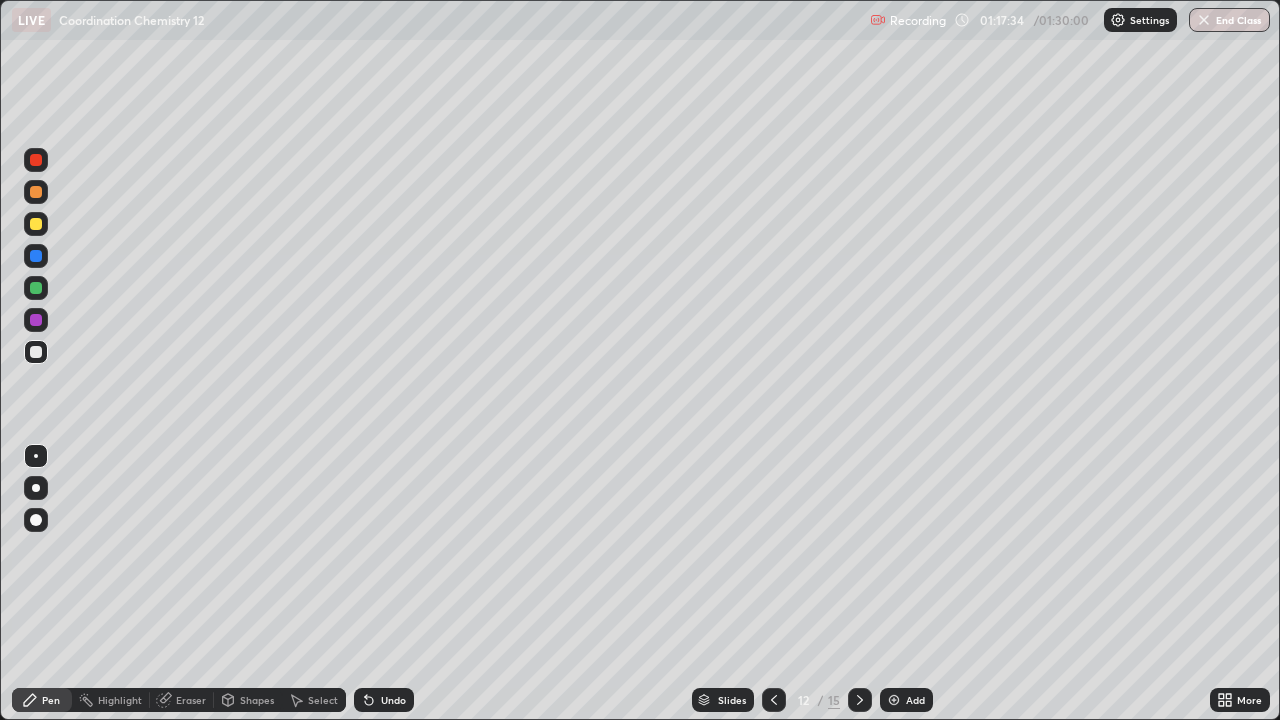 click 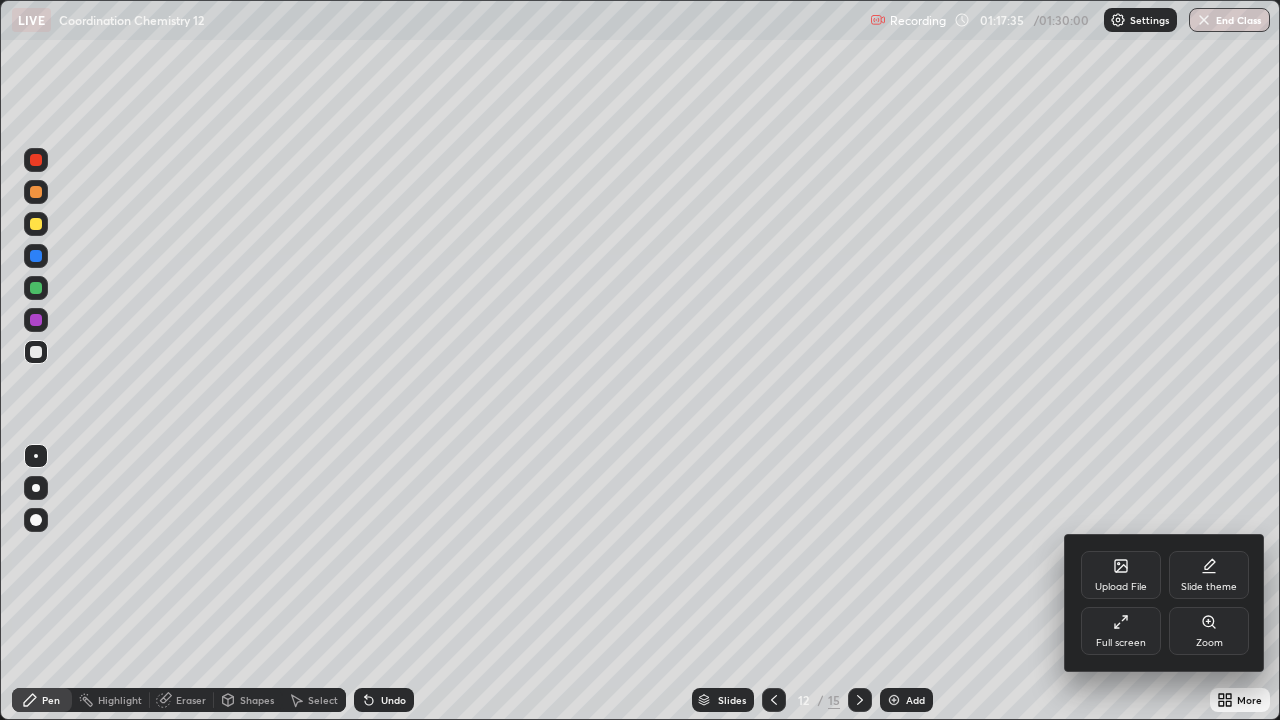click on "Upload File" at bounding box center (1121, 587) 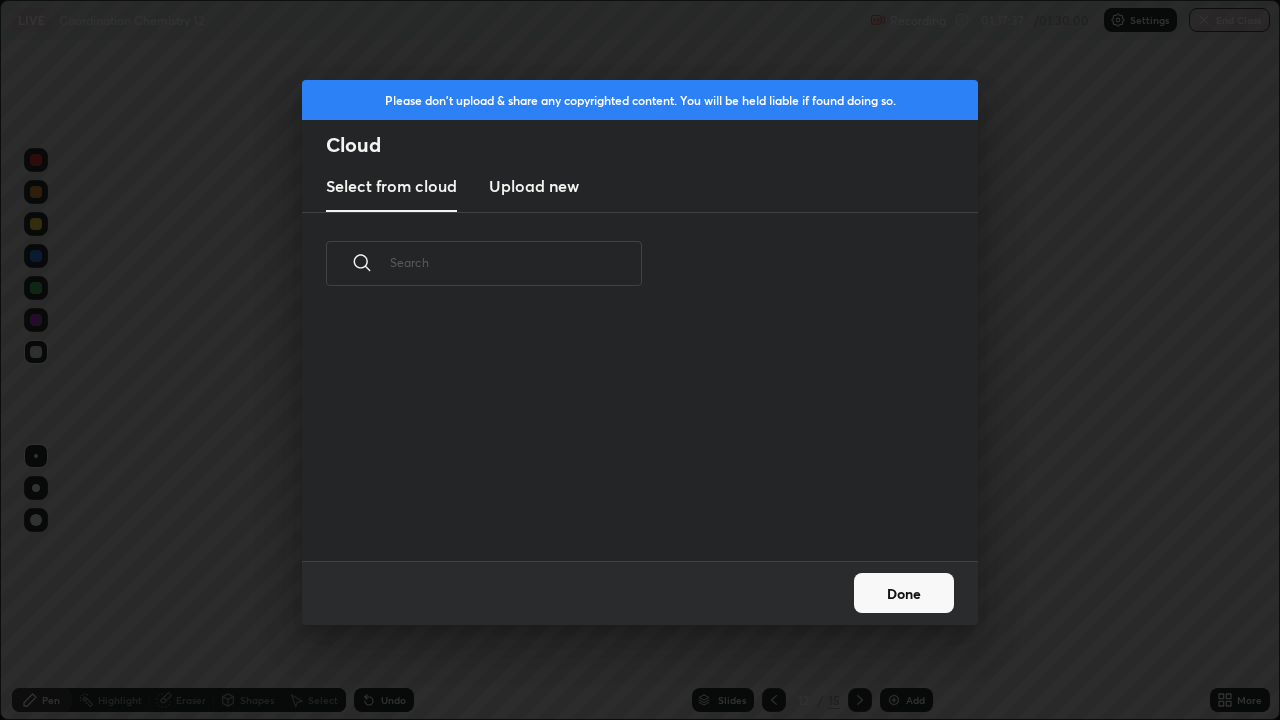 click on "Upload new" at bounding box center [534, 186] 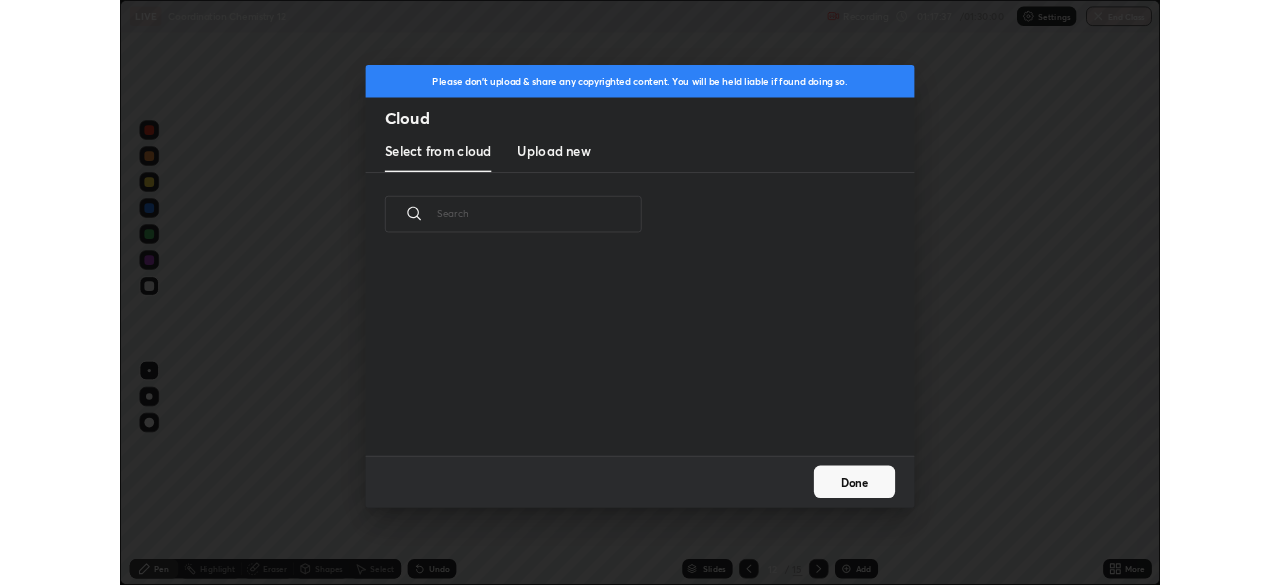 scroll, scrollTop: 0, scrollLeft: 0, axis: both 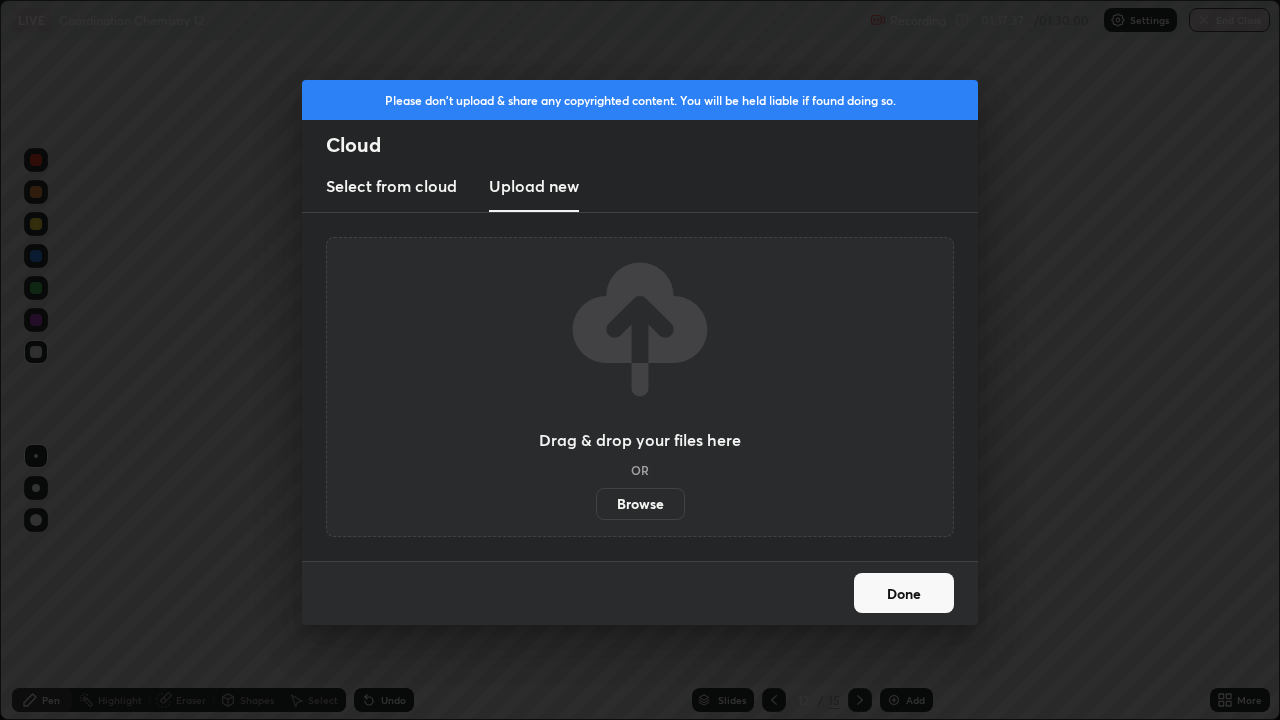 click on "Browse" at bounding box center (640, 504) 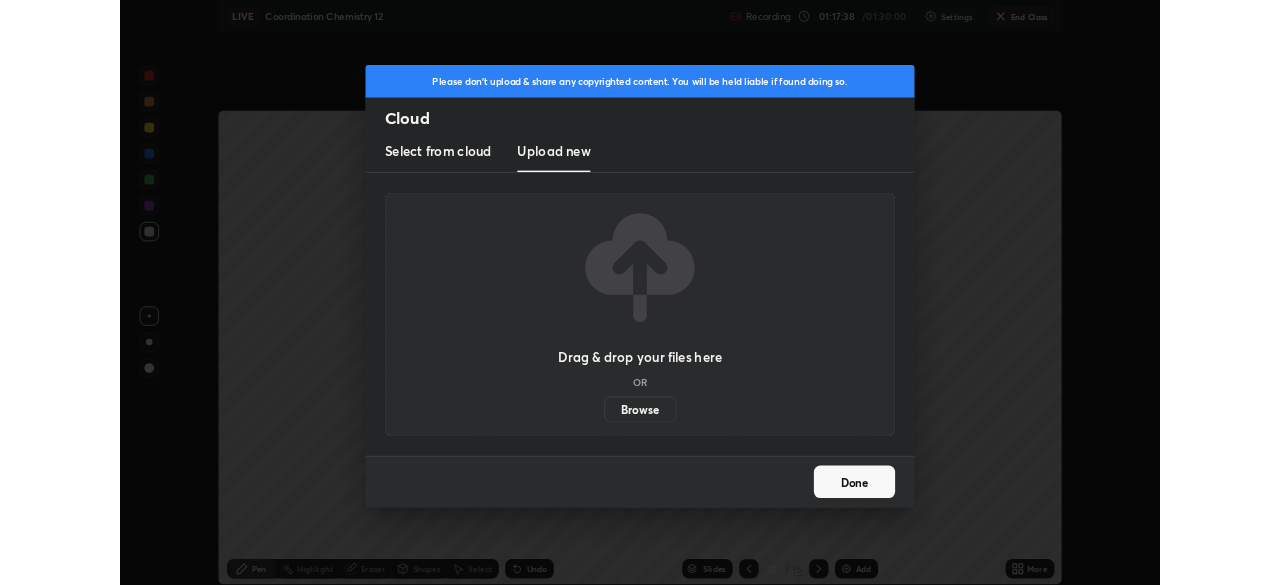 scroll, scrollTop: 585, scrollLeft: 1280, axis: both 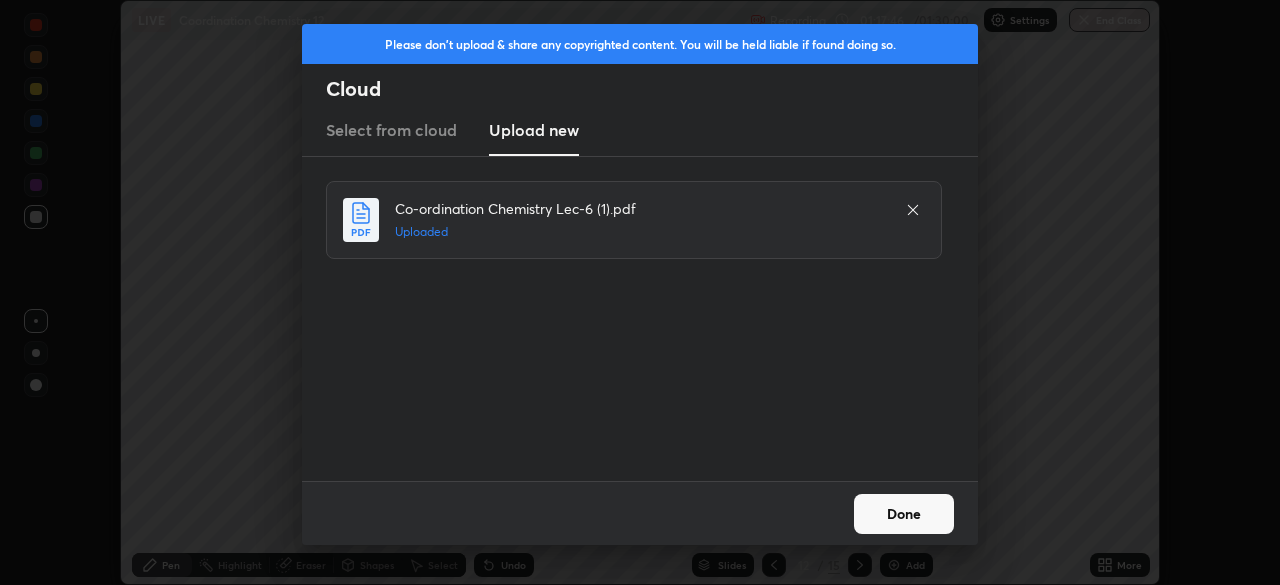 click on "Done" at bounding box center (904, 514) 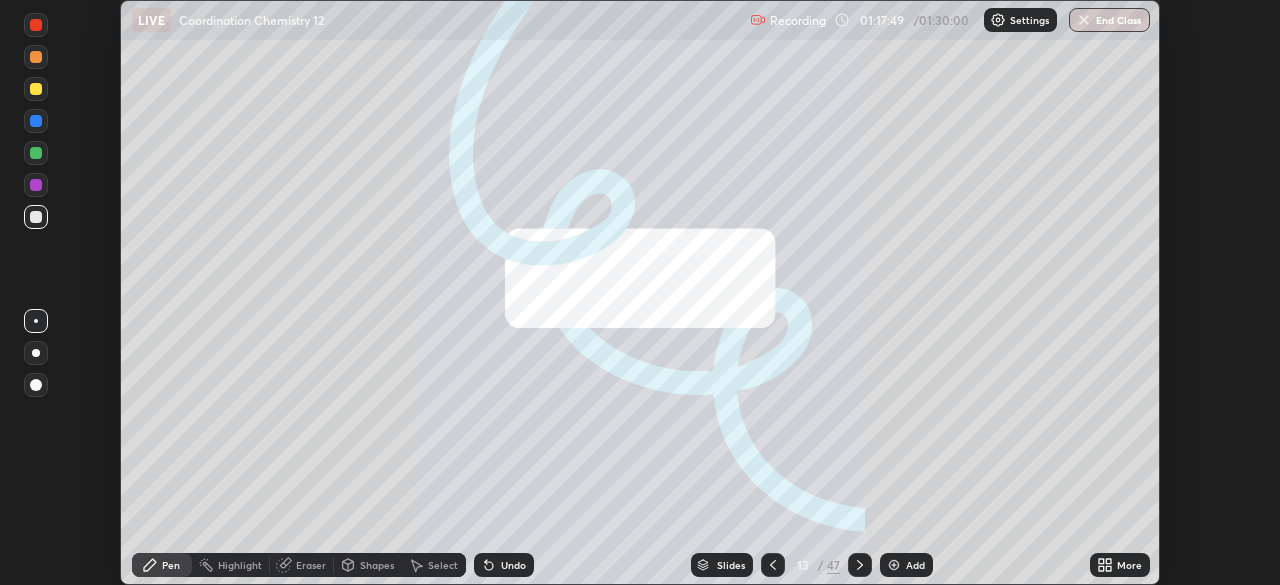 click on "/" at bounding box center [820, 565] 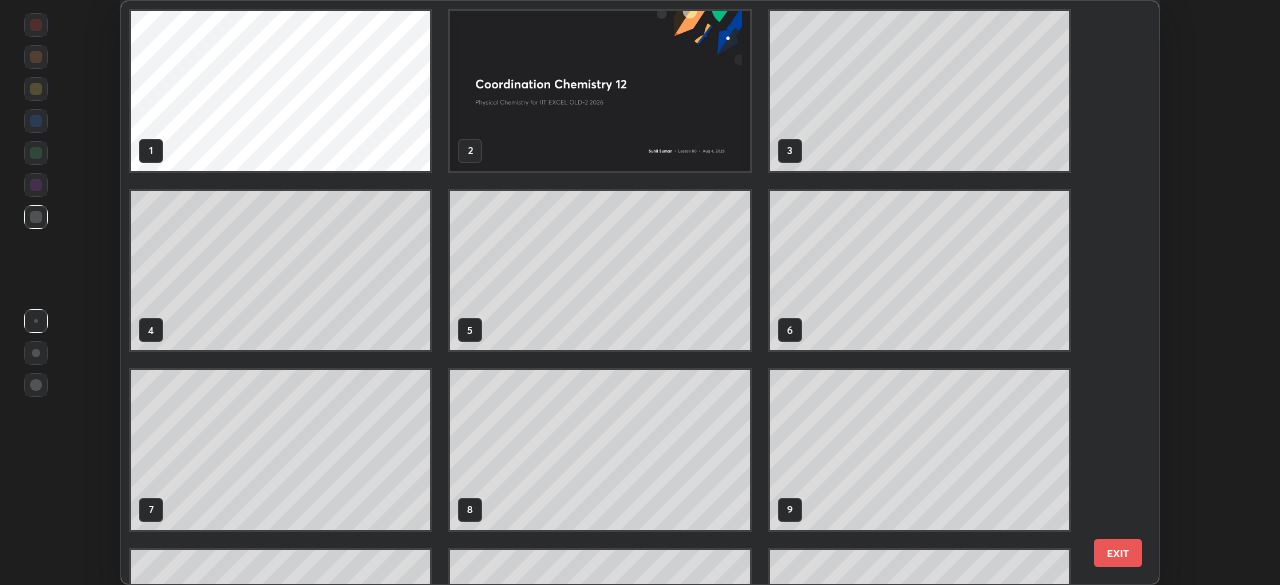 scroll, scrollTop: 315, scrollLeft: 0, axis: vertical 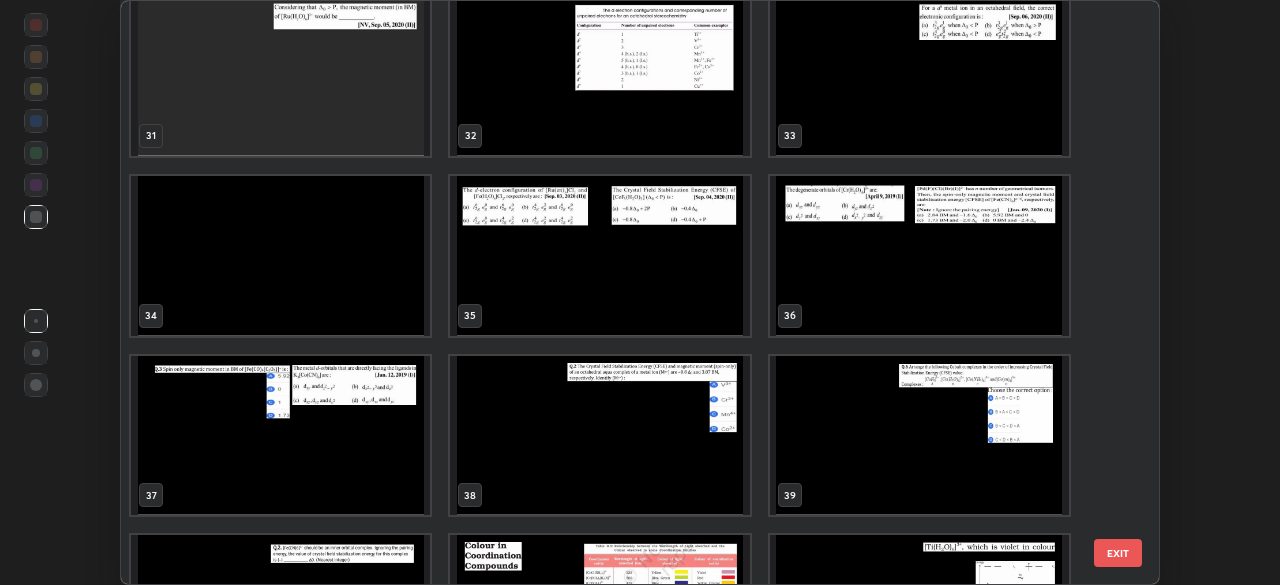 click at bounding box center [599, 256] 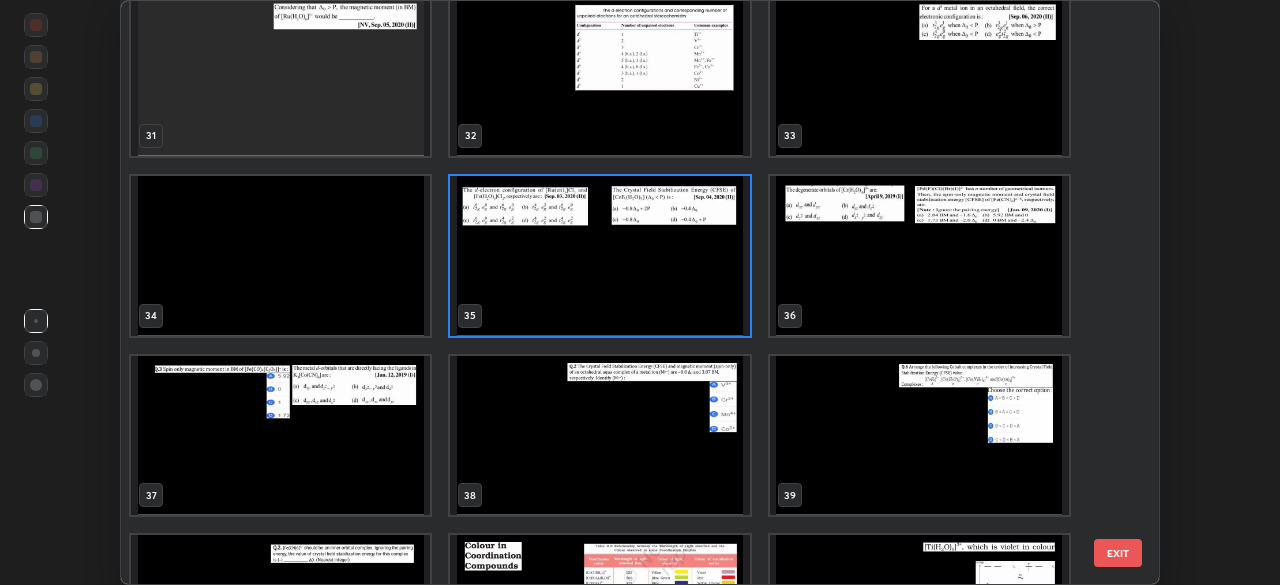 click at bounding box center [599, 256] 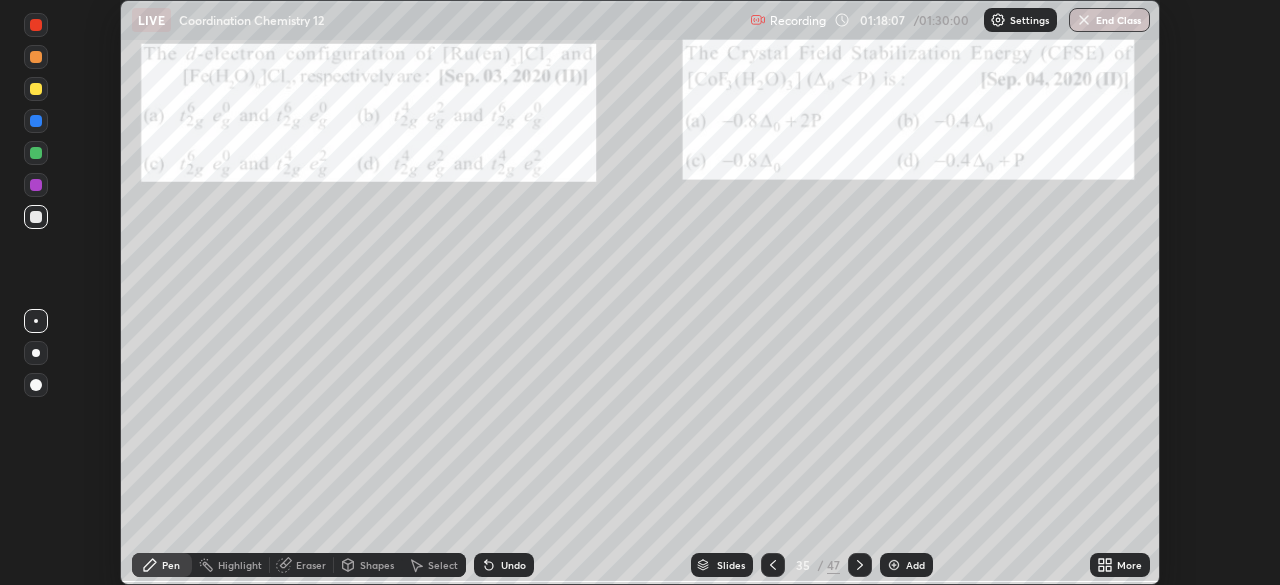 click 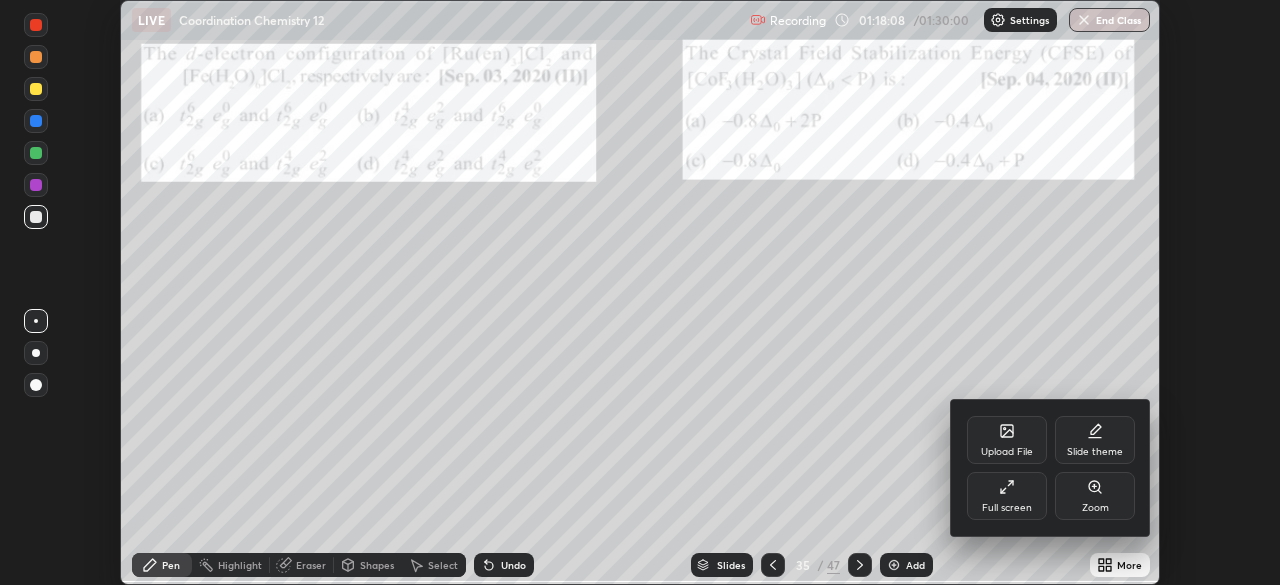 click on "Full screen" at bounding box center (1007, 508) 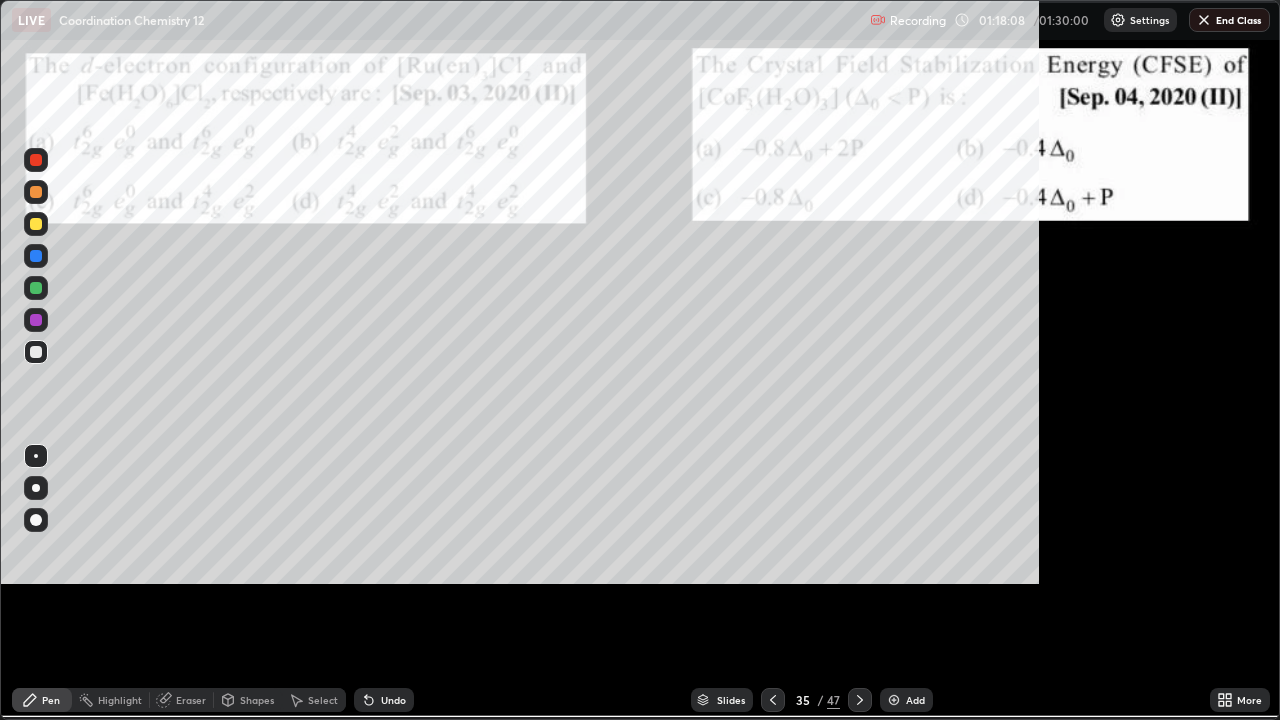 scroll, scrollTop: 99280, scrollLeft: 98720, axis: both 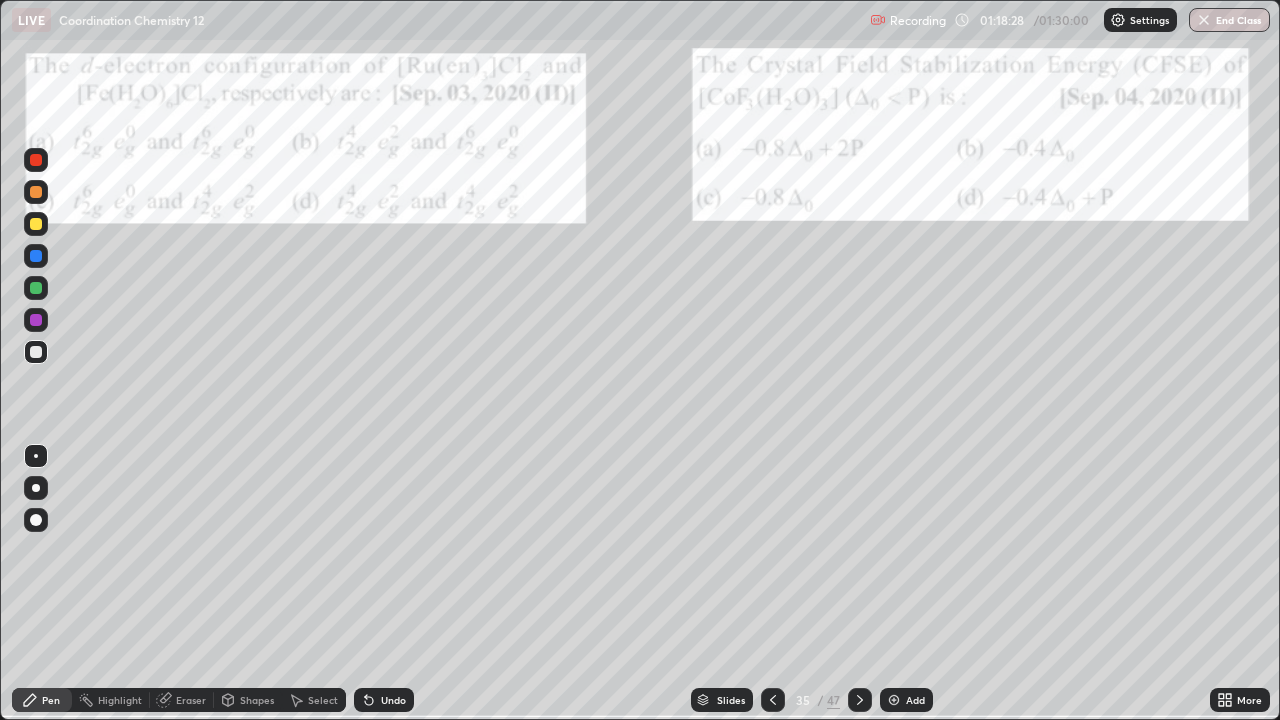 click 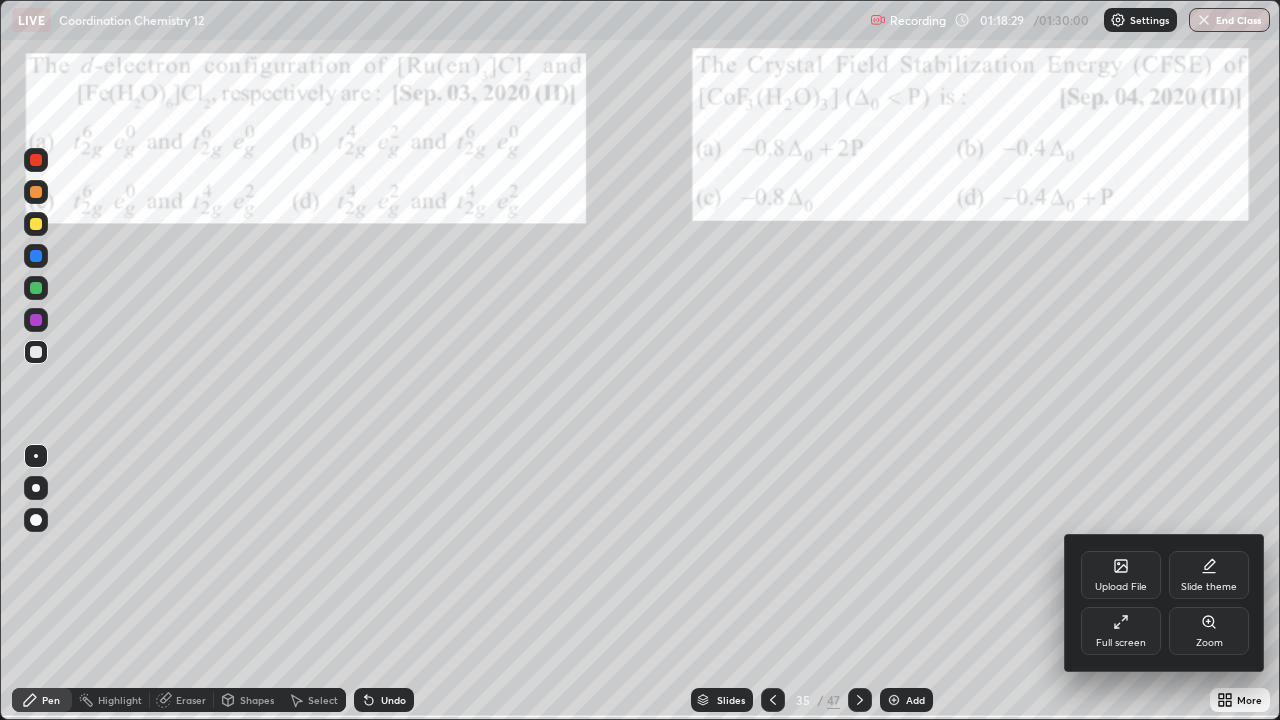 click 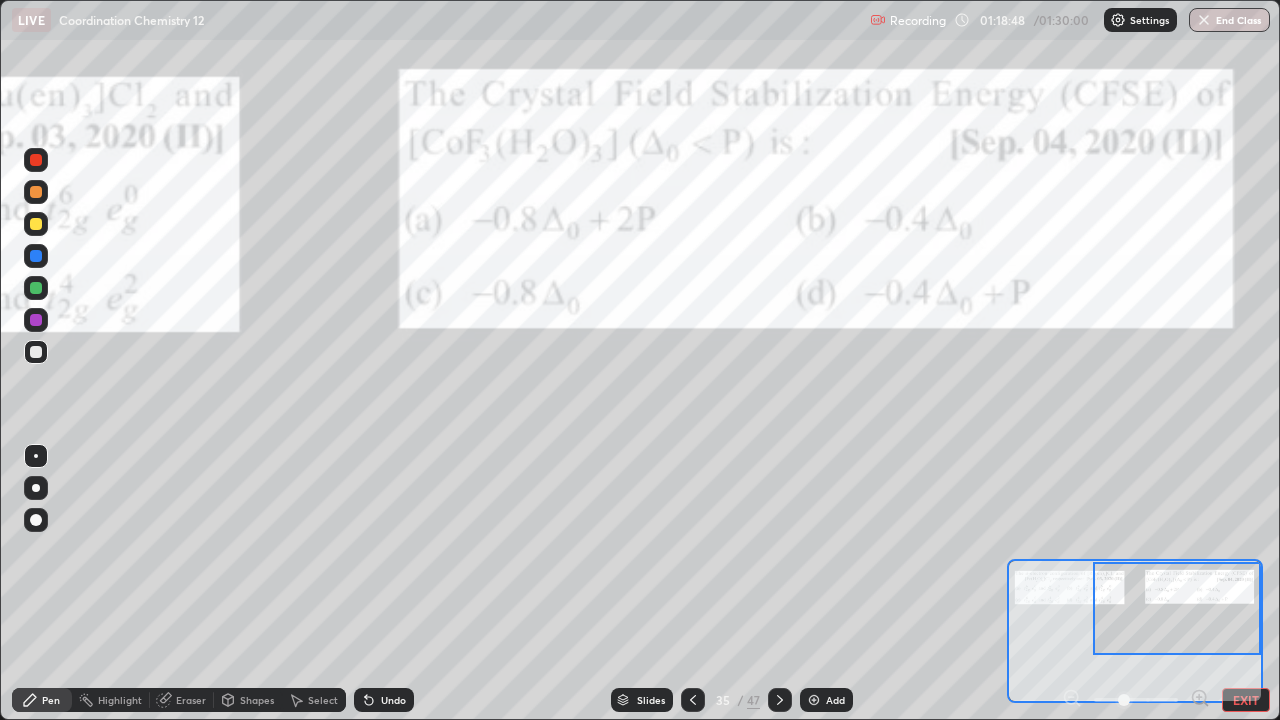 click at bounding box center (36, 288) 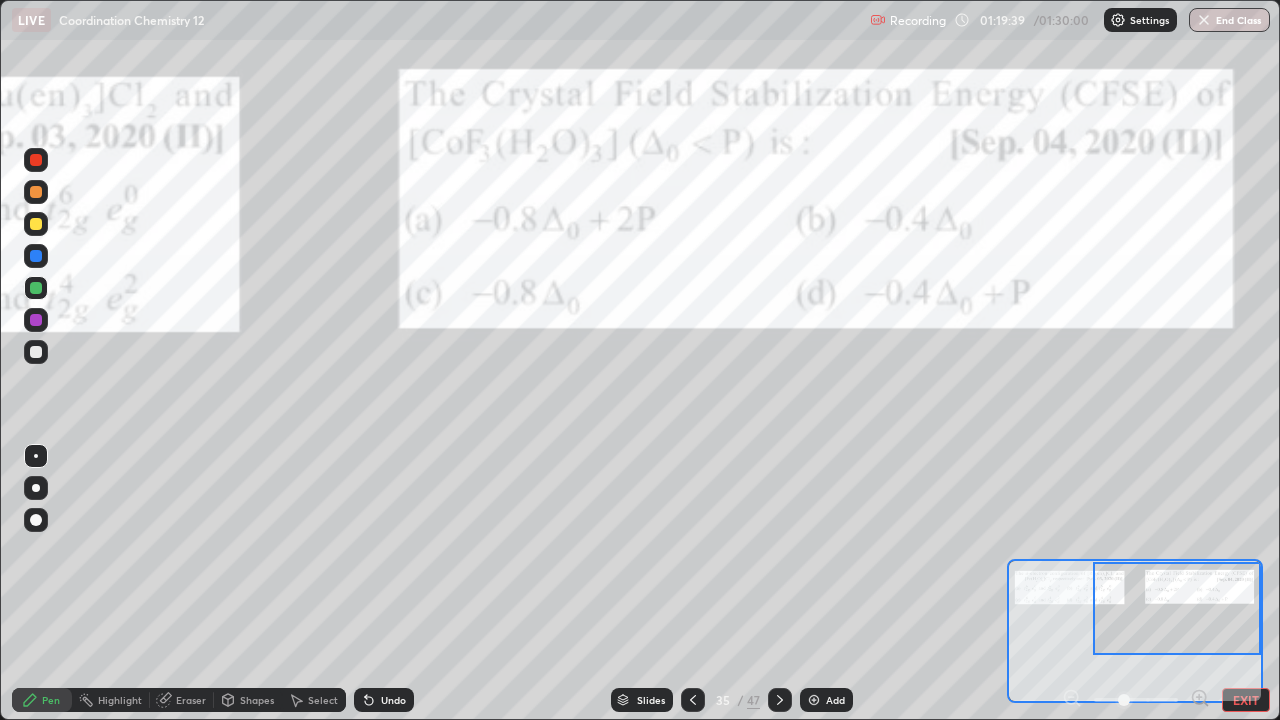 click at bounding box center (36, 224) 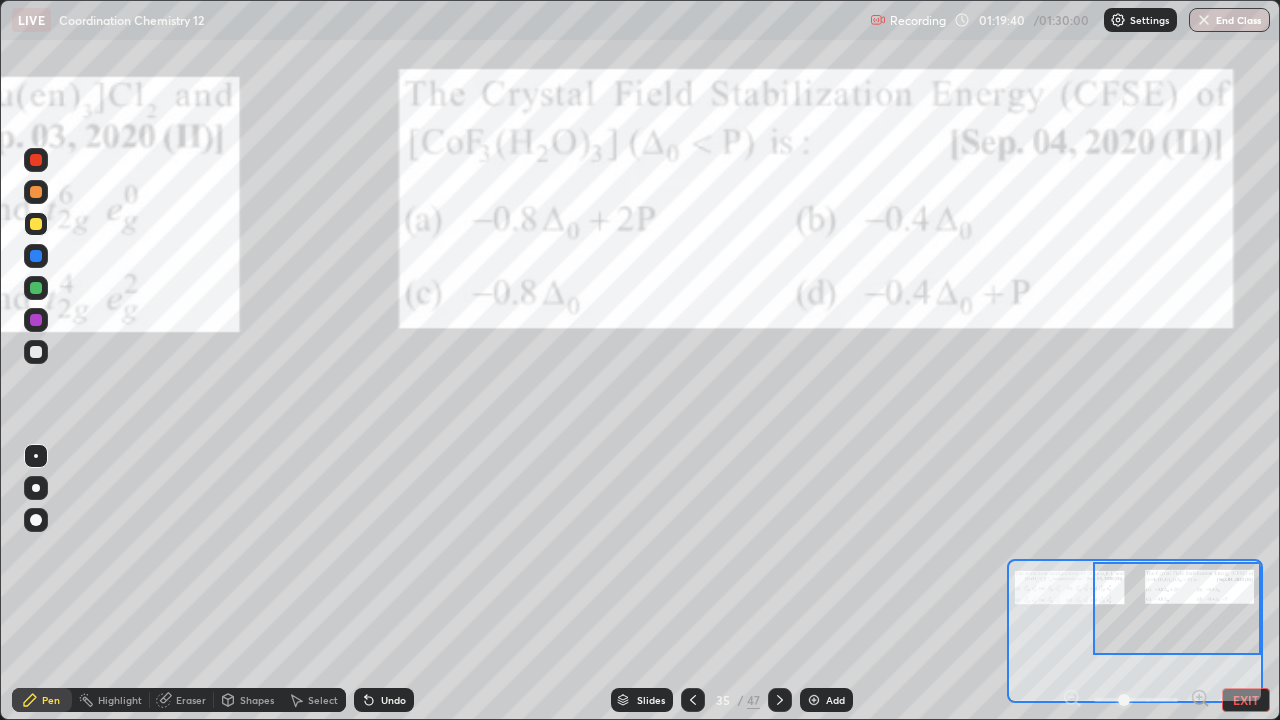 click at bounding box center (36, 288) 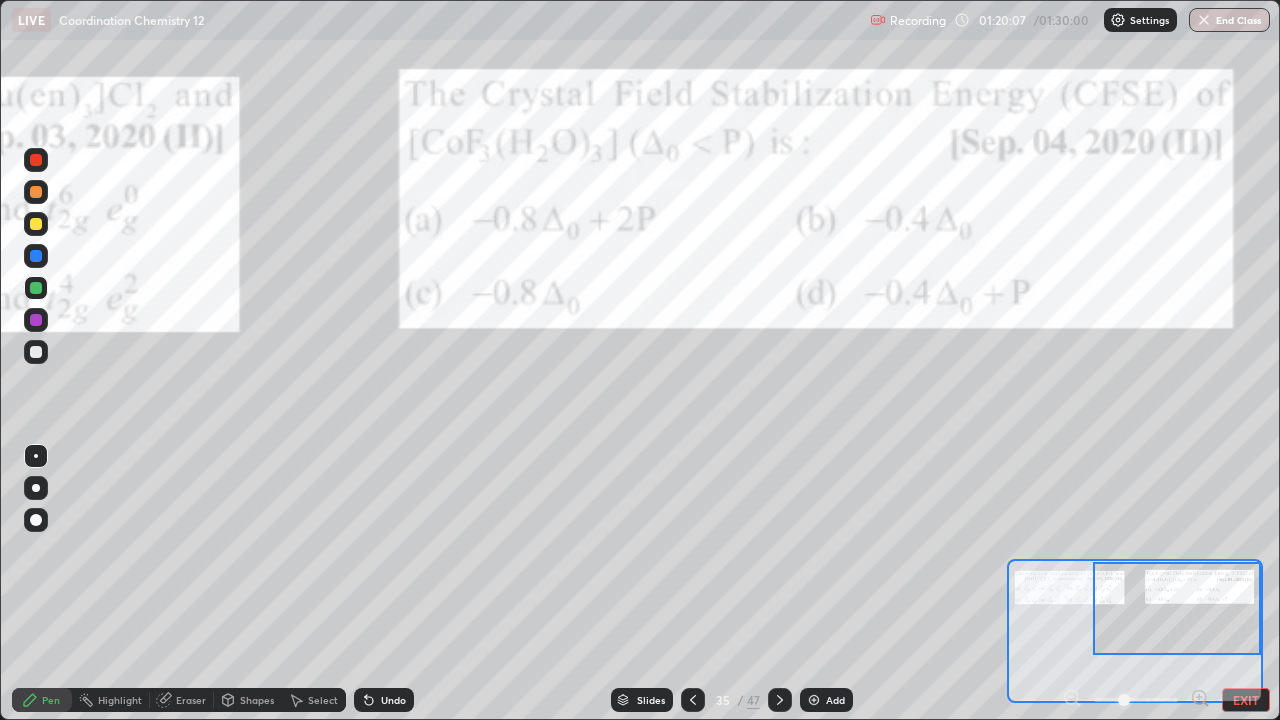 click at bounding box center (36, 224) 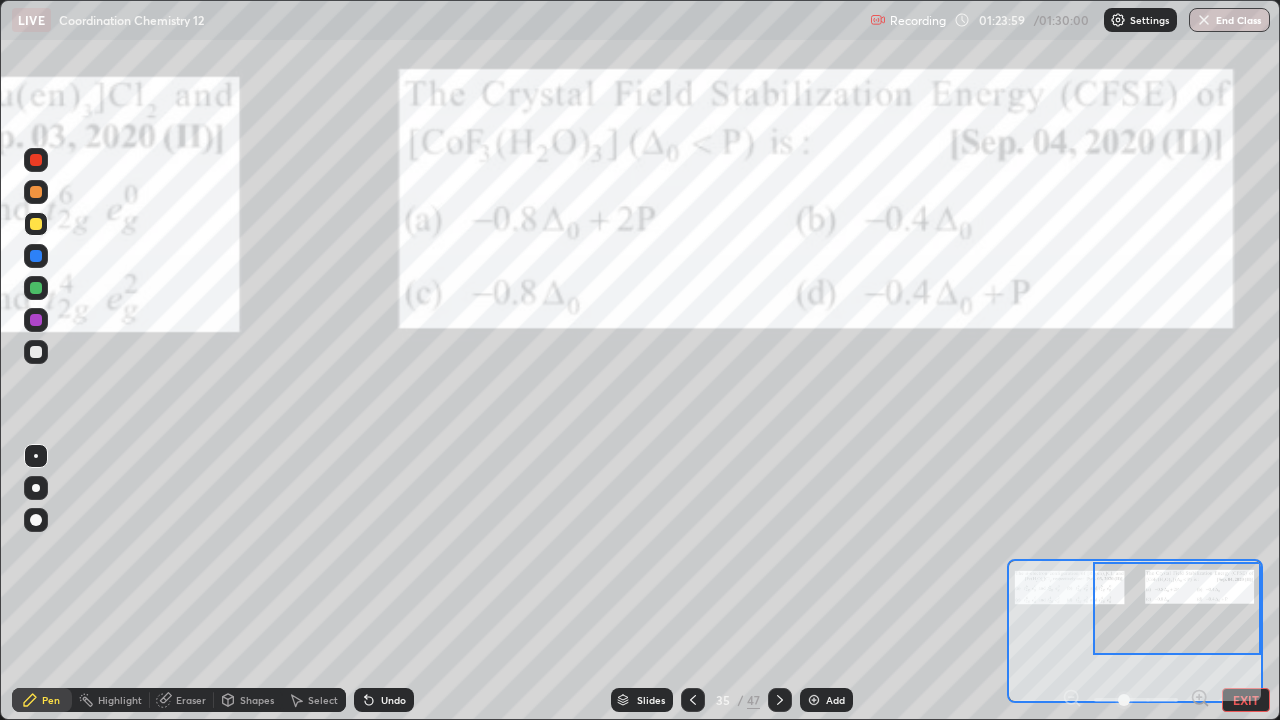 click on "47" at bounding box center [753, 700] 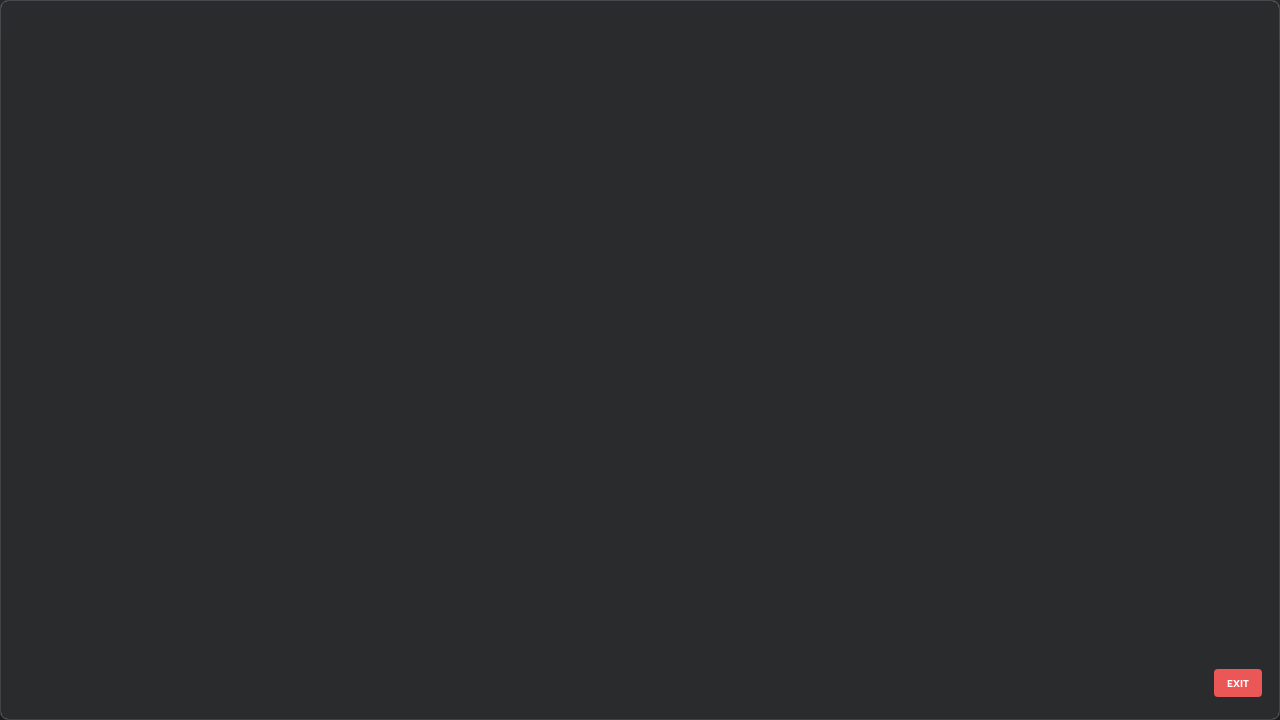 scroll, scrollTop: 1977, scrollLeft: 0, axis: vertical 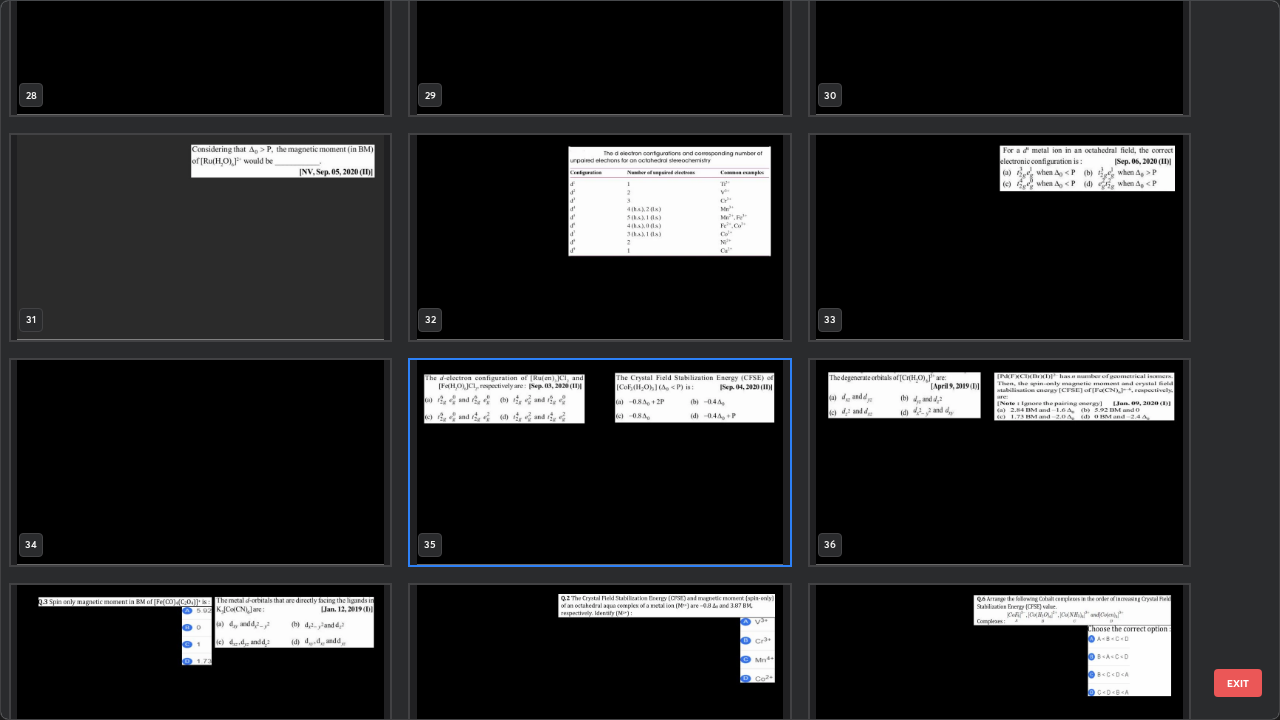 click at bounding box center (999, 462) 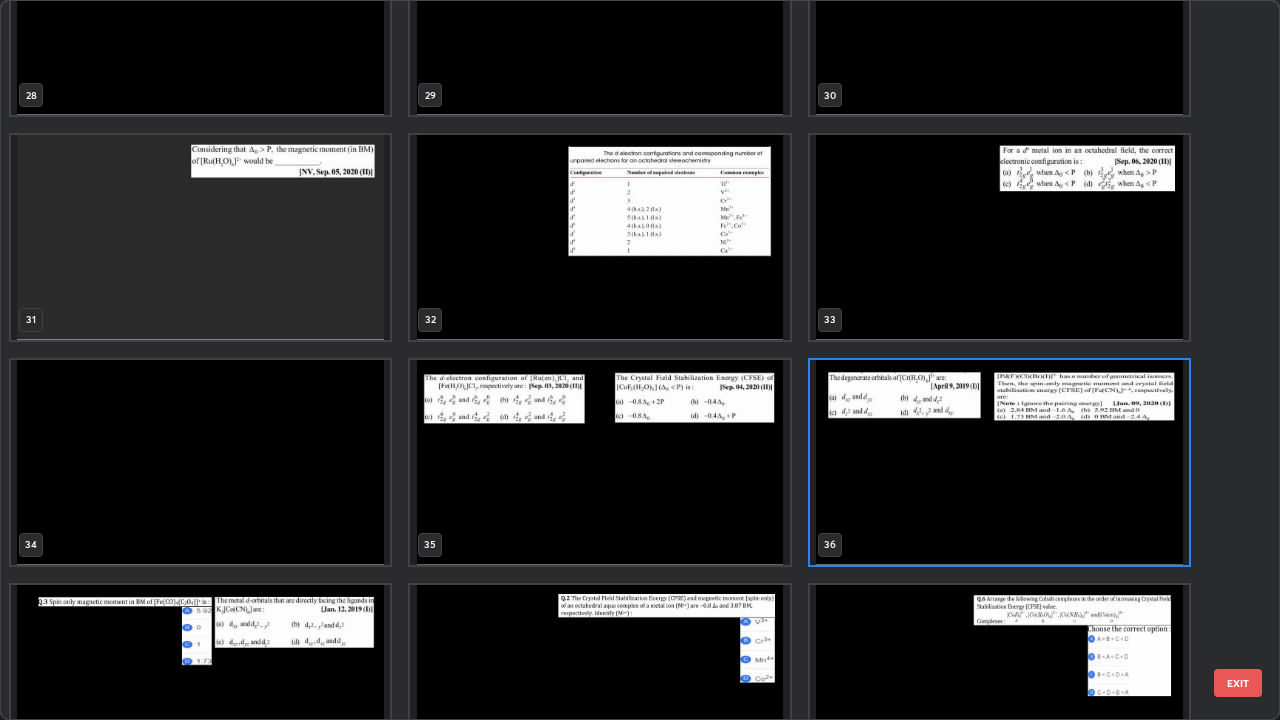 click at bounding box center (999, 462) 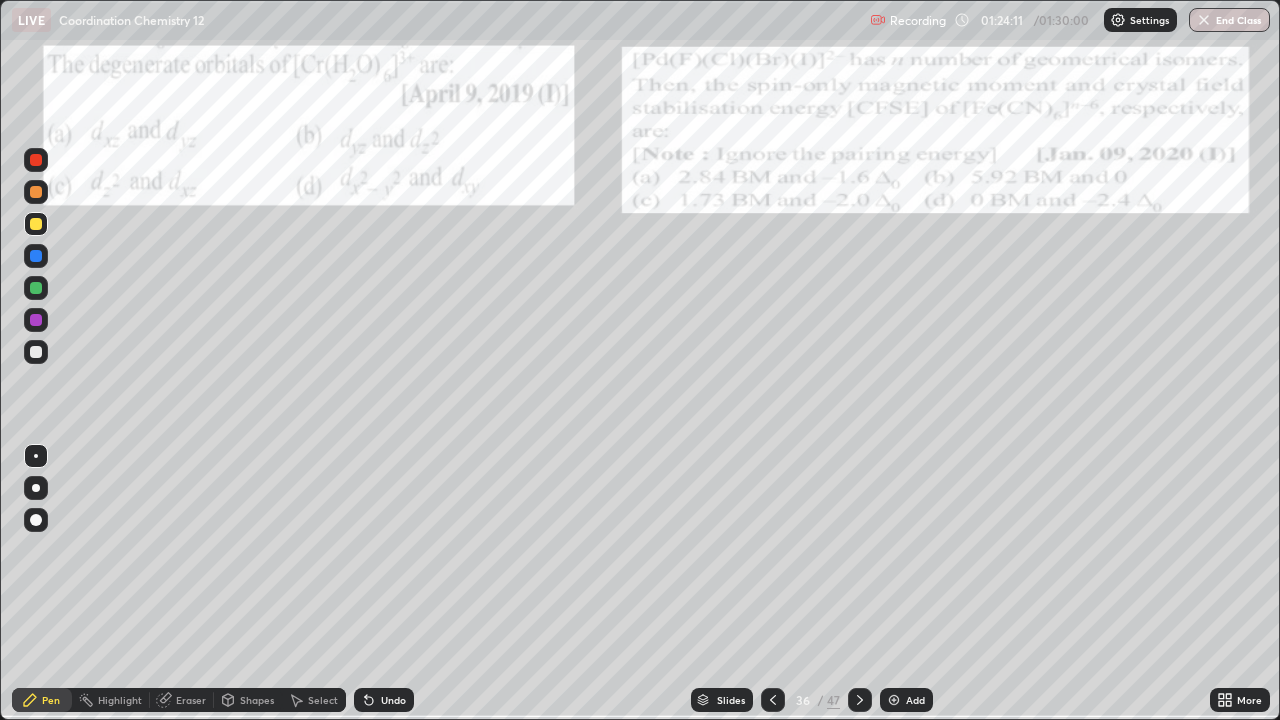 click 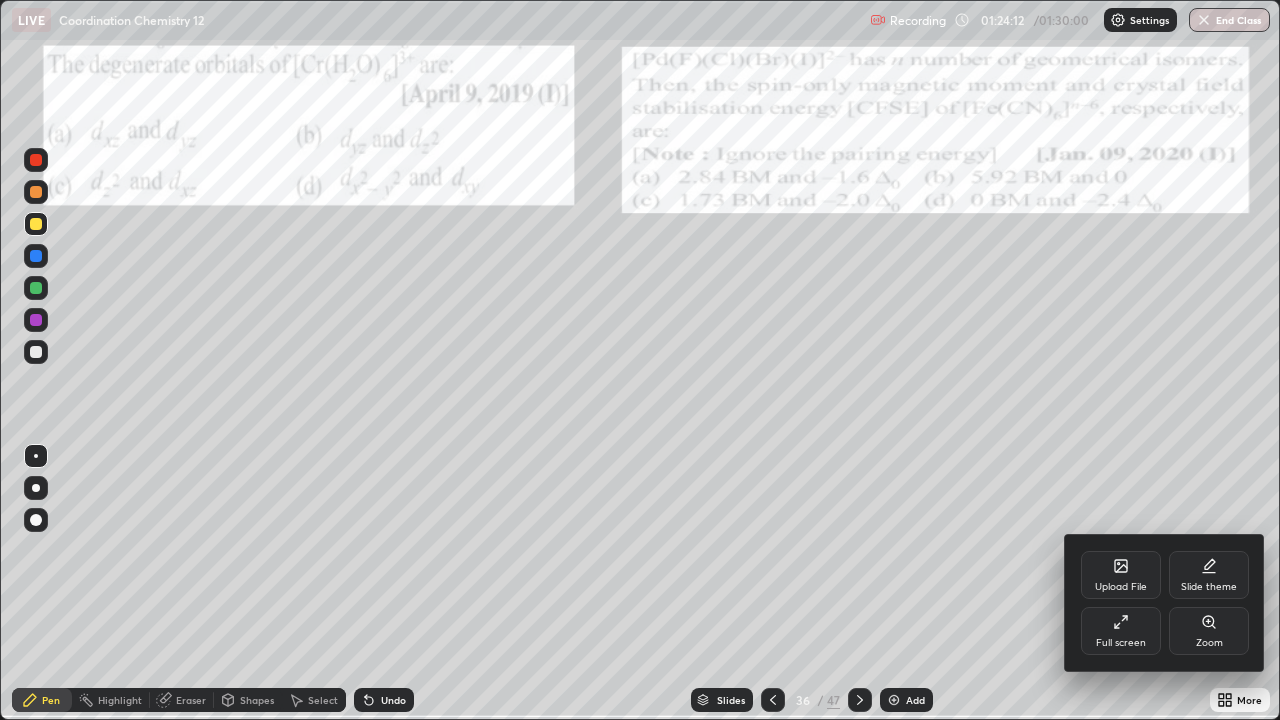 click 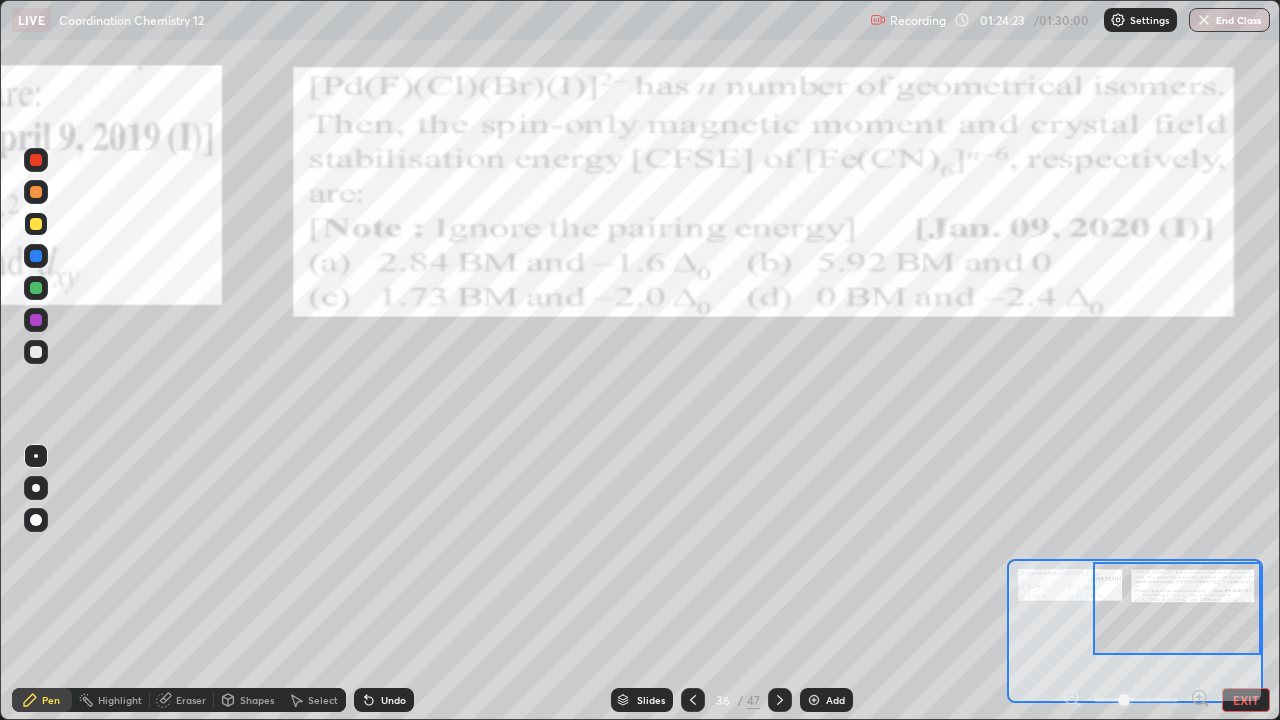 click on "47" at bounding box center (753, 700) 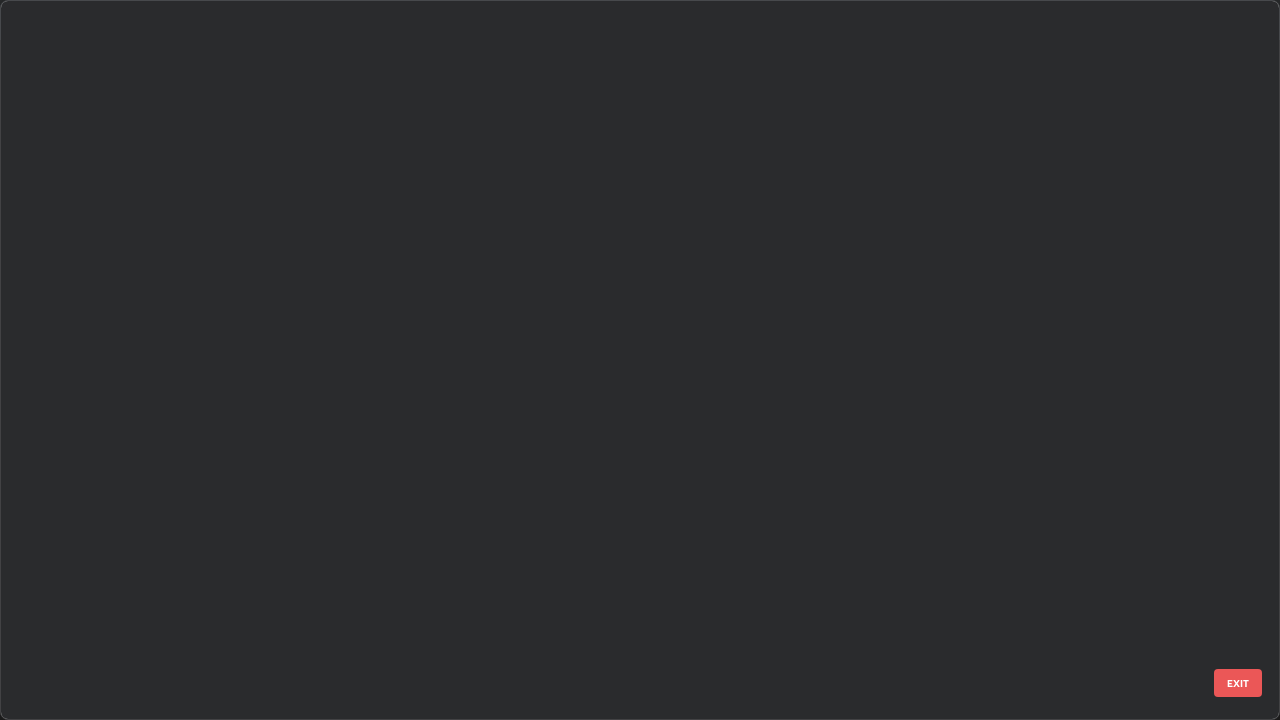scroll, scrollTop: 1977, scrollLeft: 0, axis: vertical 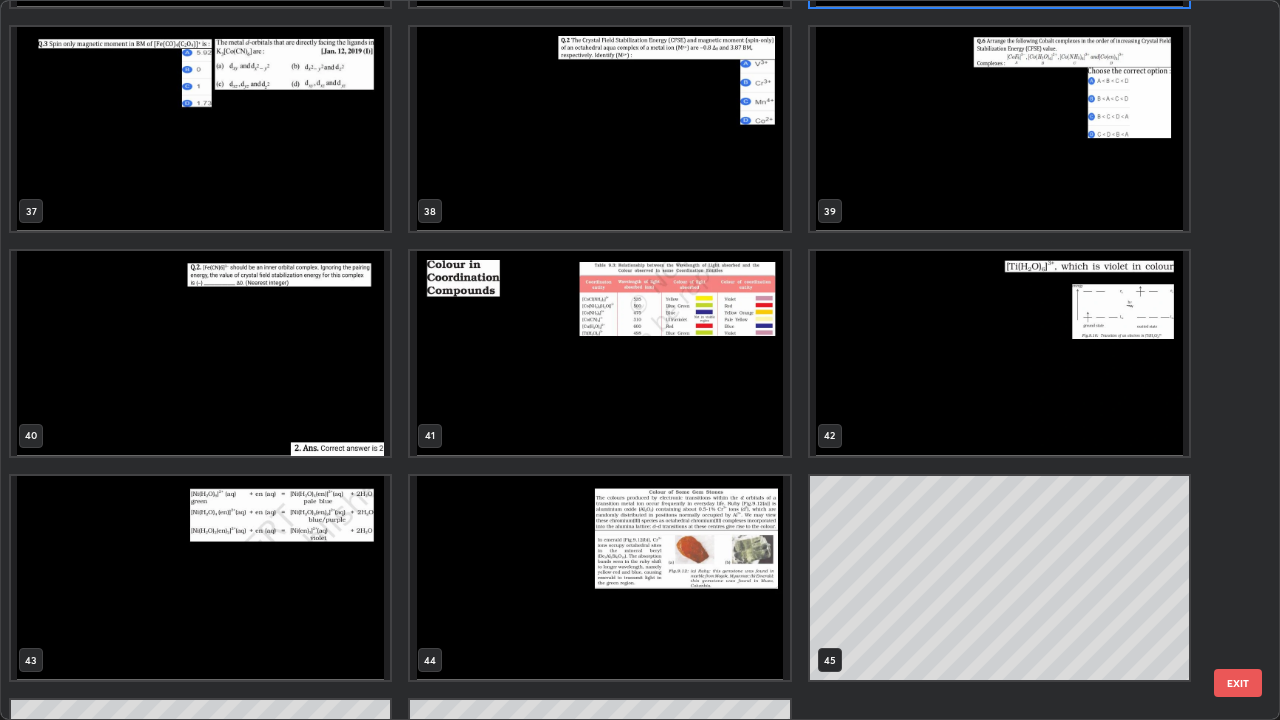 click at bounding box center (200, 353) 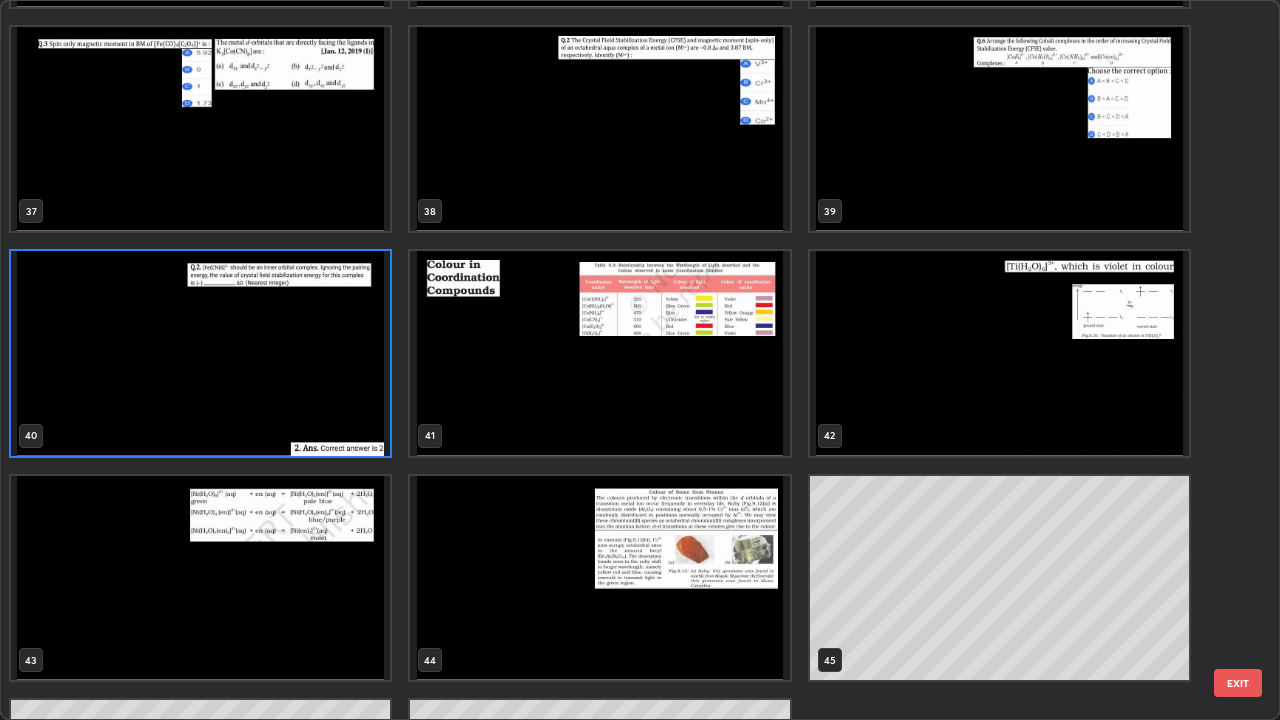 click at bounding box center (200, 353) 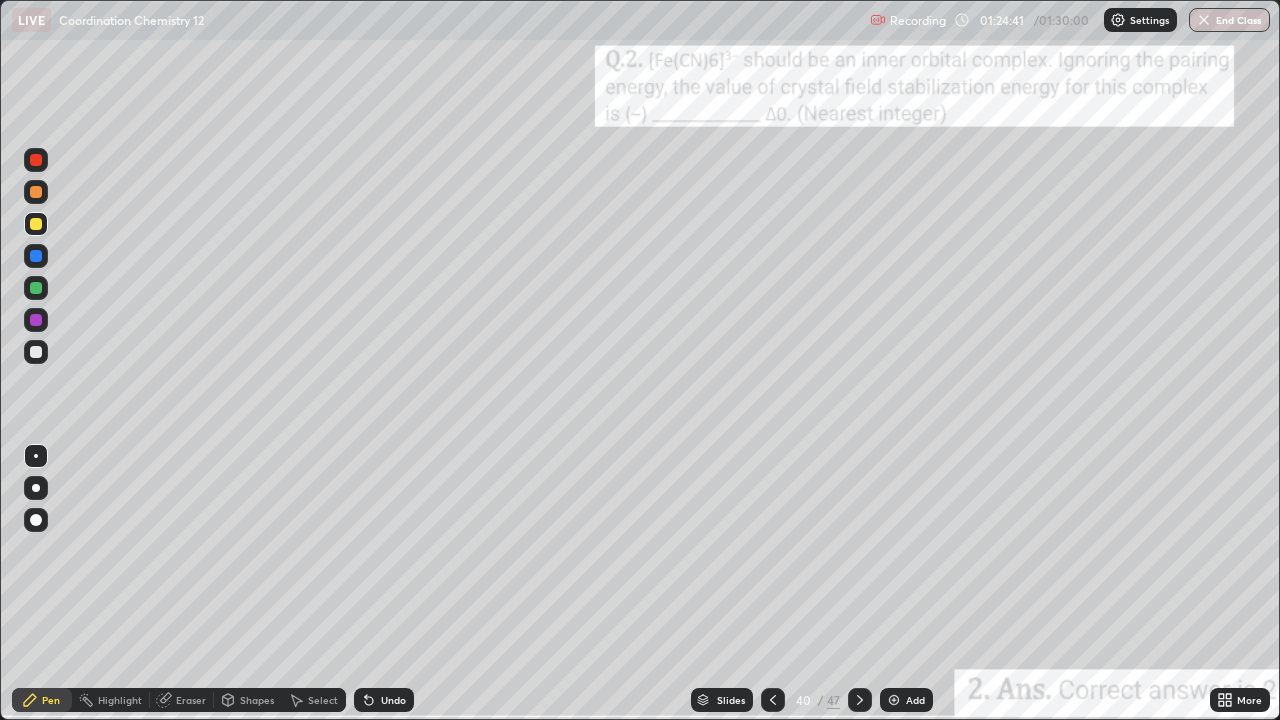 click 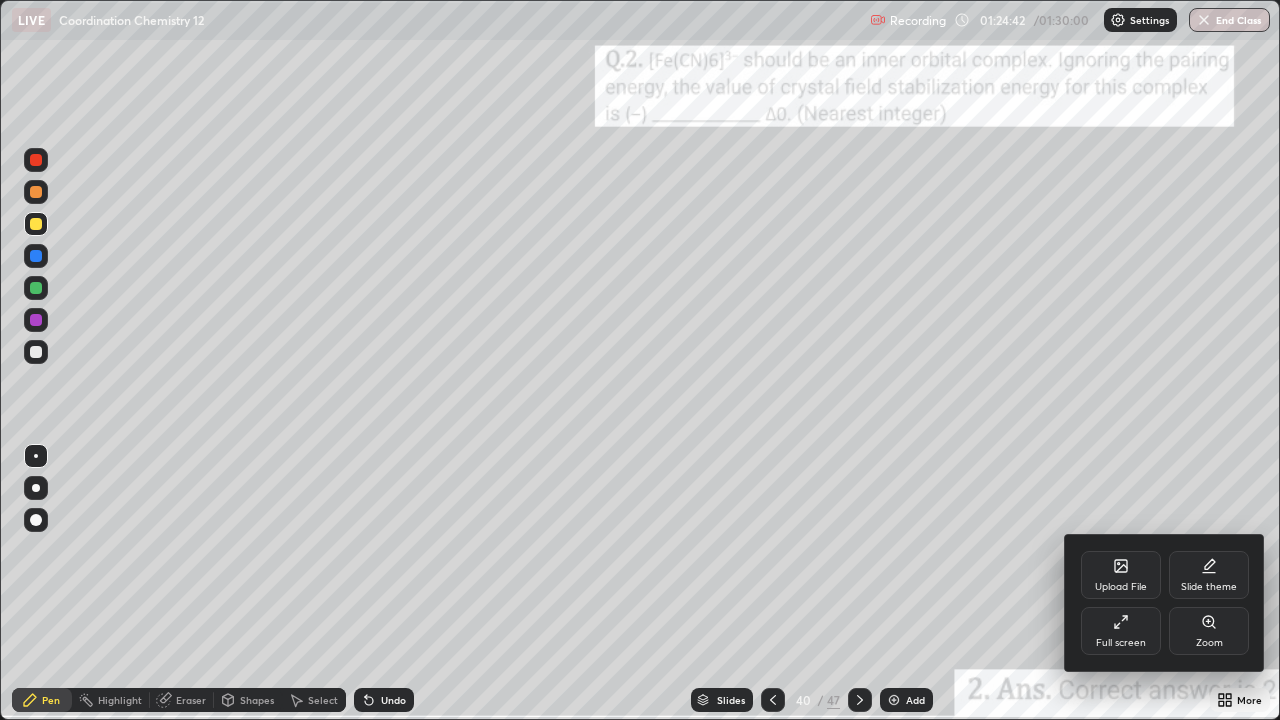 click 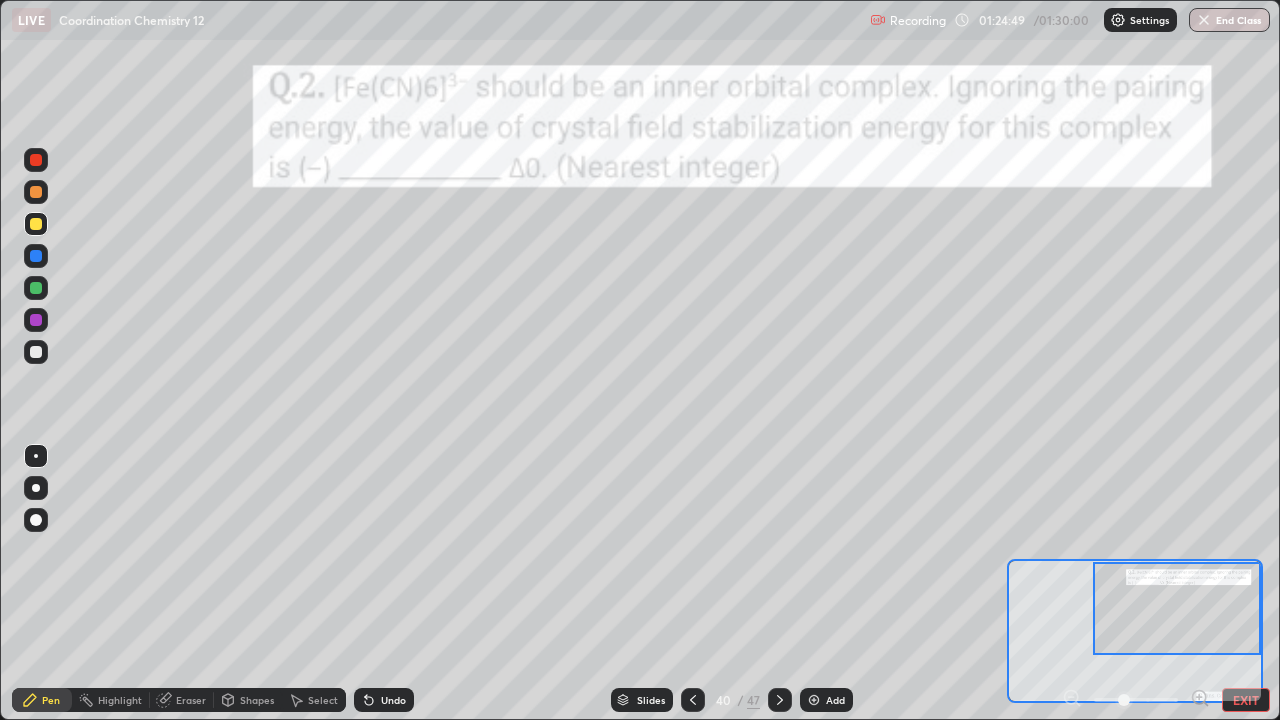 click at bounding box center (36, 352) 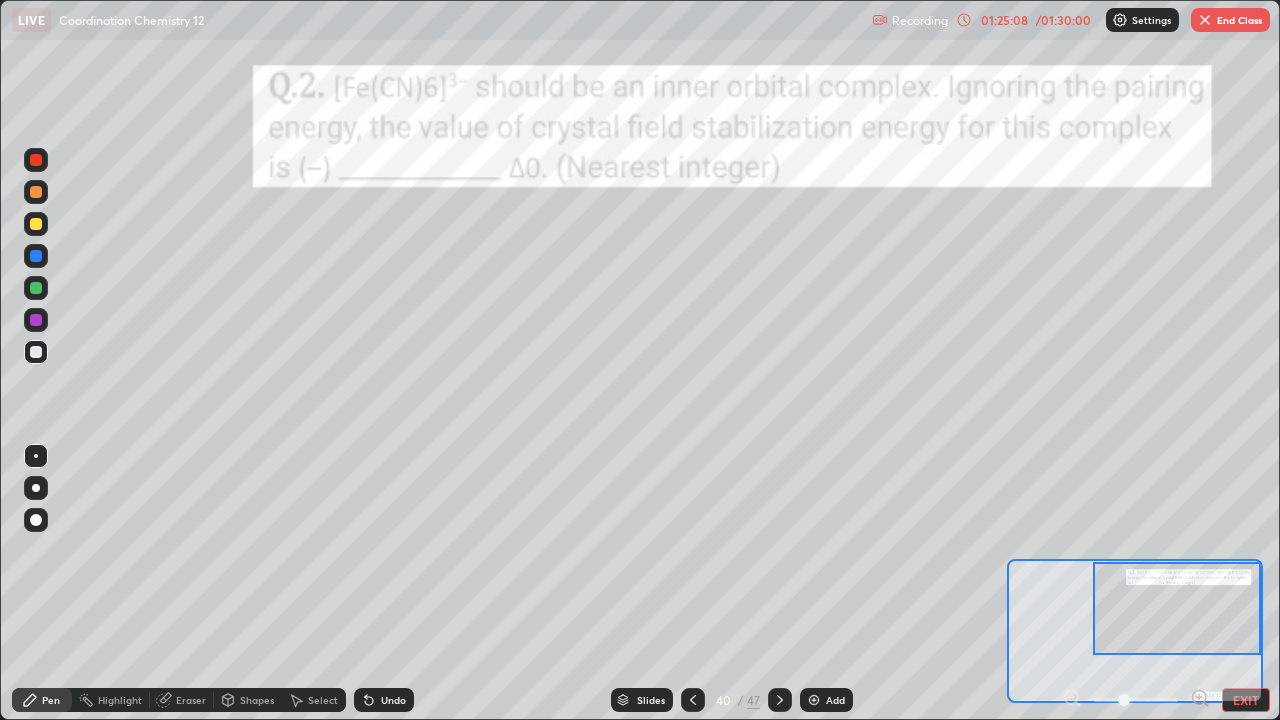 click at bounding box center (36, 224) 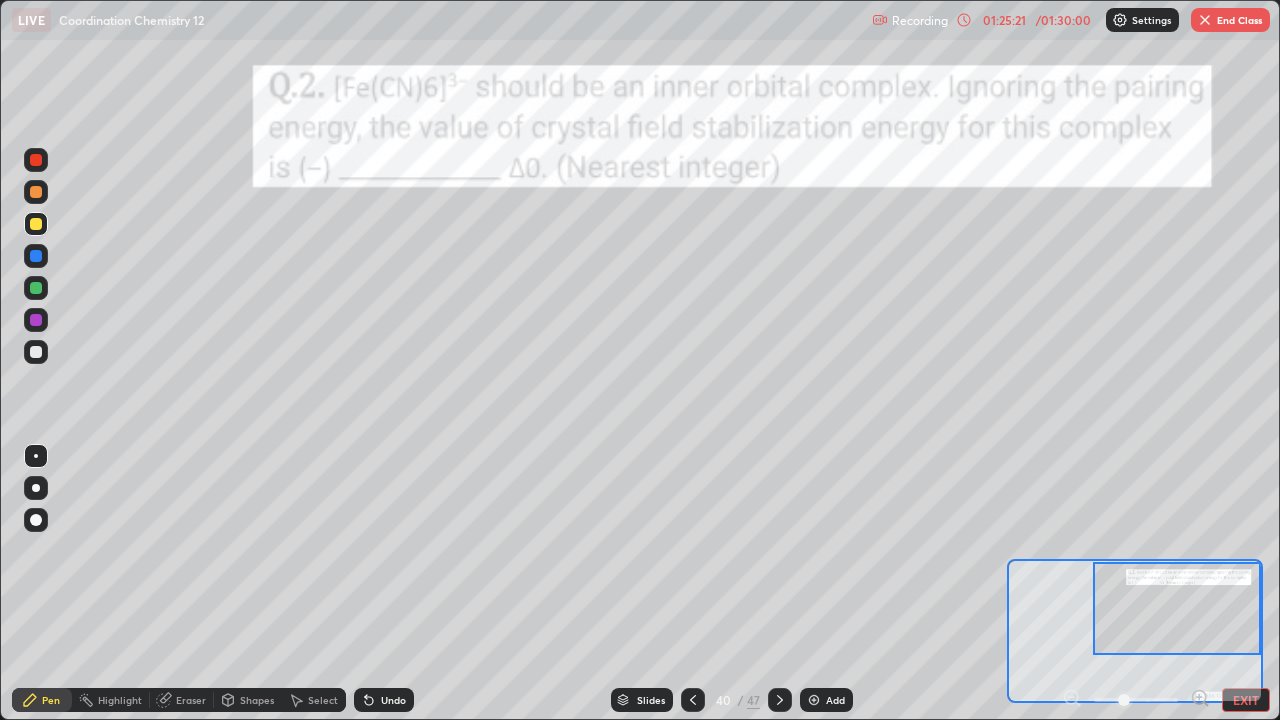 click at bounding box center (36, 352) 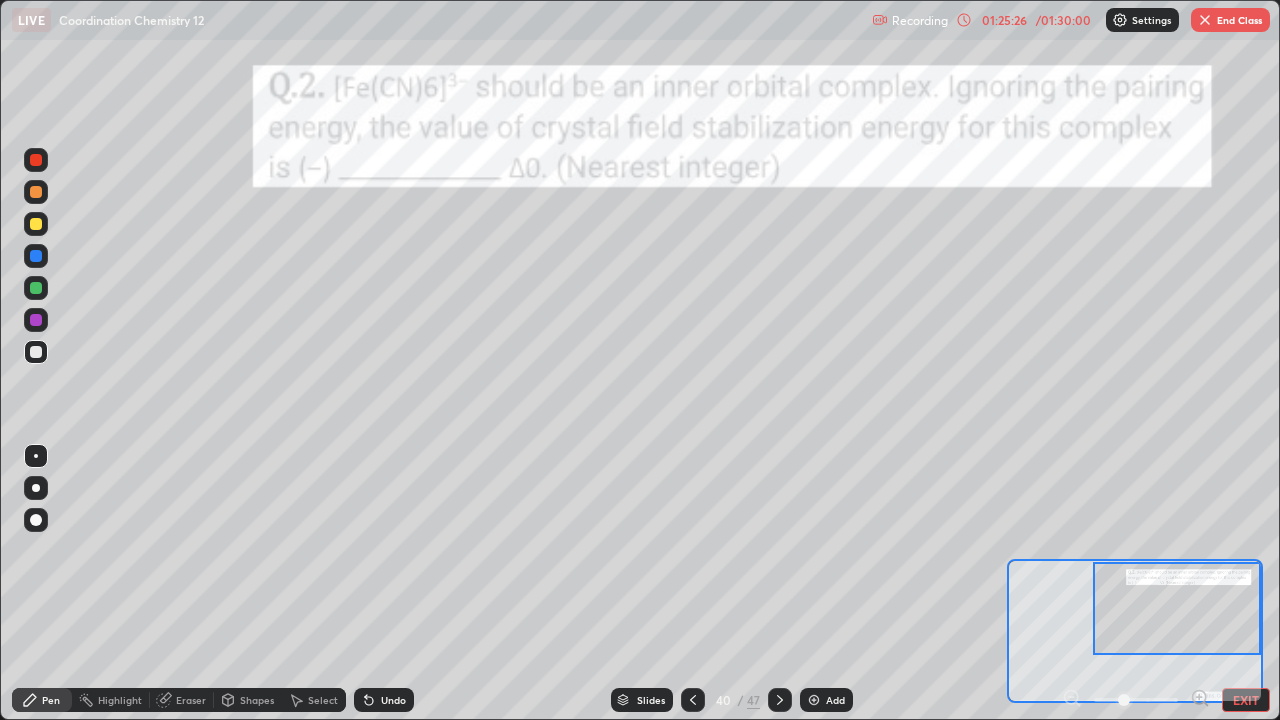 click at bounding box center (36, 288) 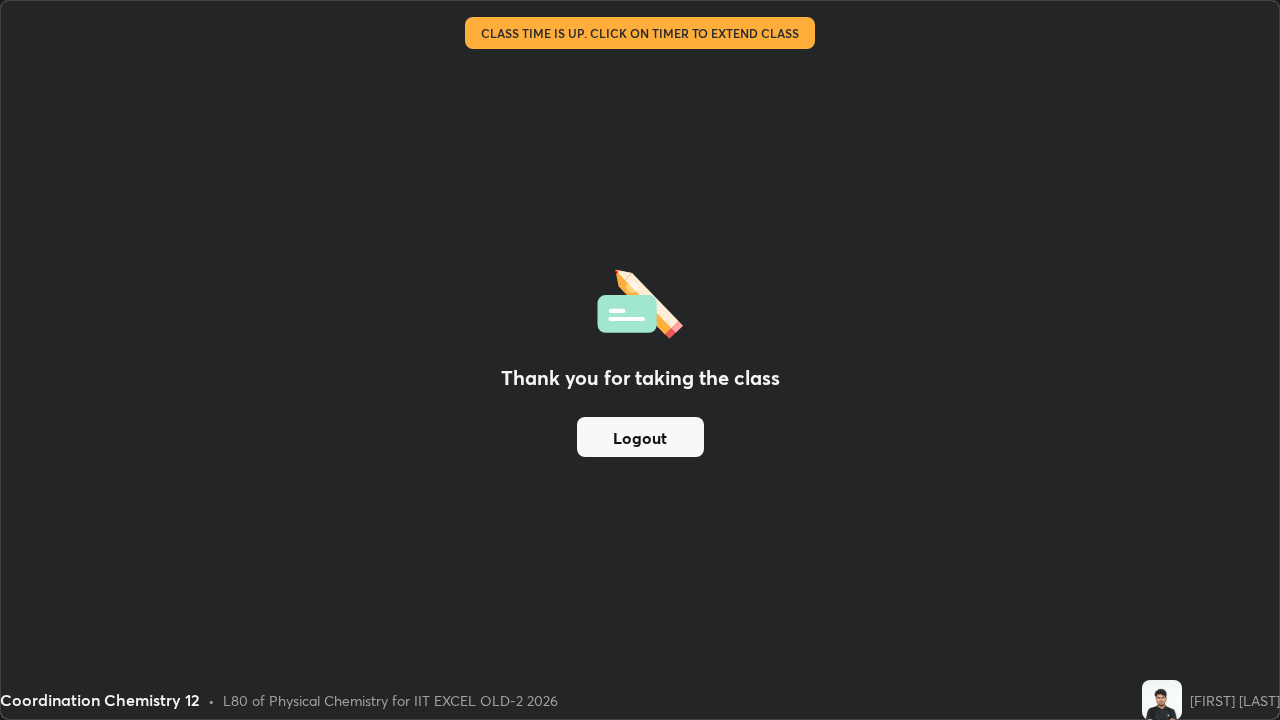 click on "Logout" at bounding box center (640, 437) 